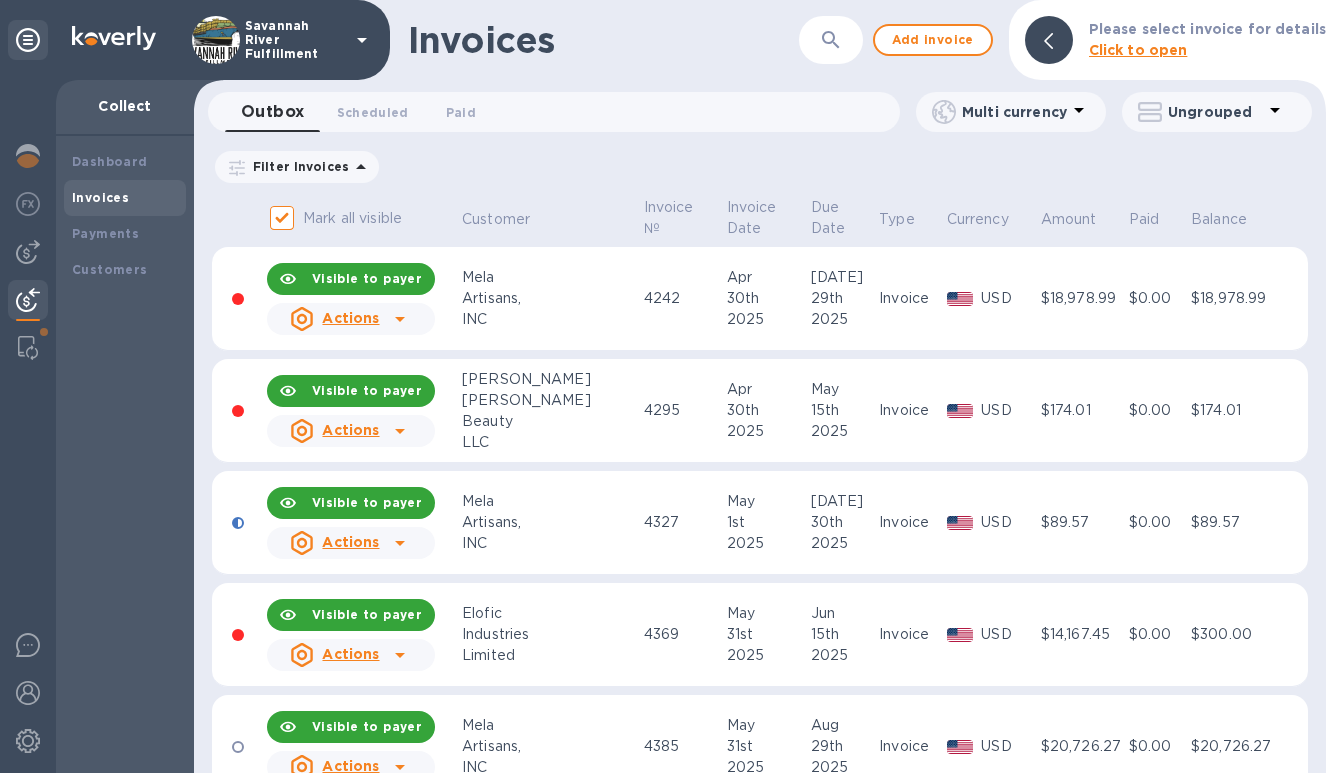 scroll, scrollTop: 0, scrollLeft: 0, axis: both 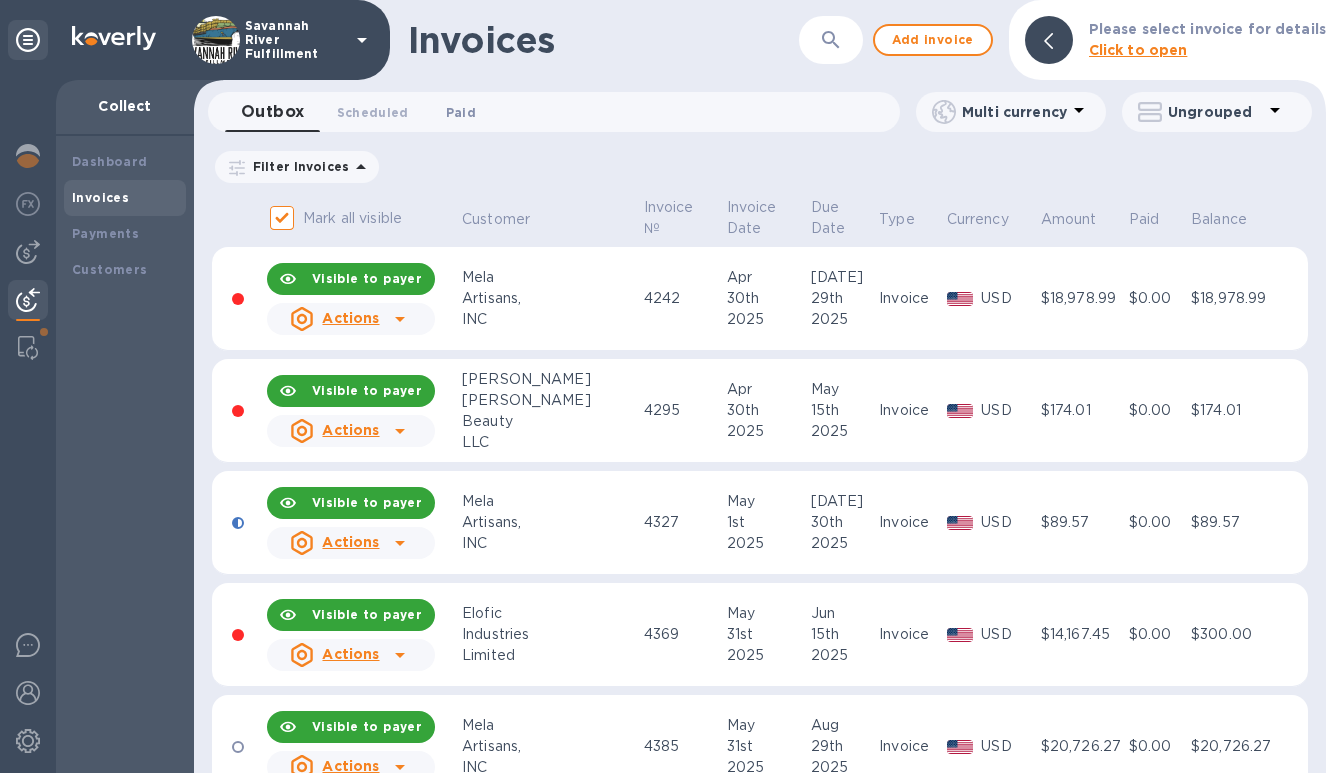 click on "Paid 0" at bounding box center (461, 112) 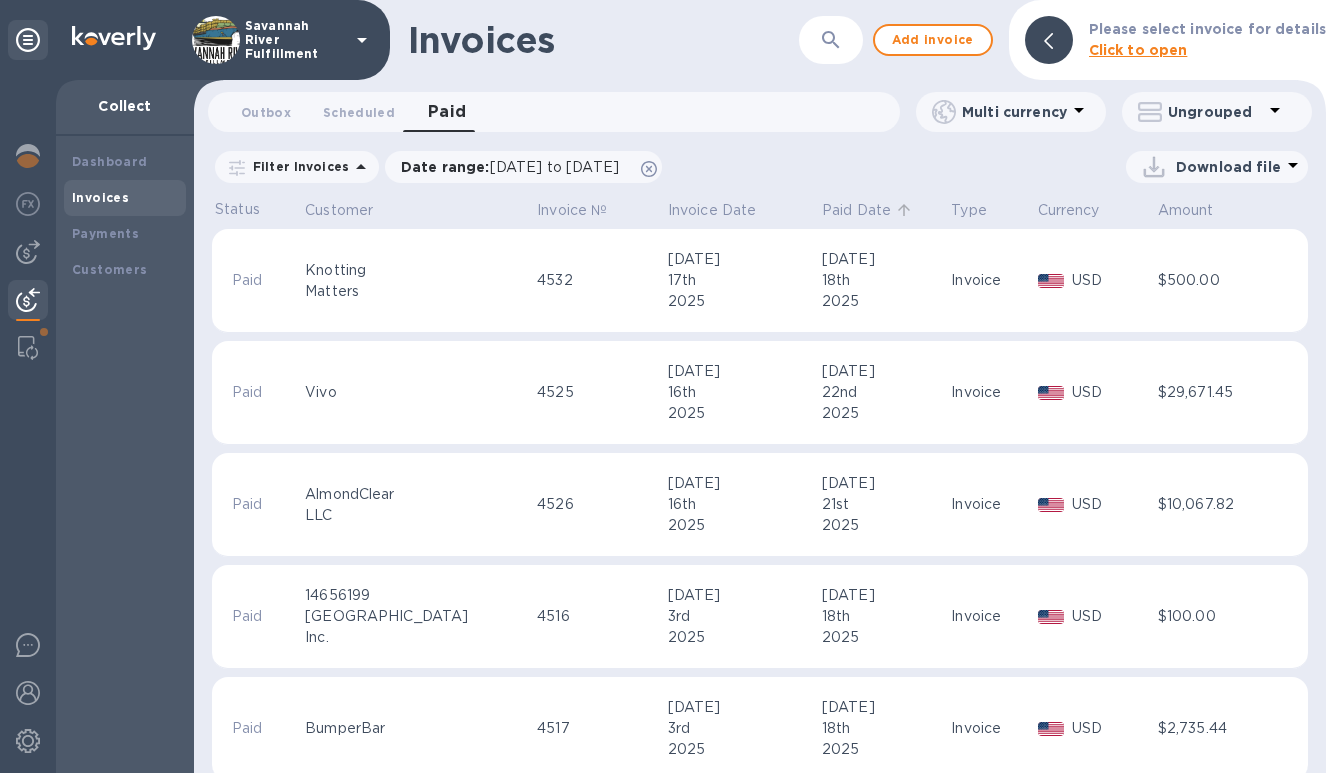 click on "Paid Date" at bounding box center [856, 210] 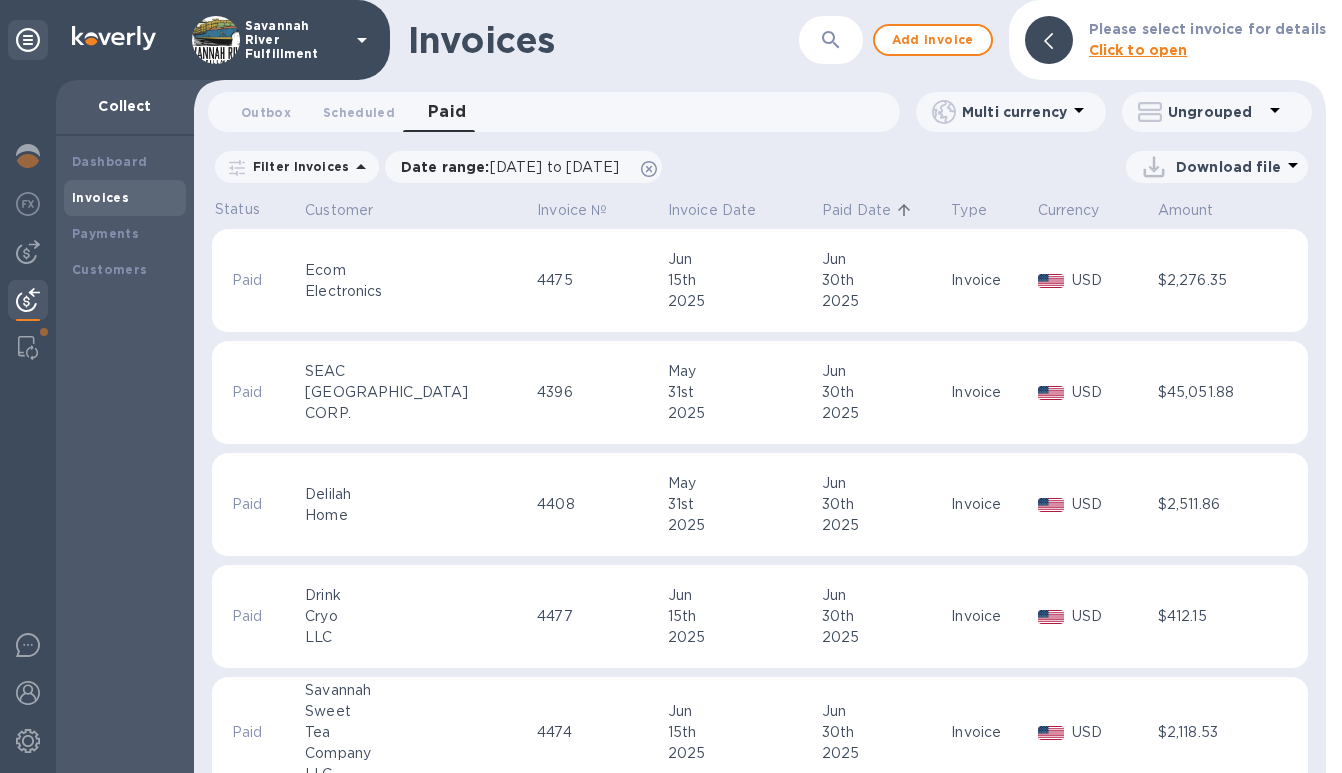 click on "Paid 0" at bounding box center (447, 112) 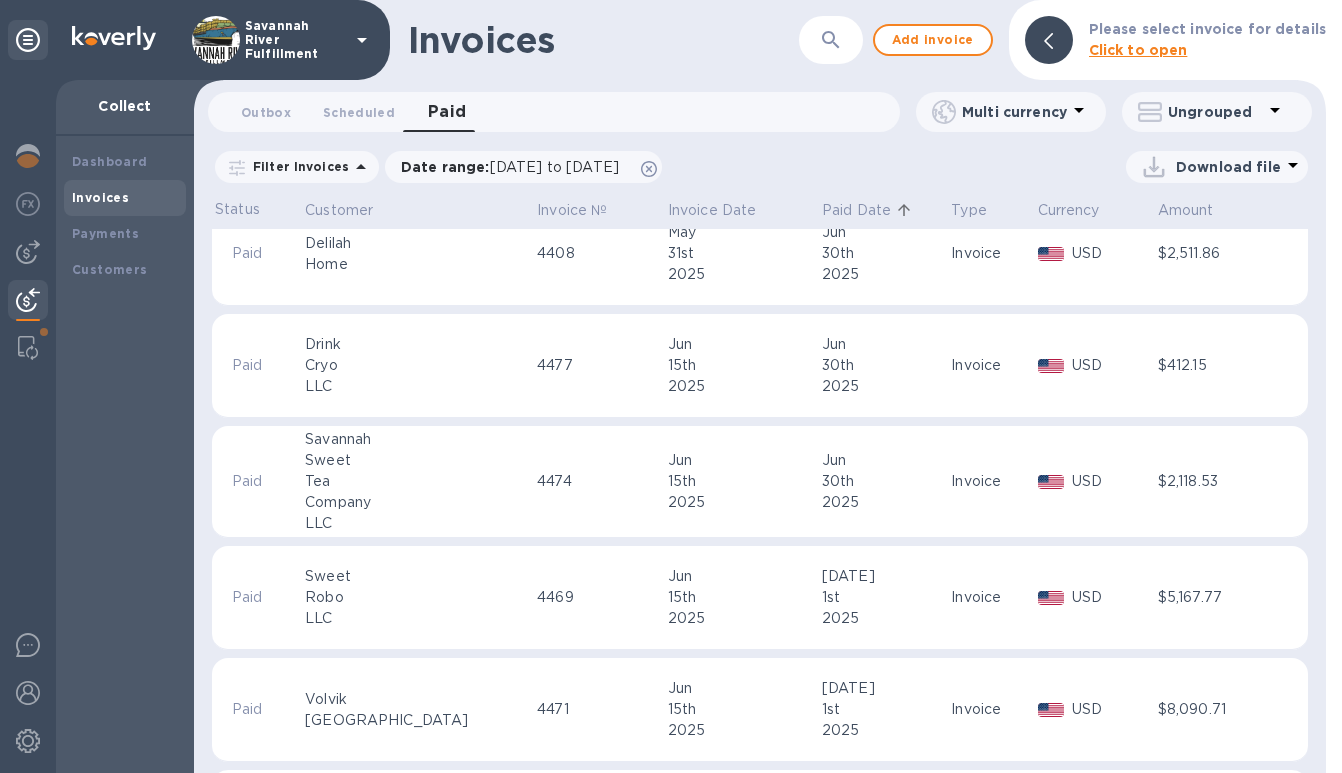 scroll, scrollTop: 0, scrollLeft: 0, axis: both 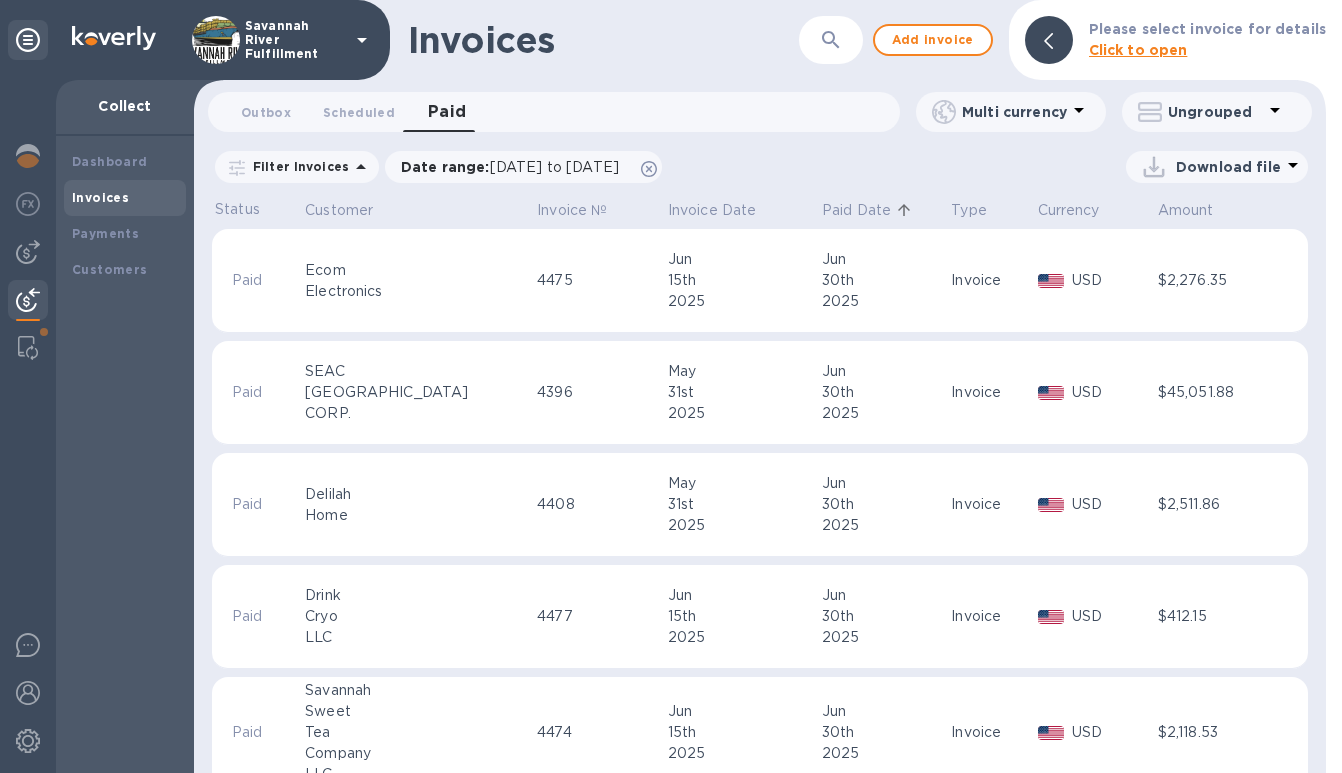 click on "Paid Date" at bounding box center (856, 210) 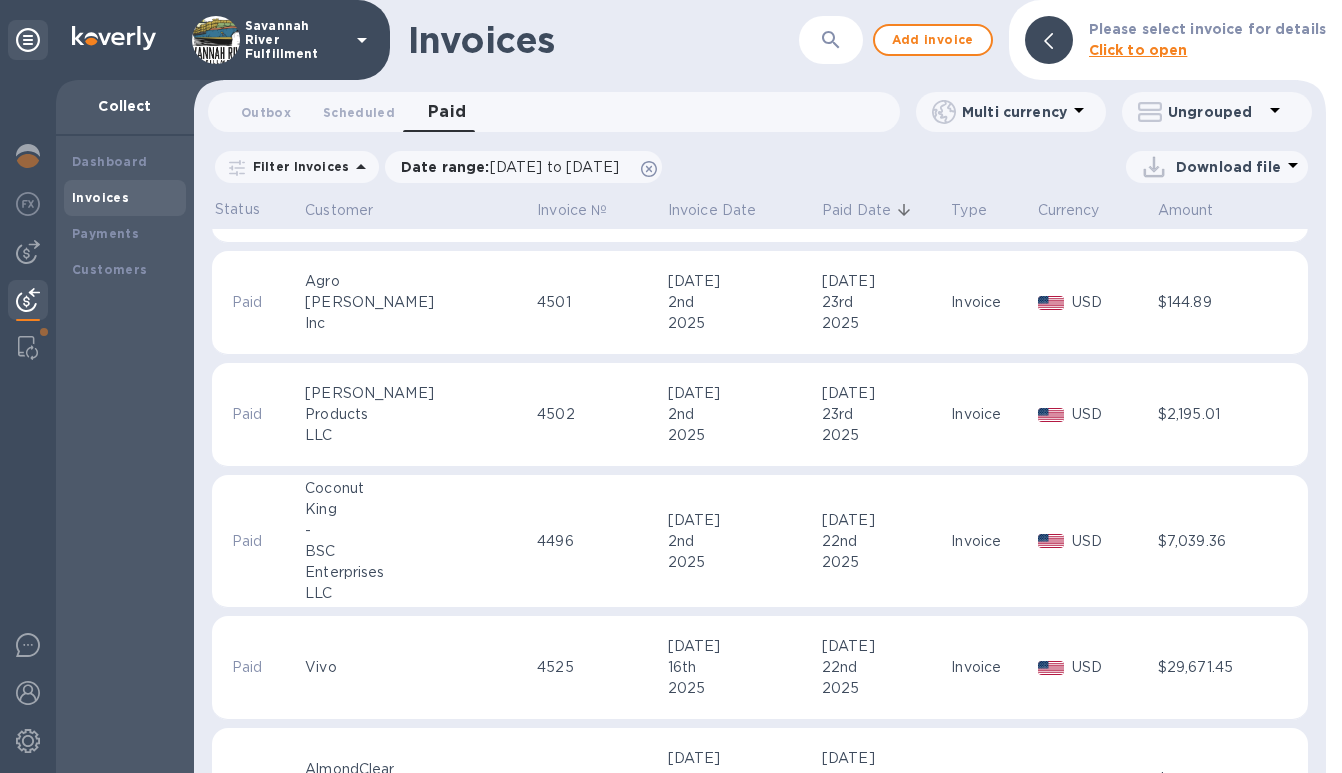 scroll, scrollTop: 572, scrollLeft: 0, axis: vertical 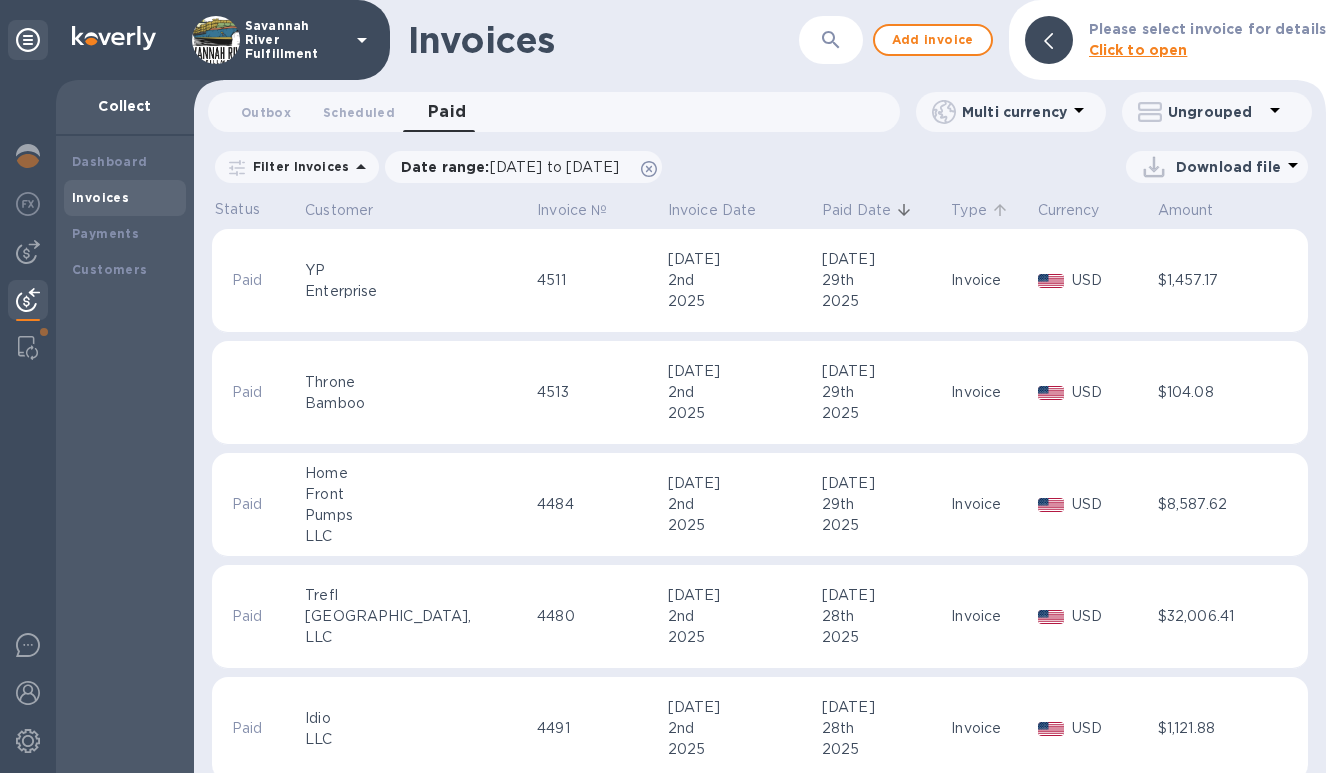 click on "Type" at bounding box center (969, 210) 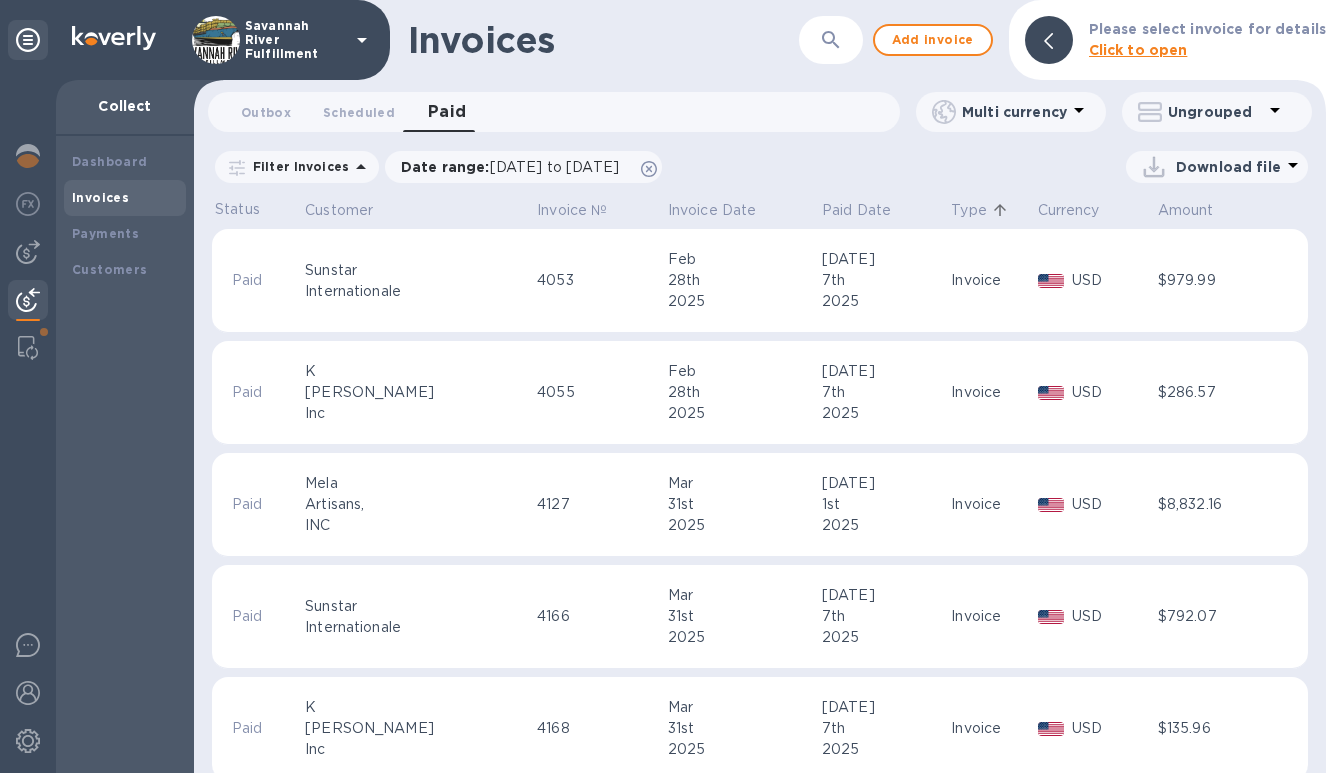 click on "Type" at bounding box center (969, 210) 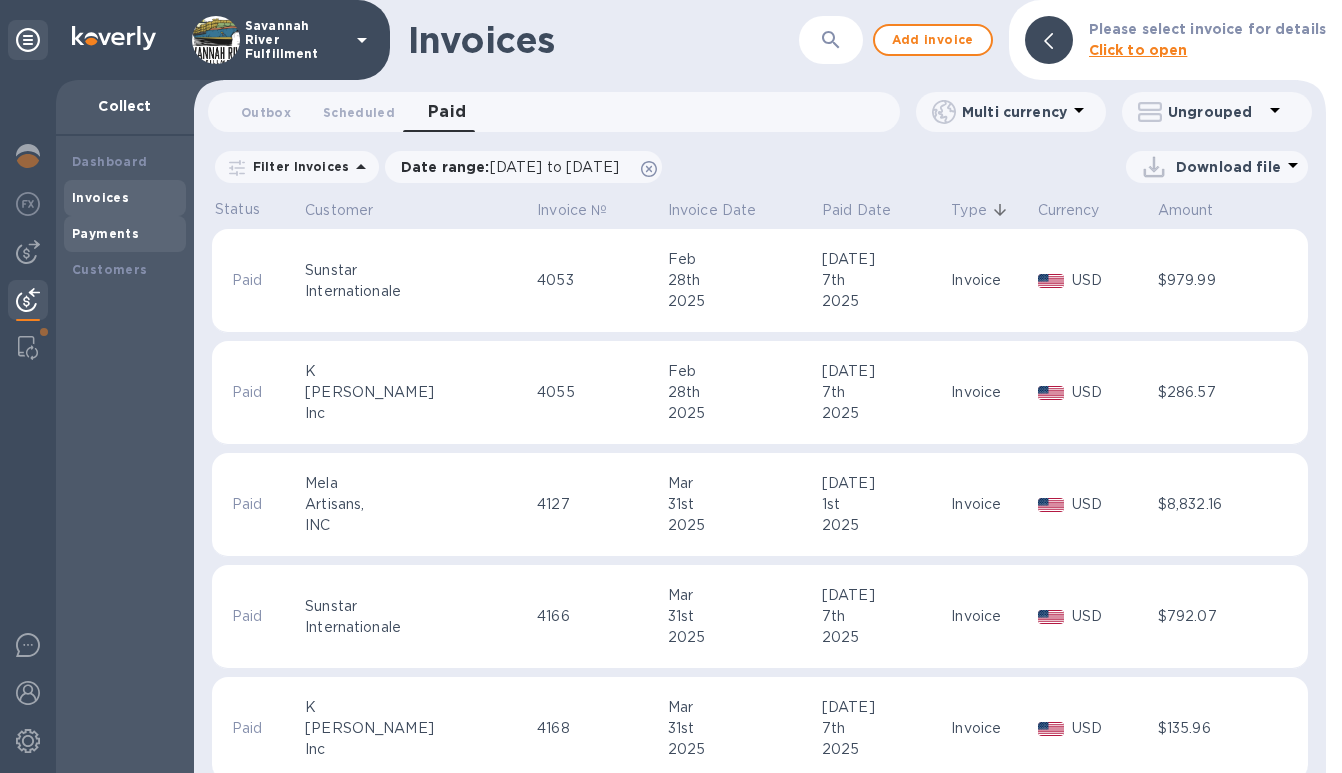 click on "Payments" at bounding box center [105, 233] 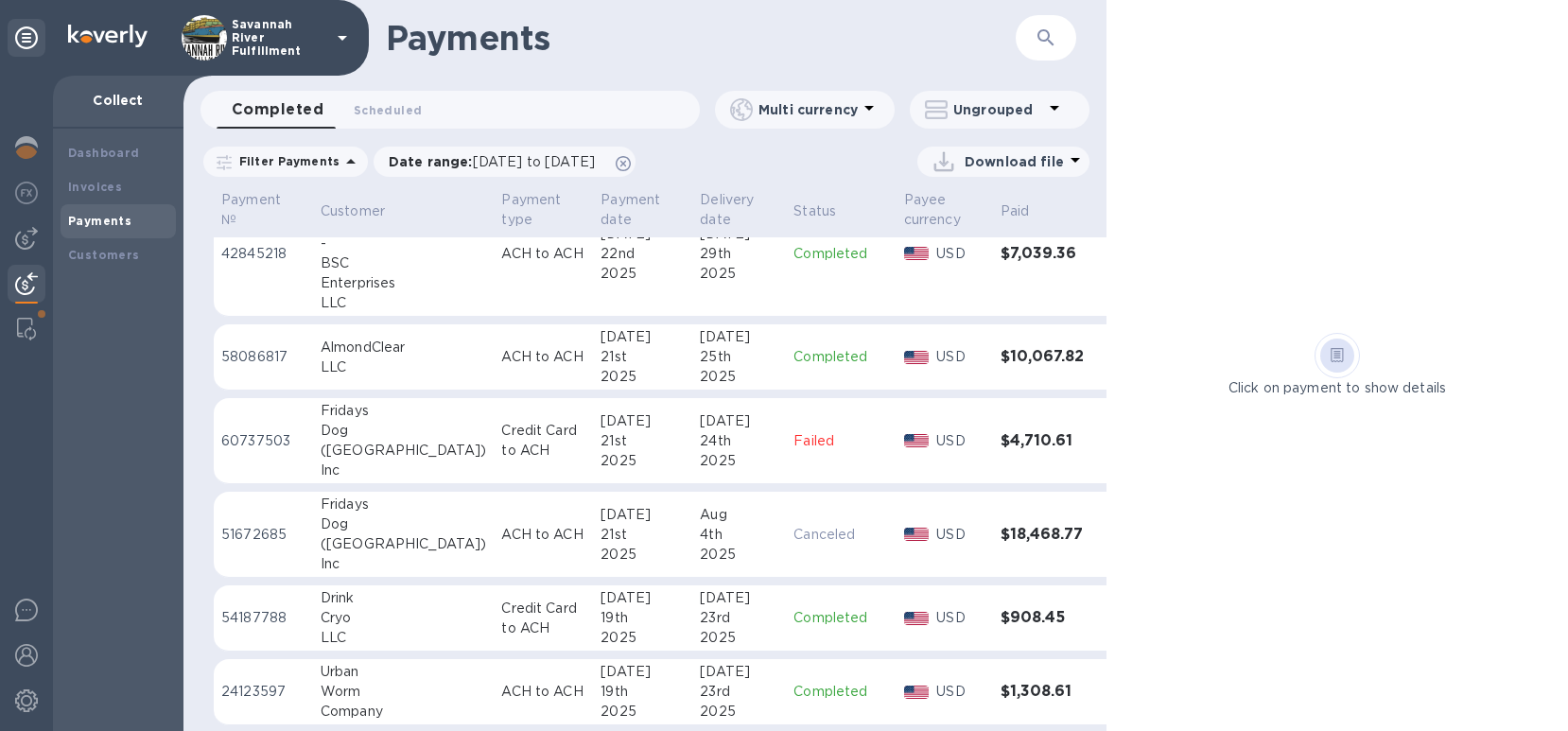 scroll, scrollTop: 272, scrollLeft: 0, axis: vertical 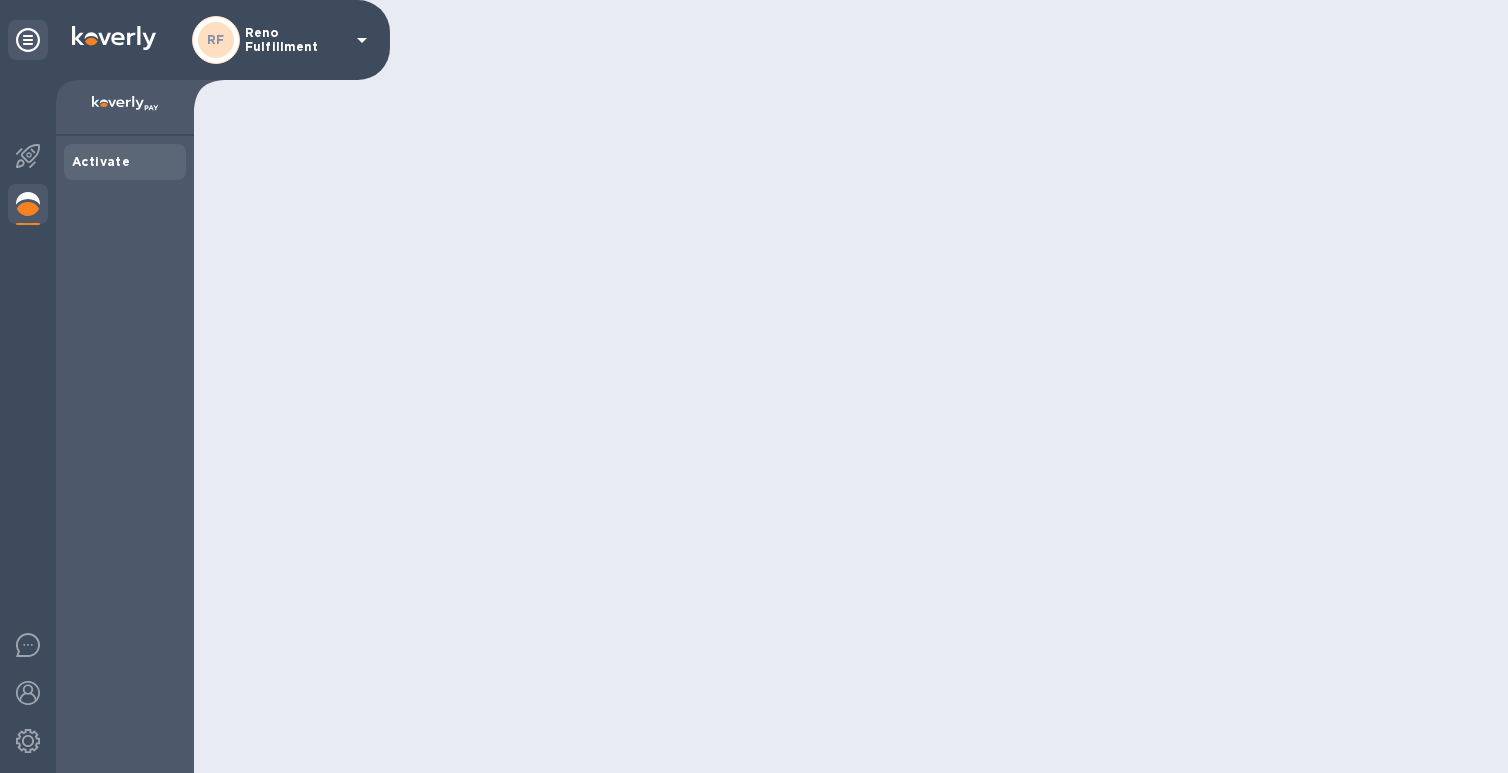 click on "RF Reno Fulfillment" at bounding box center [283, 40] 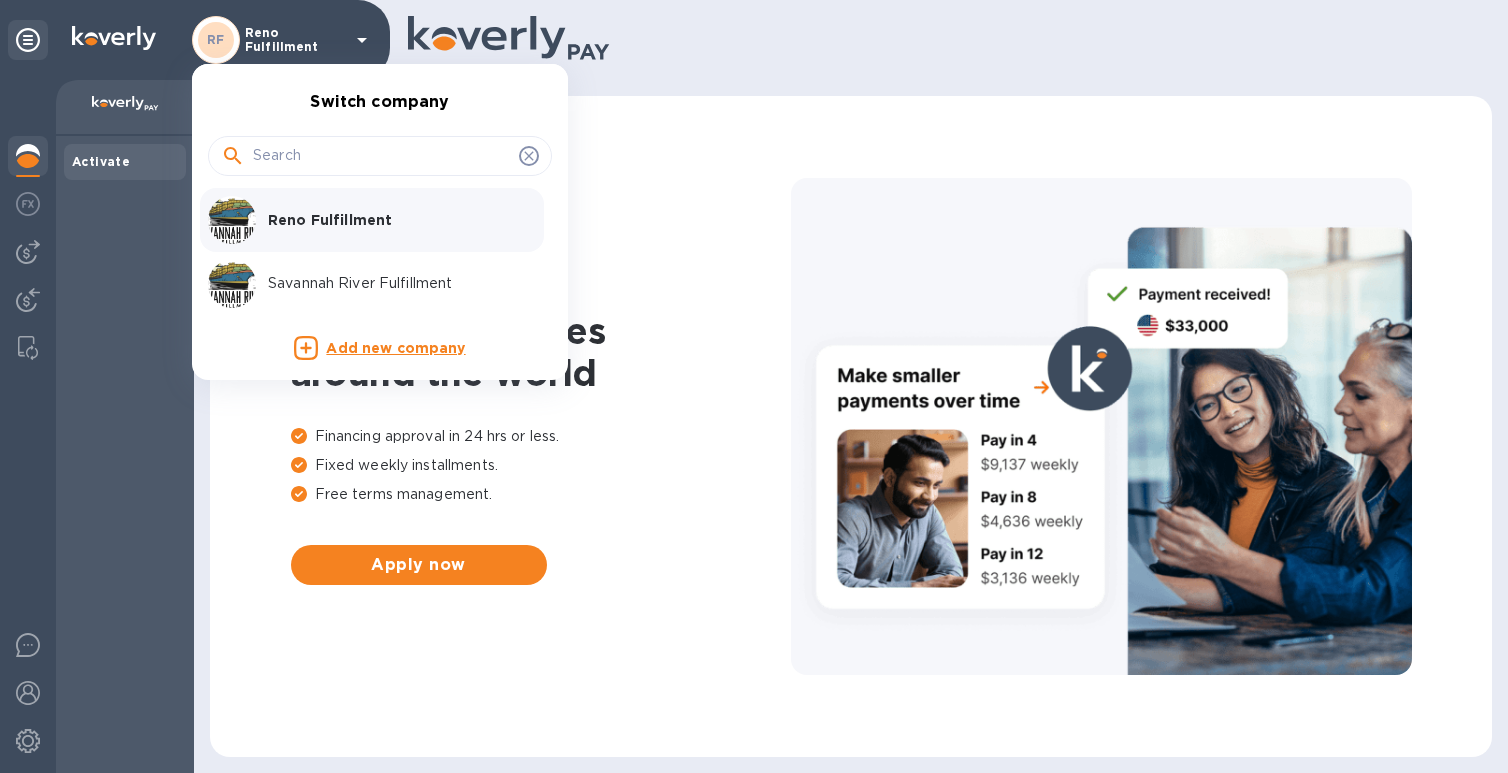 click on "Savannah River Fulfillment" at bounding box center (394, 283) 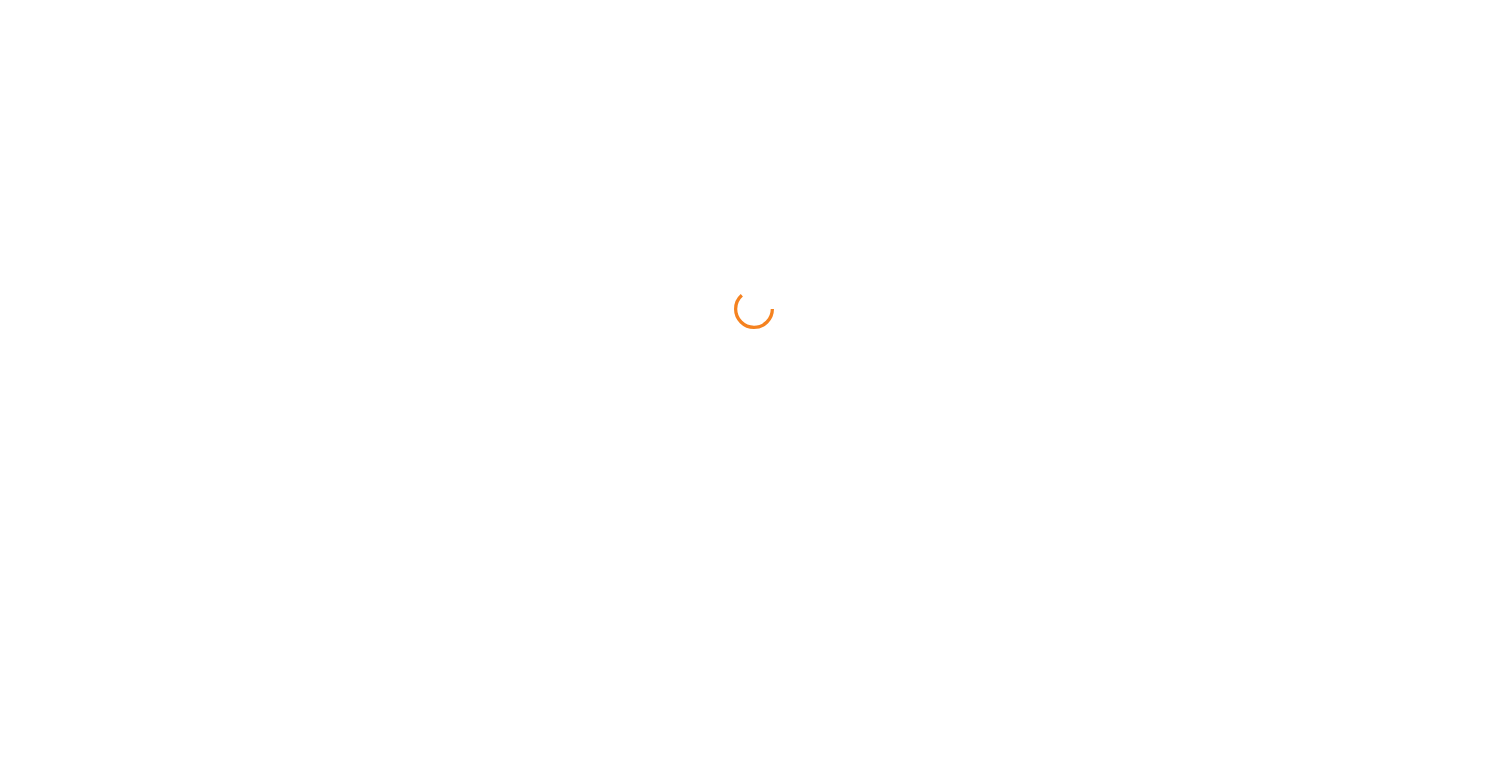 scroll, scrollTop: 0, scrollLeft: 0, axis: both 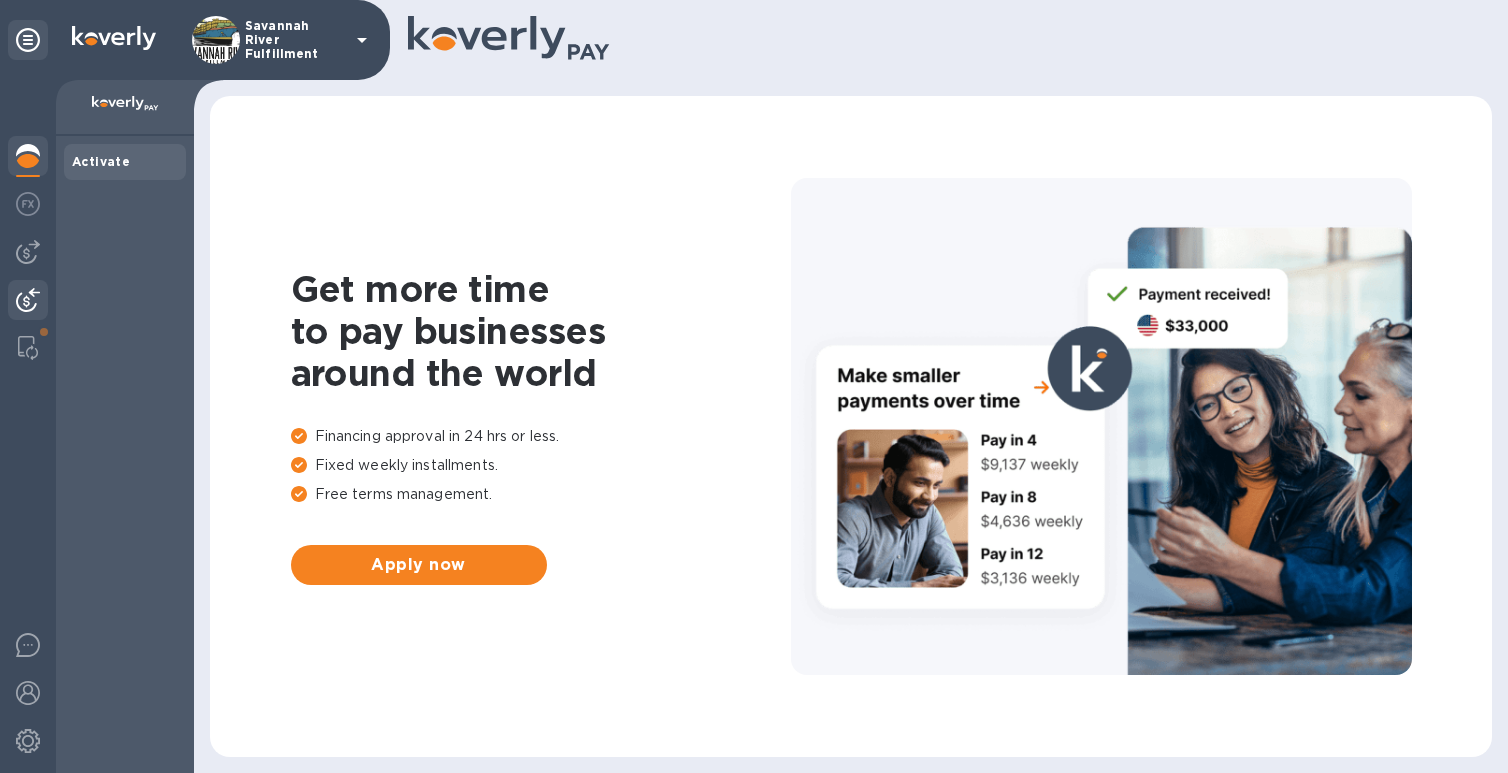 click at bounding box center [28, 302] 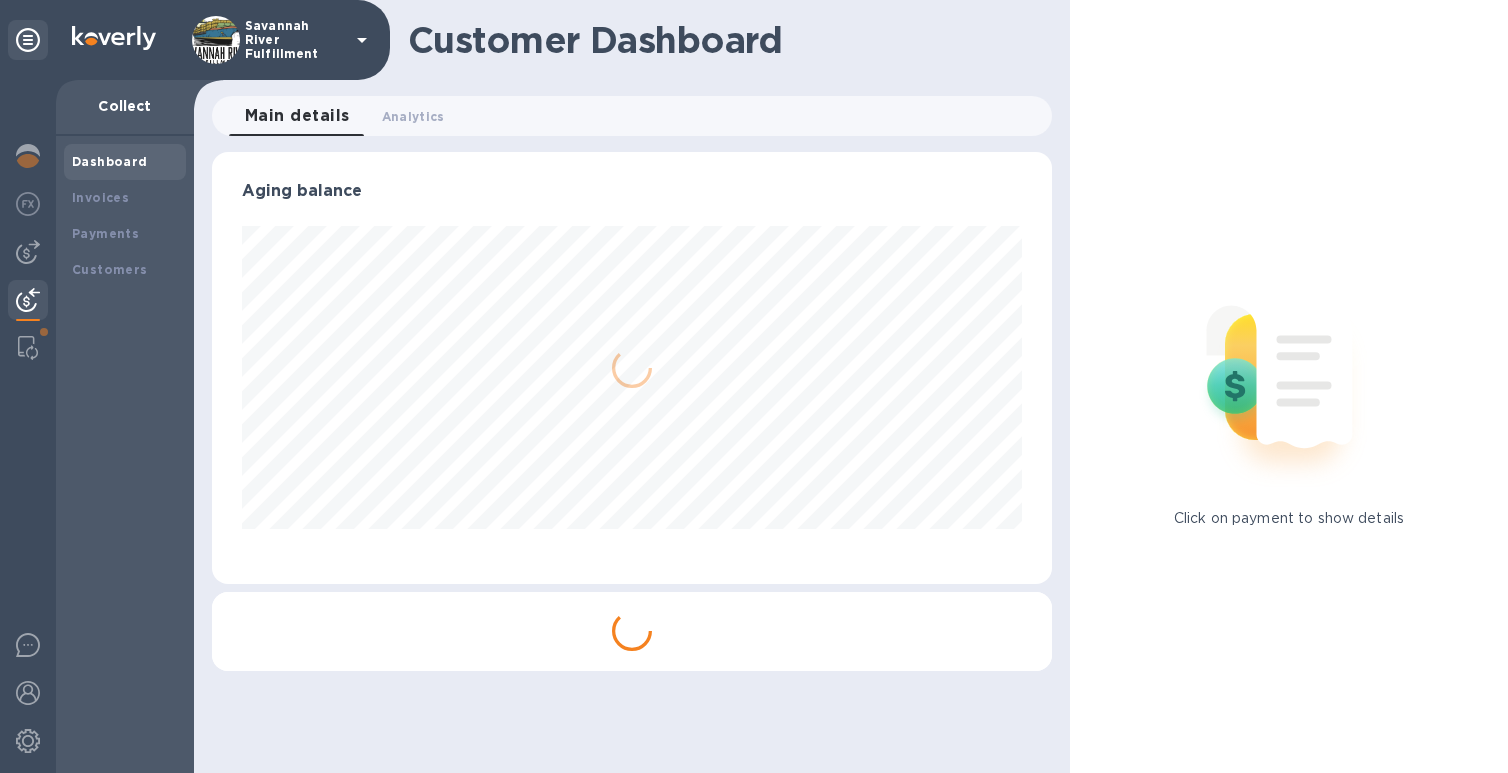 scroll, scrollTop: 999568, scrollLeft: 999160, axis: both 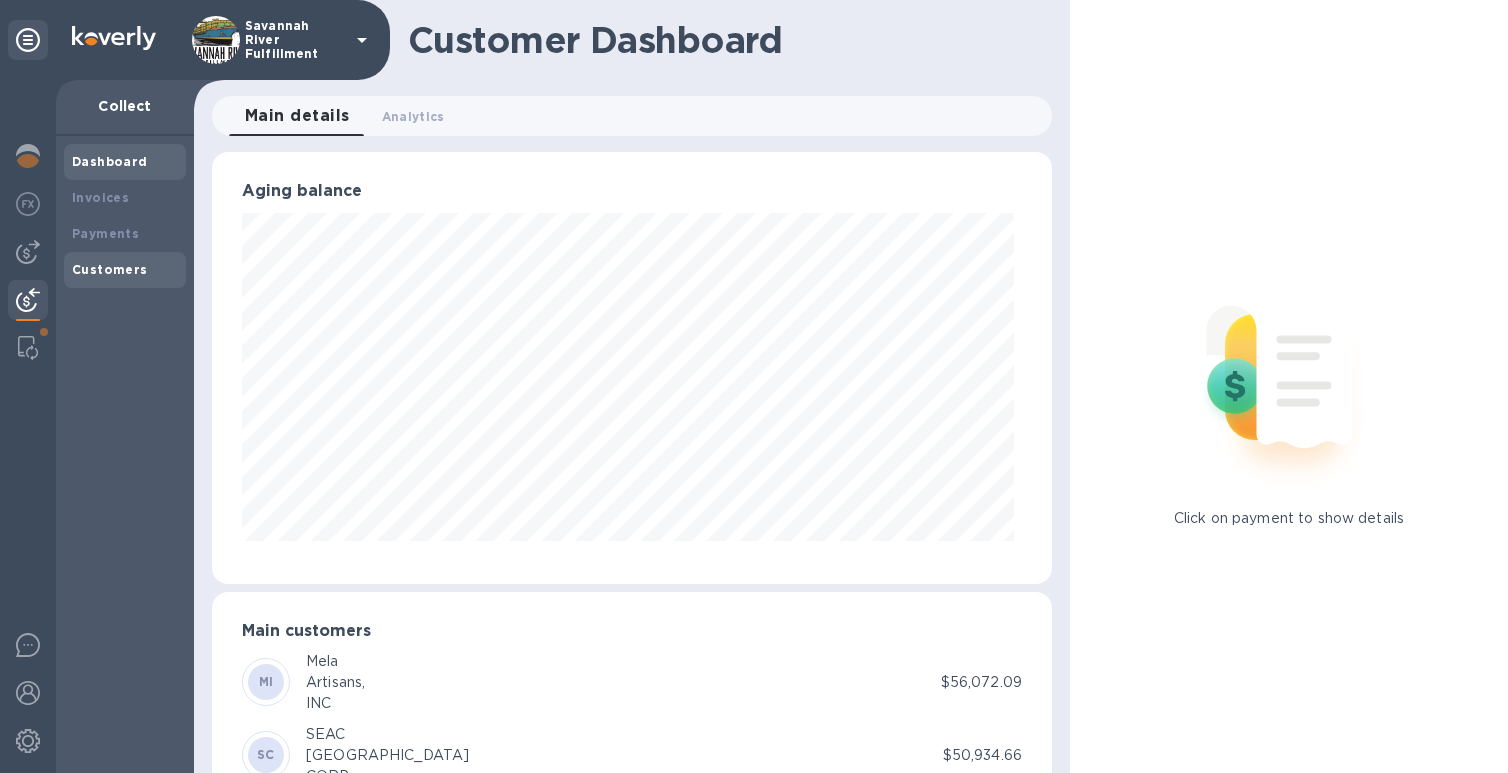 click on "Customers" at bounding box center (125, 270) 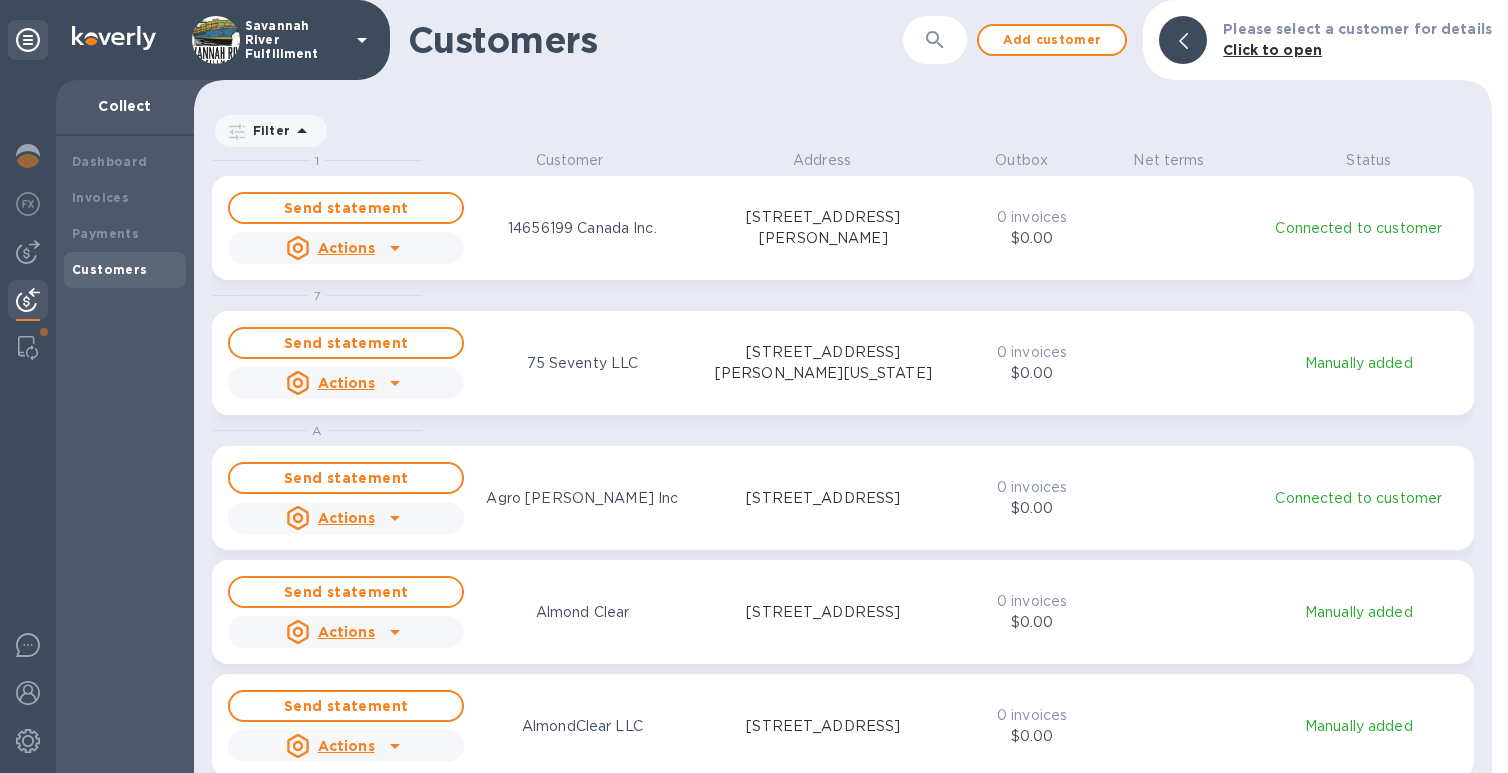 scroll, scrollTop: 17, scrollLeft: 9, axis: both 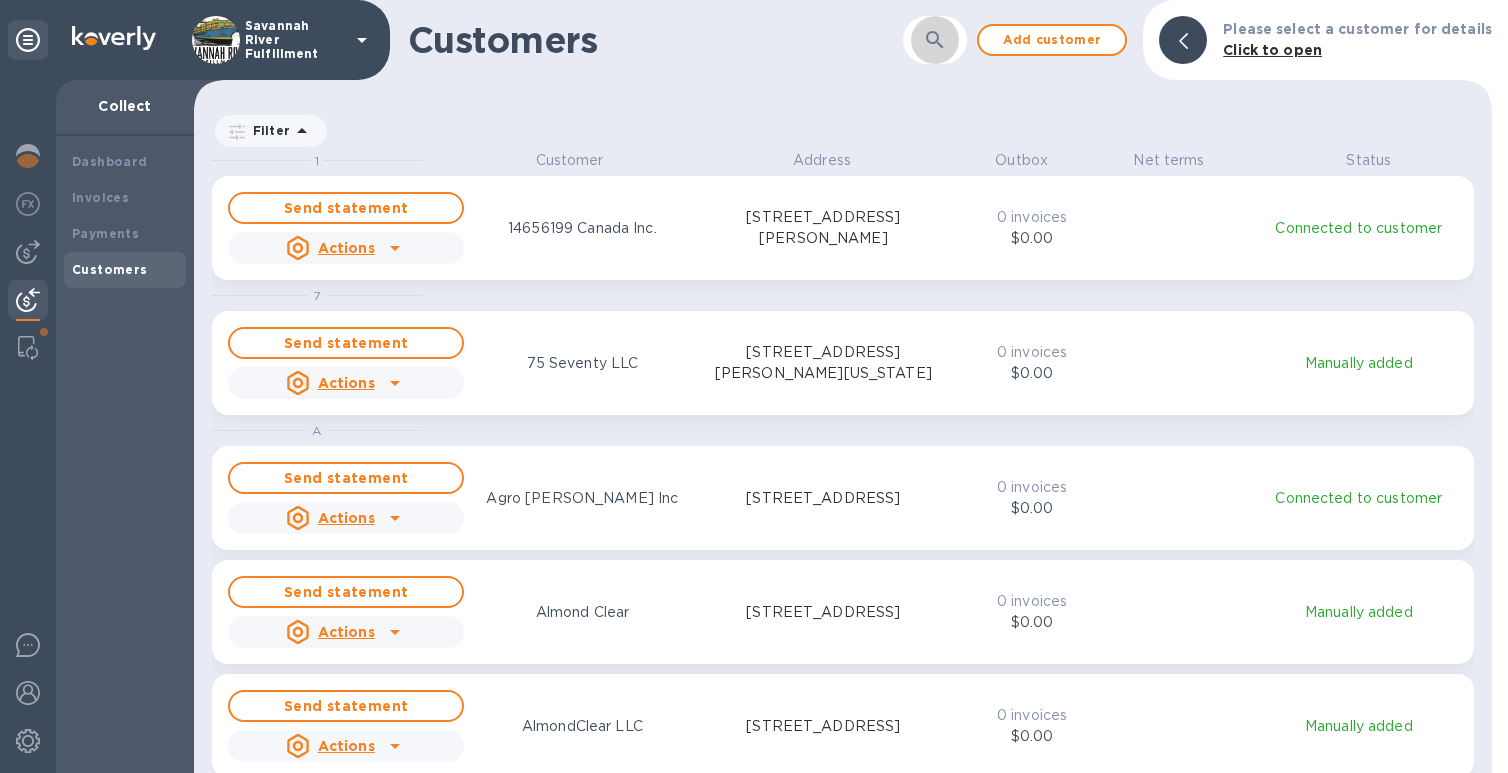 click 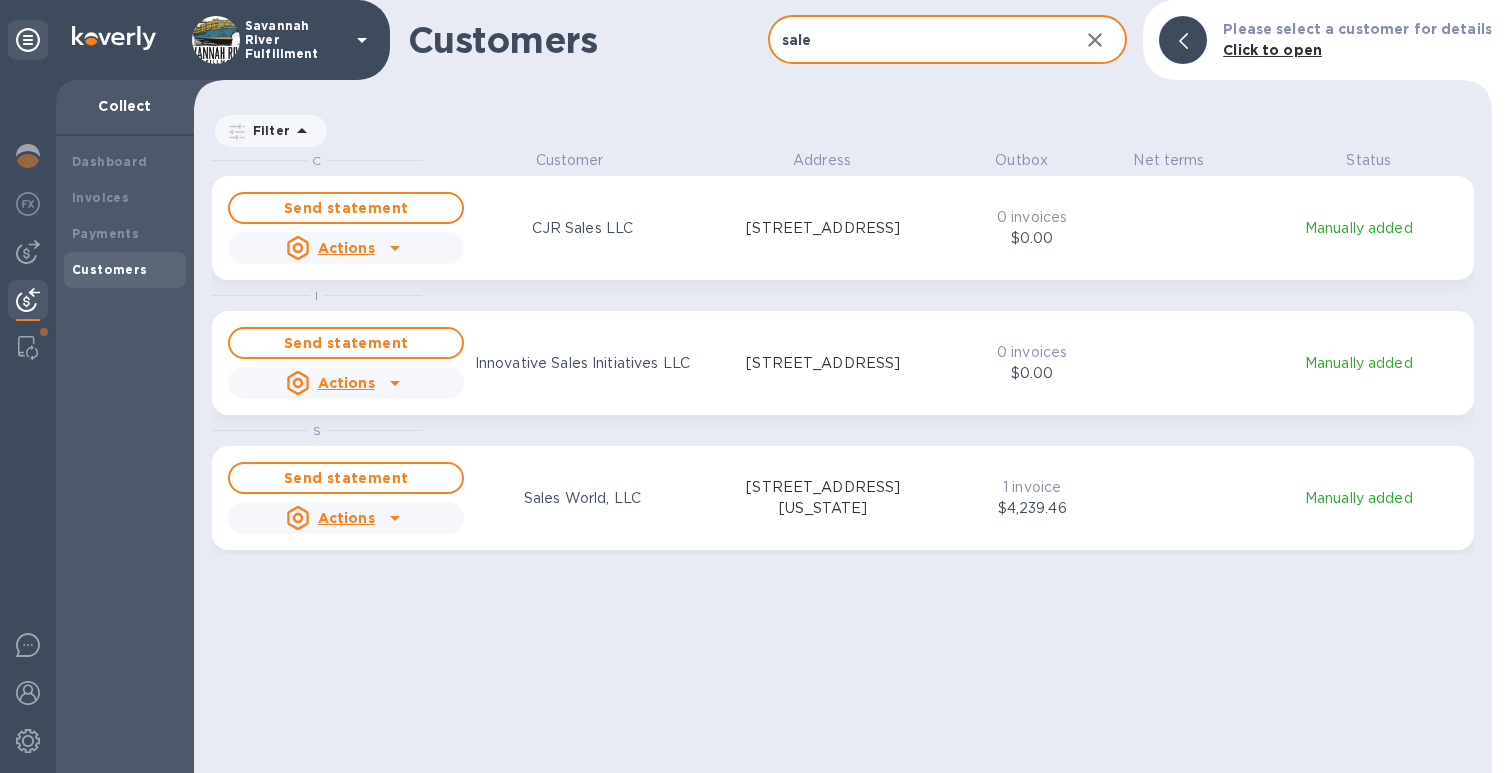 scroll, scrollTop: 17, scrollLeft: 9, axis: both 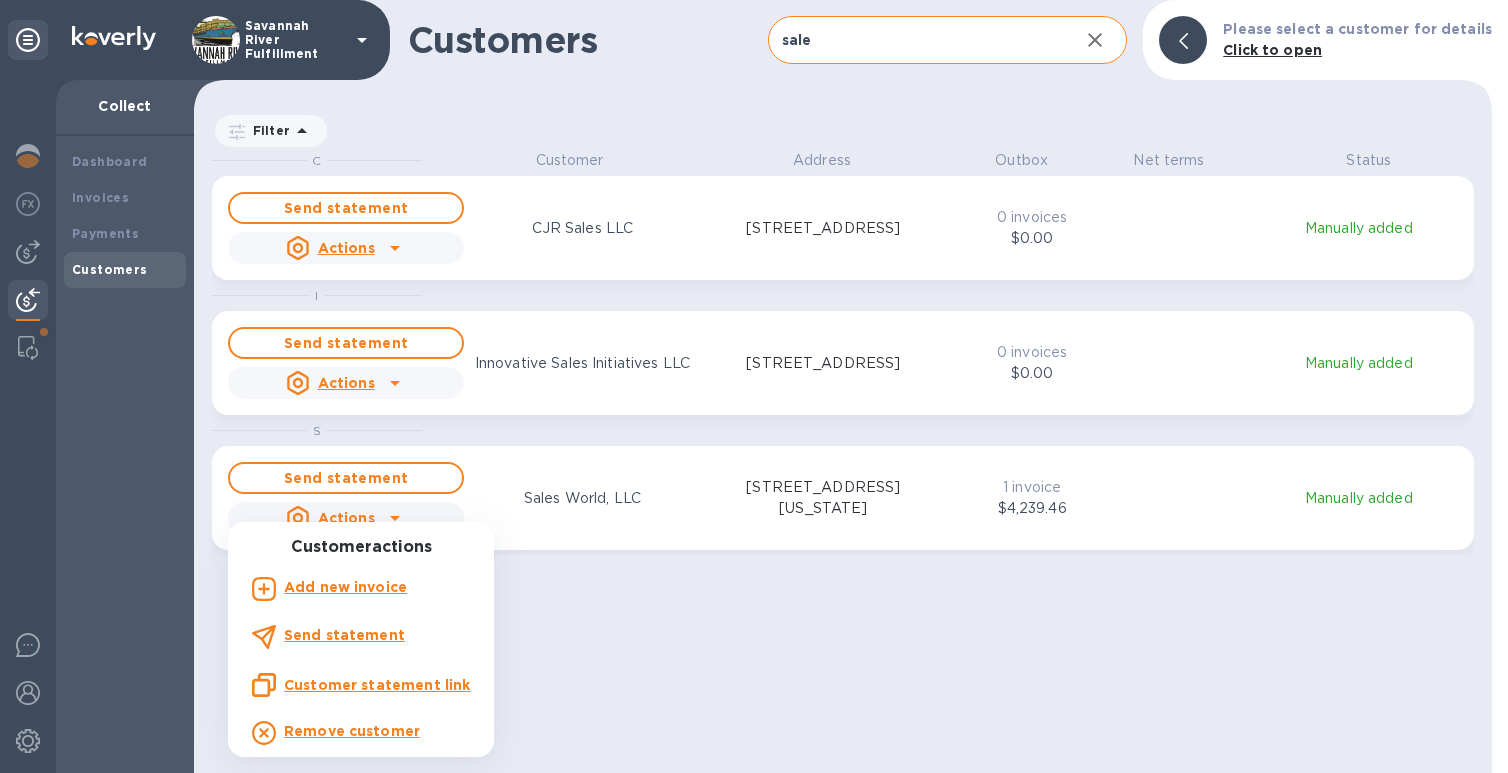 click at bounding box center [754, 386] 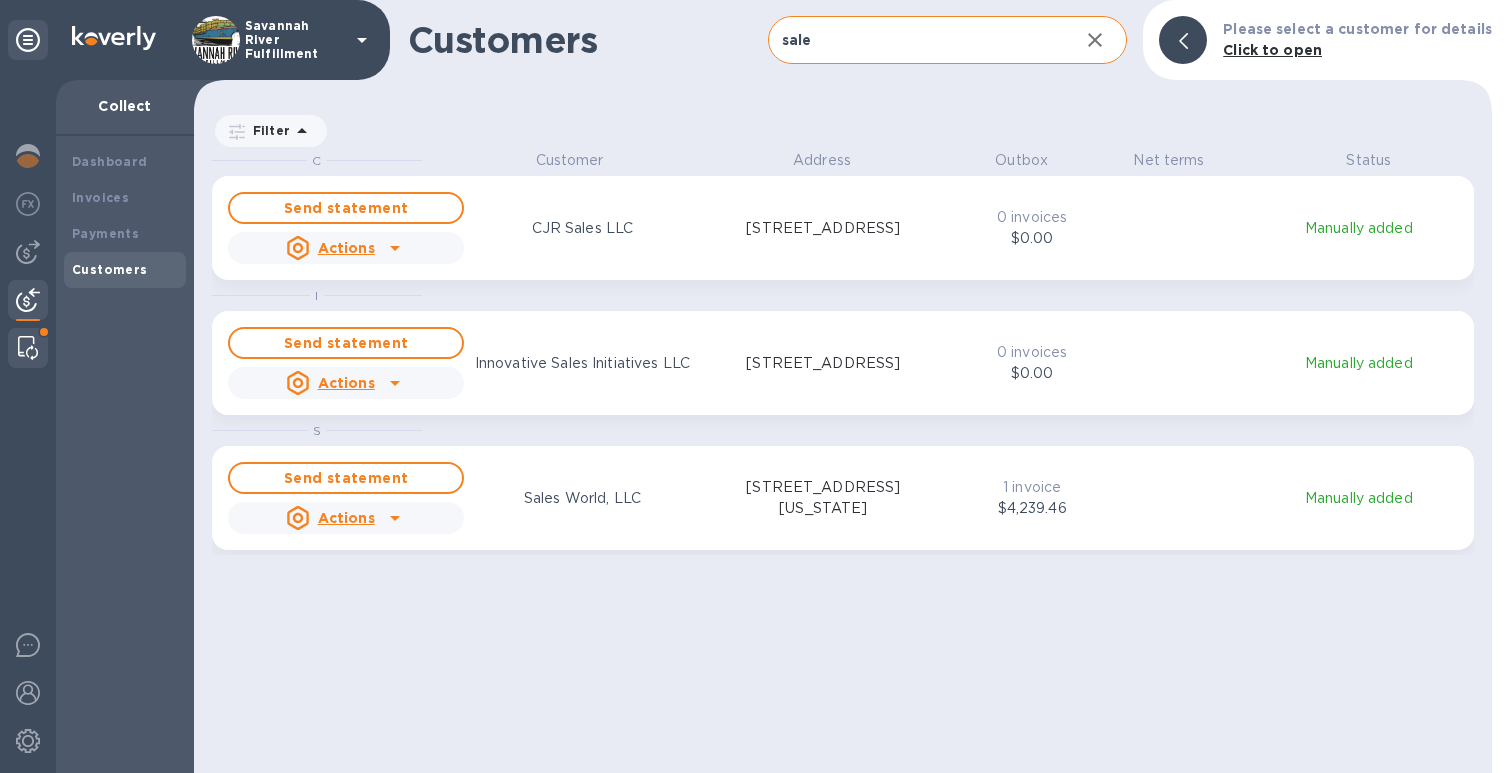 click at bounding box center (28, 348) 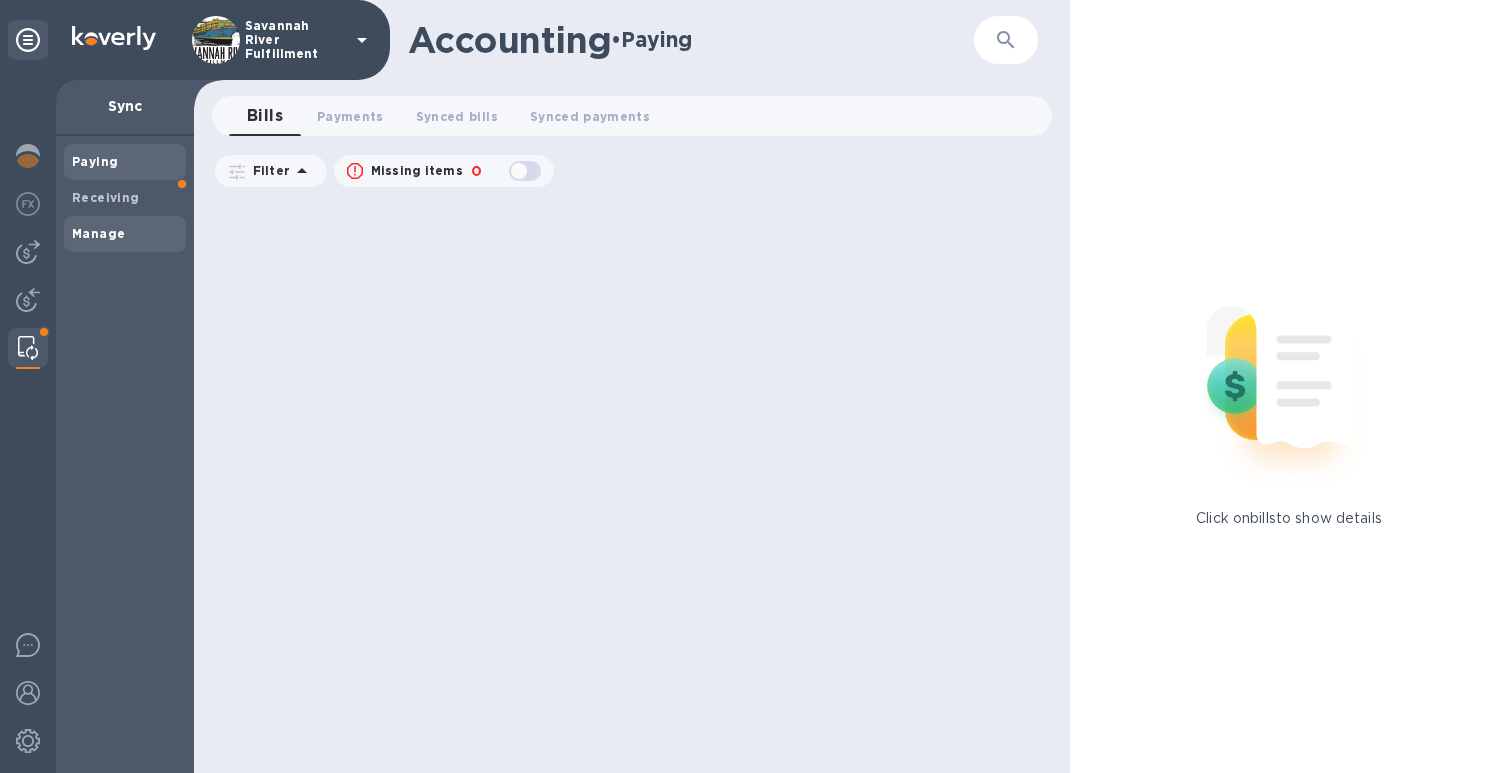 click on "Manage" at bounding box center [125, 234] 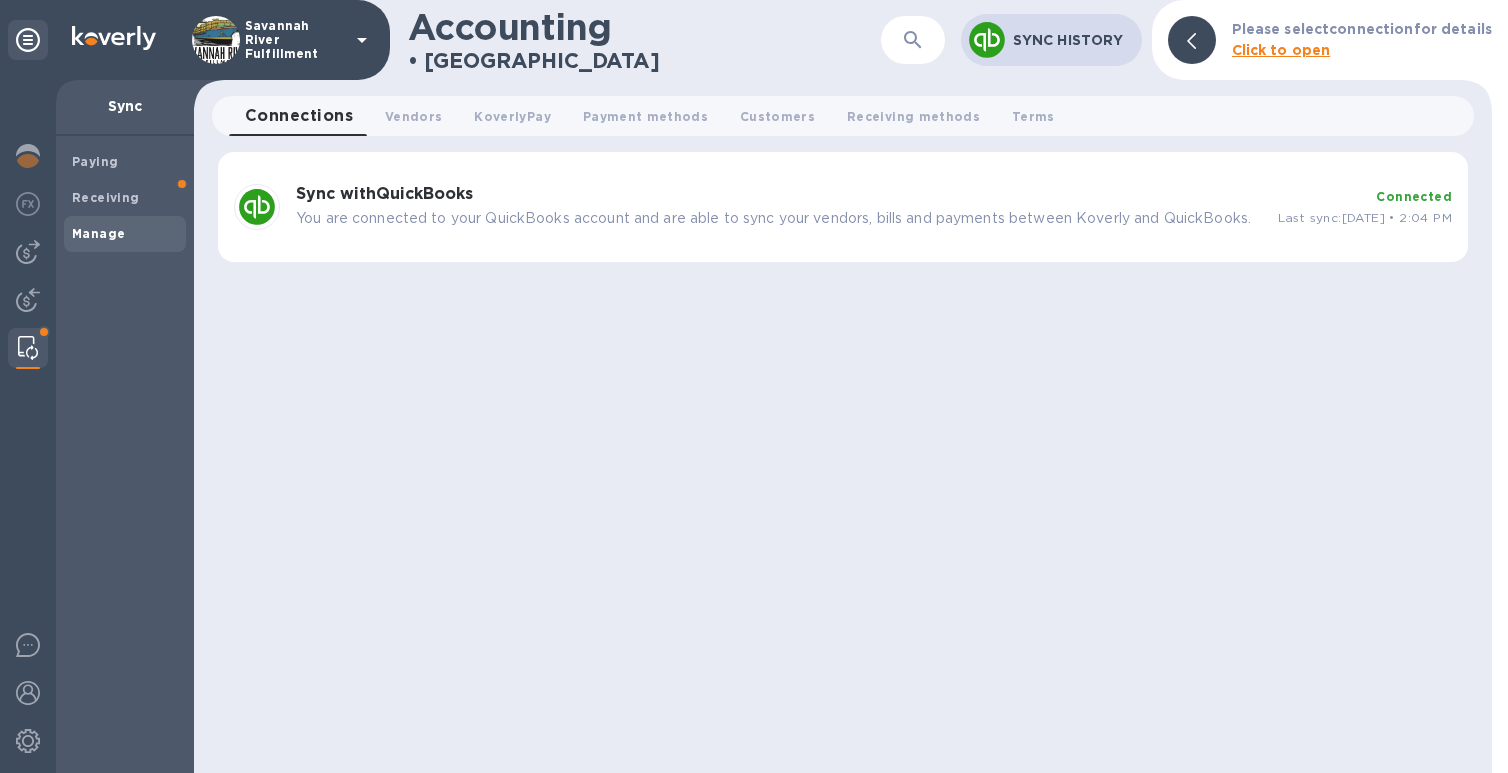 click on "You are connected to your QuickBooks account and are able to sync your vendors, bills and payments between Koverly and QuickBooks." at bounding box center (779, 218) 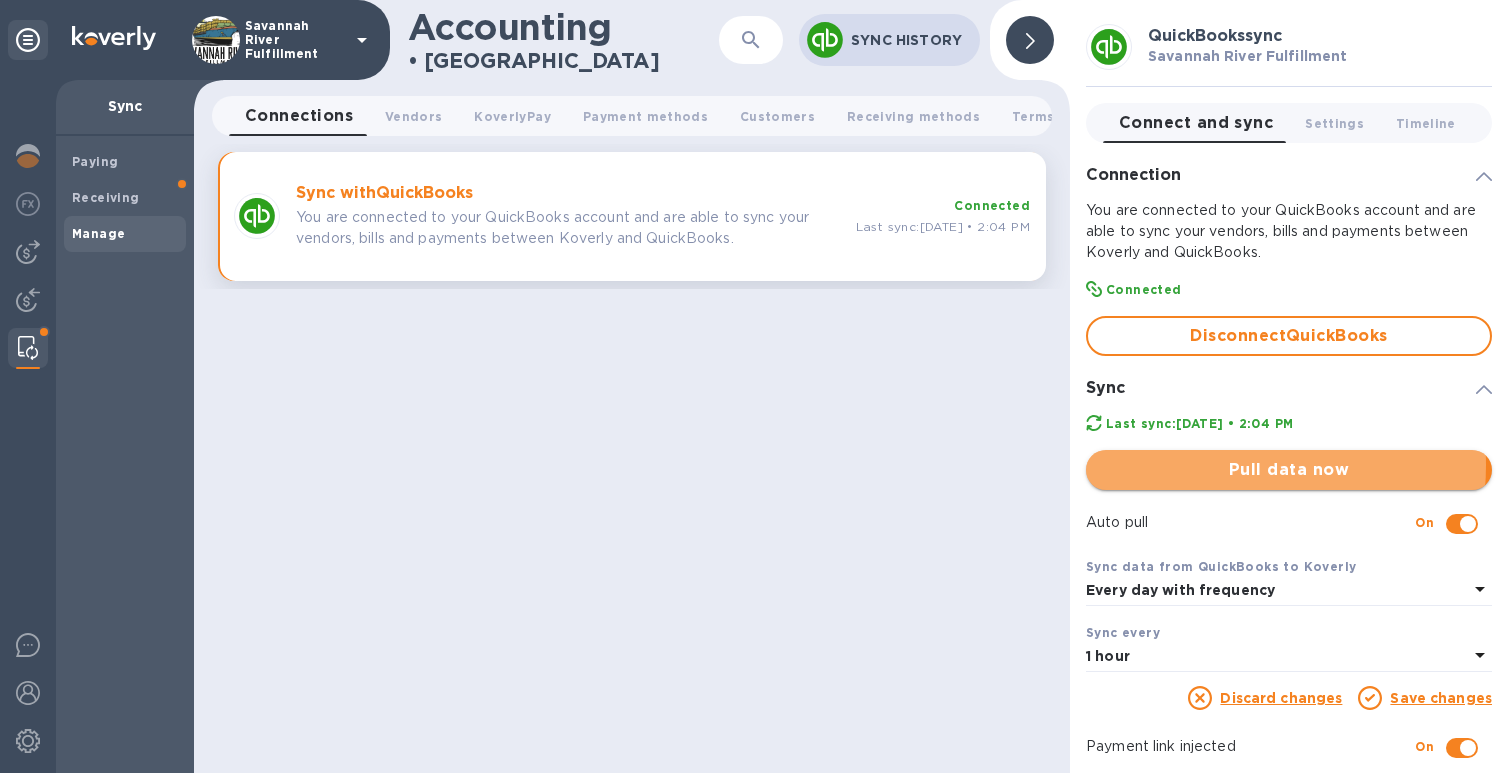 click on "Pull data now" at bounding box center [1289, 470] 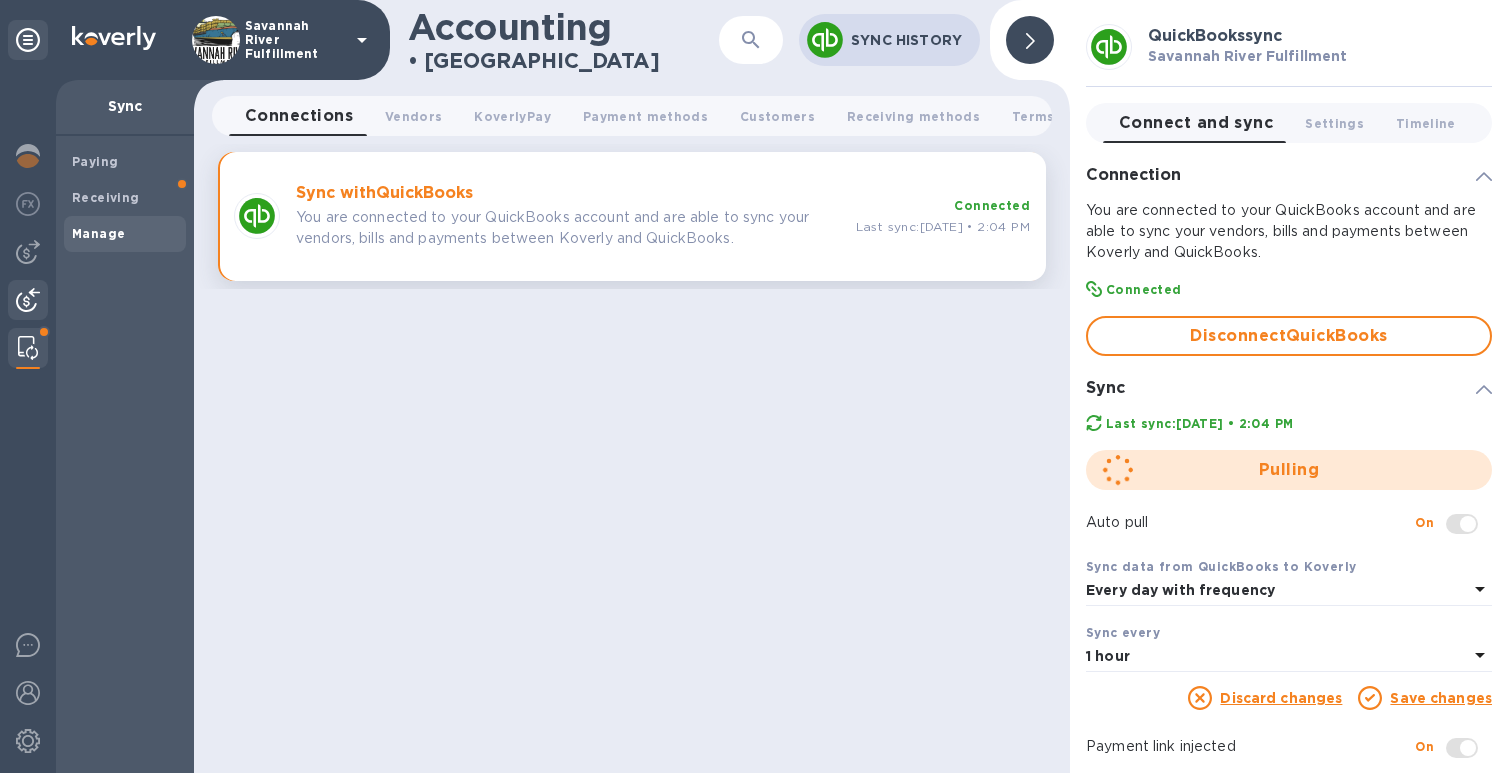 click at bounding box center [28, 300] 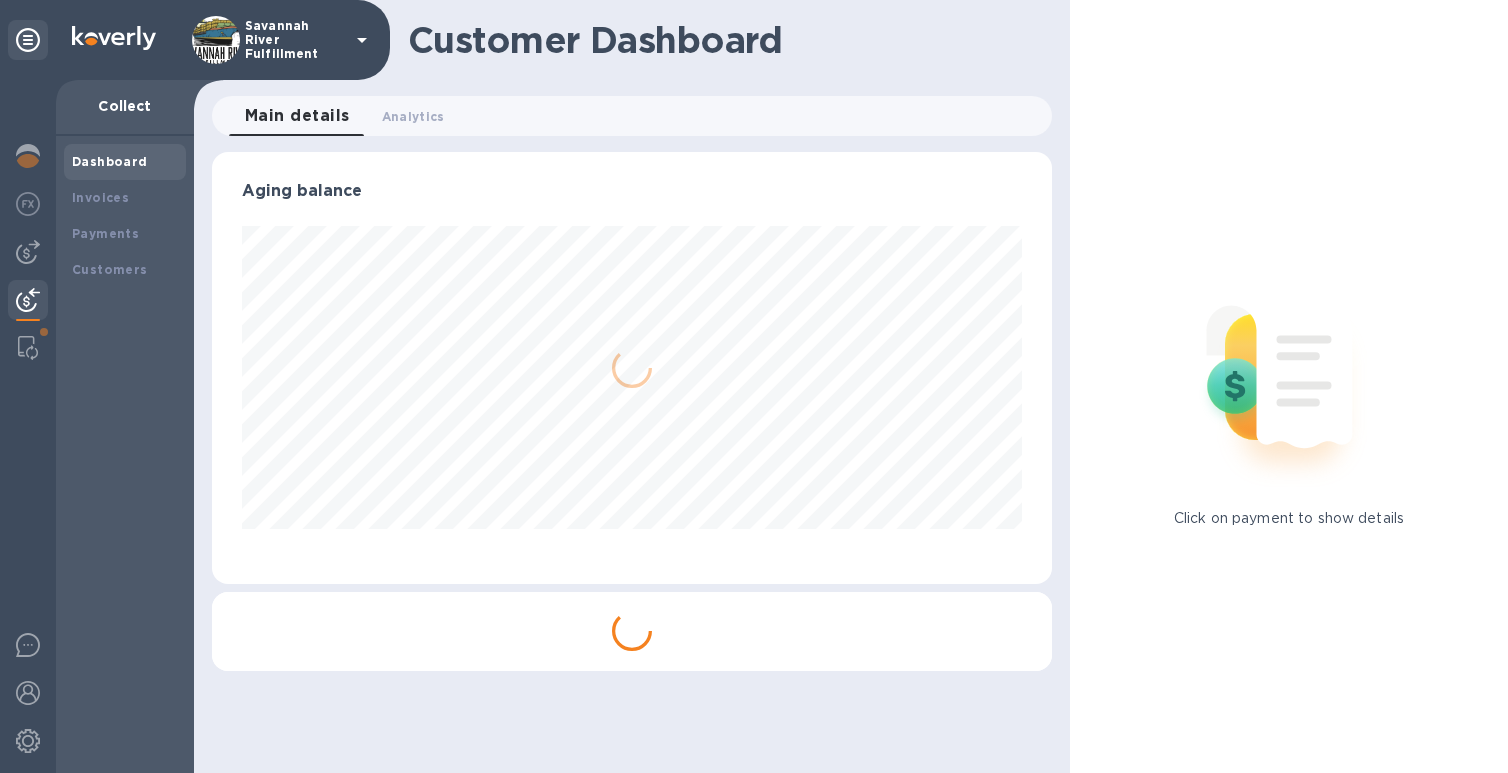 scroll, scrollTop: 999568, scrollLeft: 999168, axis: both 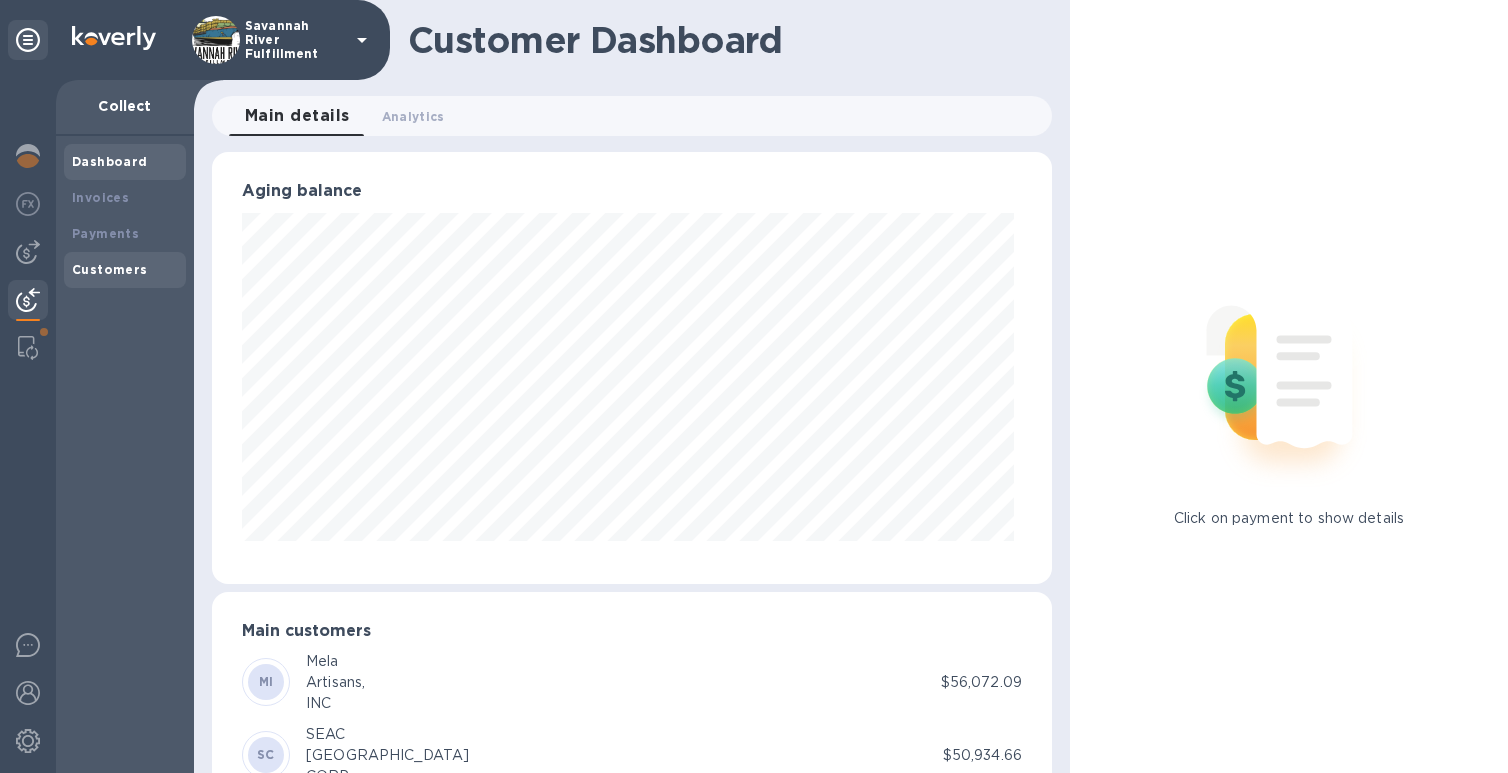 click on "Customers" at bounding box center [110, 269] 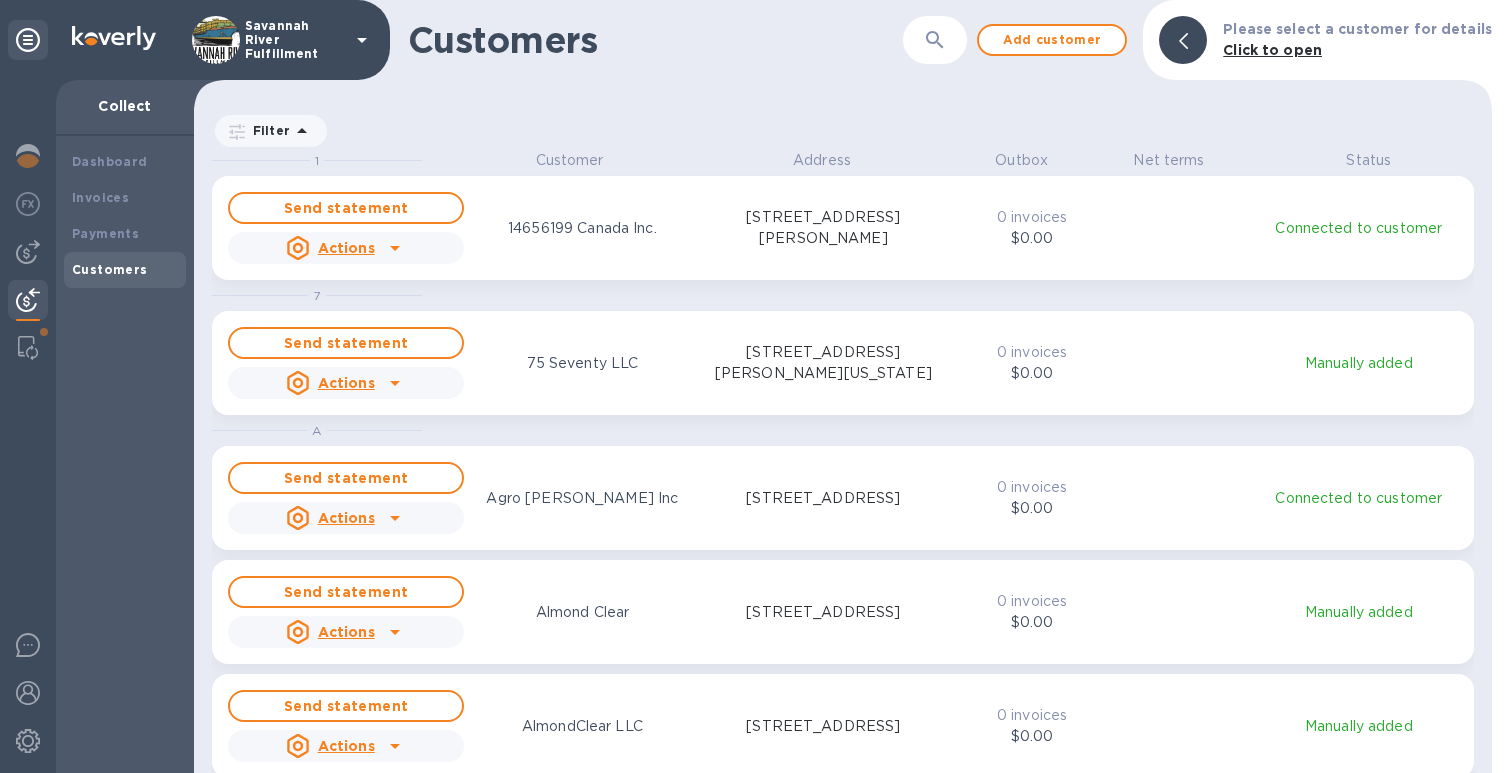 scroll, scrollTop: 17, scrollLeft: 9, axis: both 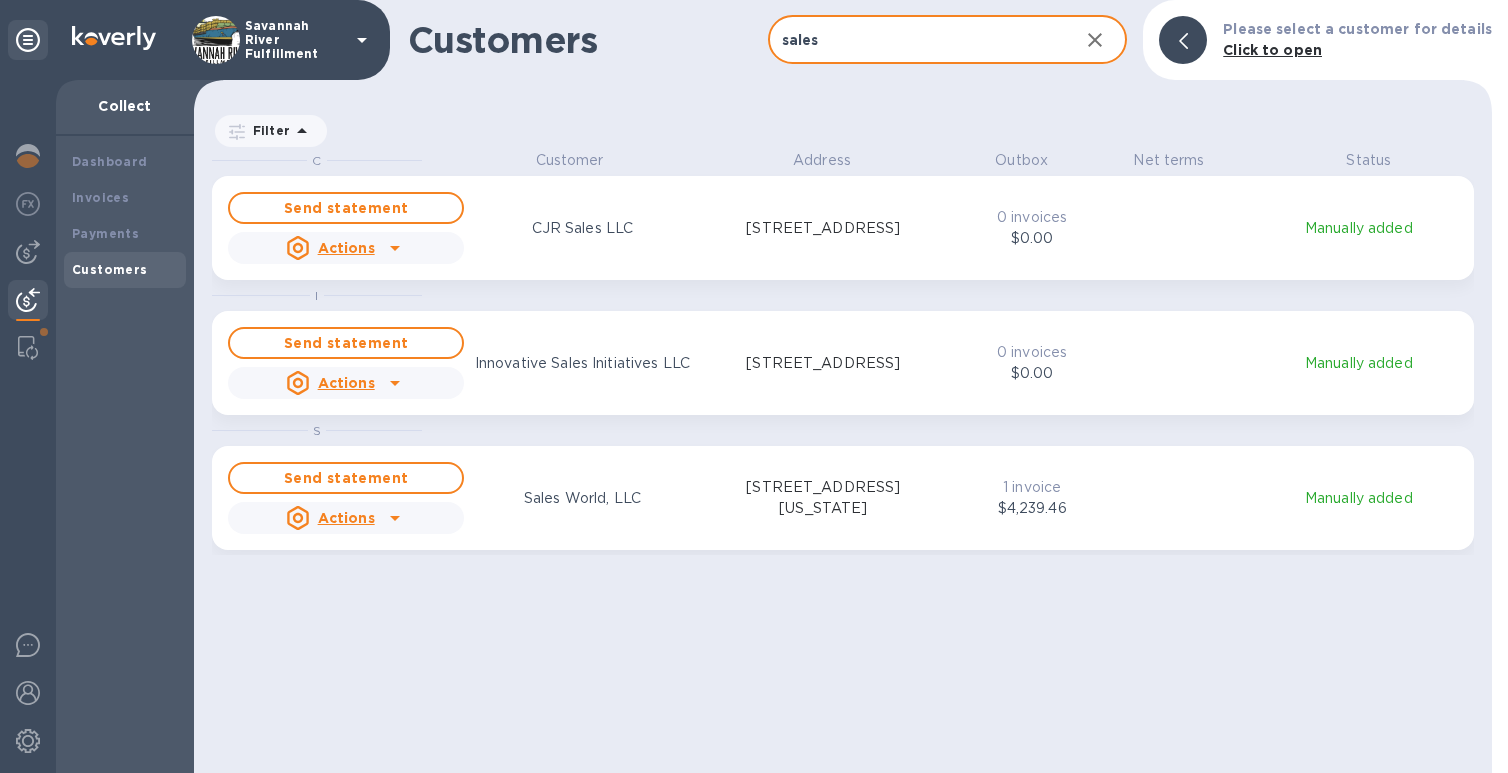 type on "sales" 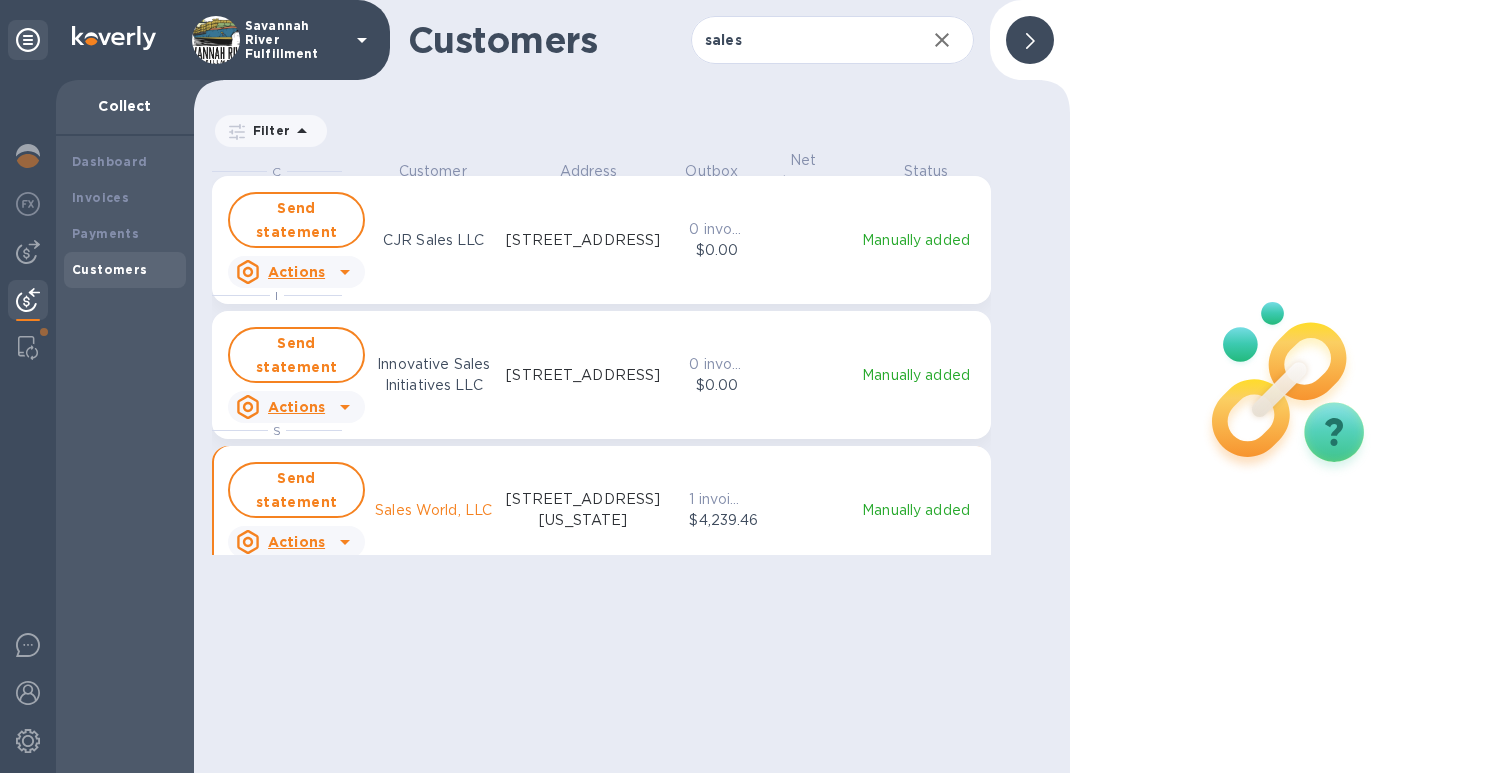 scroll, scrollTop: 607, scrollLeft: 868, axis: both 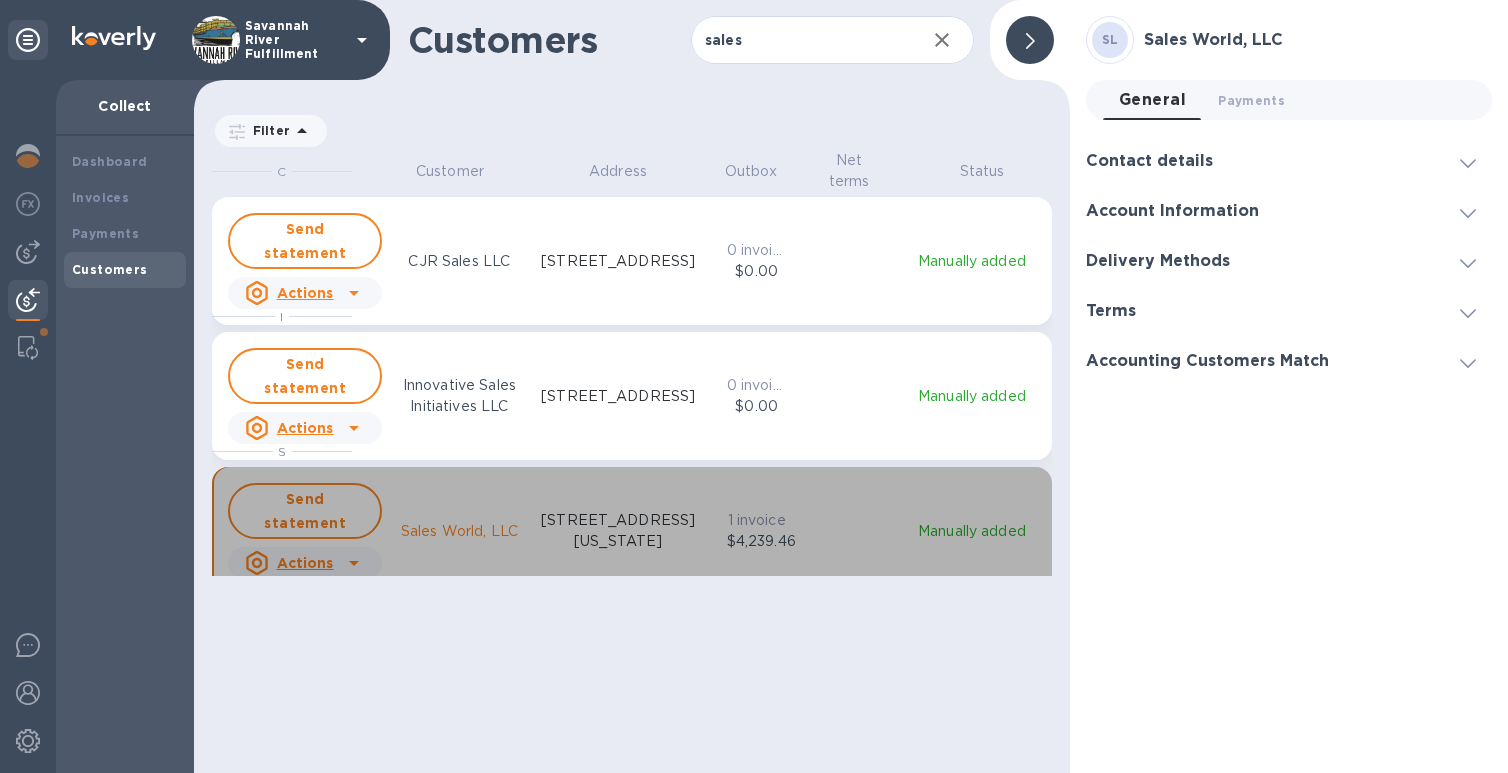 click on "Send statement Actions Sales World, LLC 3402 76th St, Lubbock,   Texas 79423 US 1 invoice $4,239.46 Manually added" at bounding box center [632, 531] 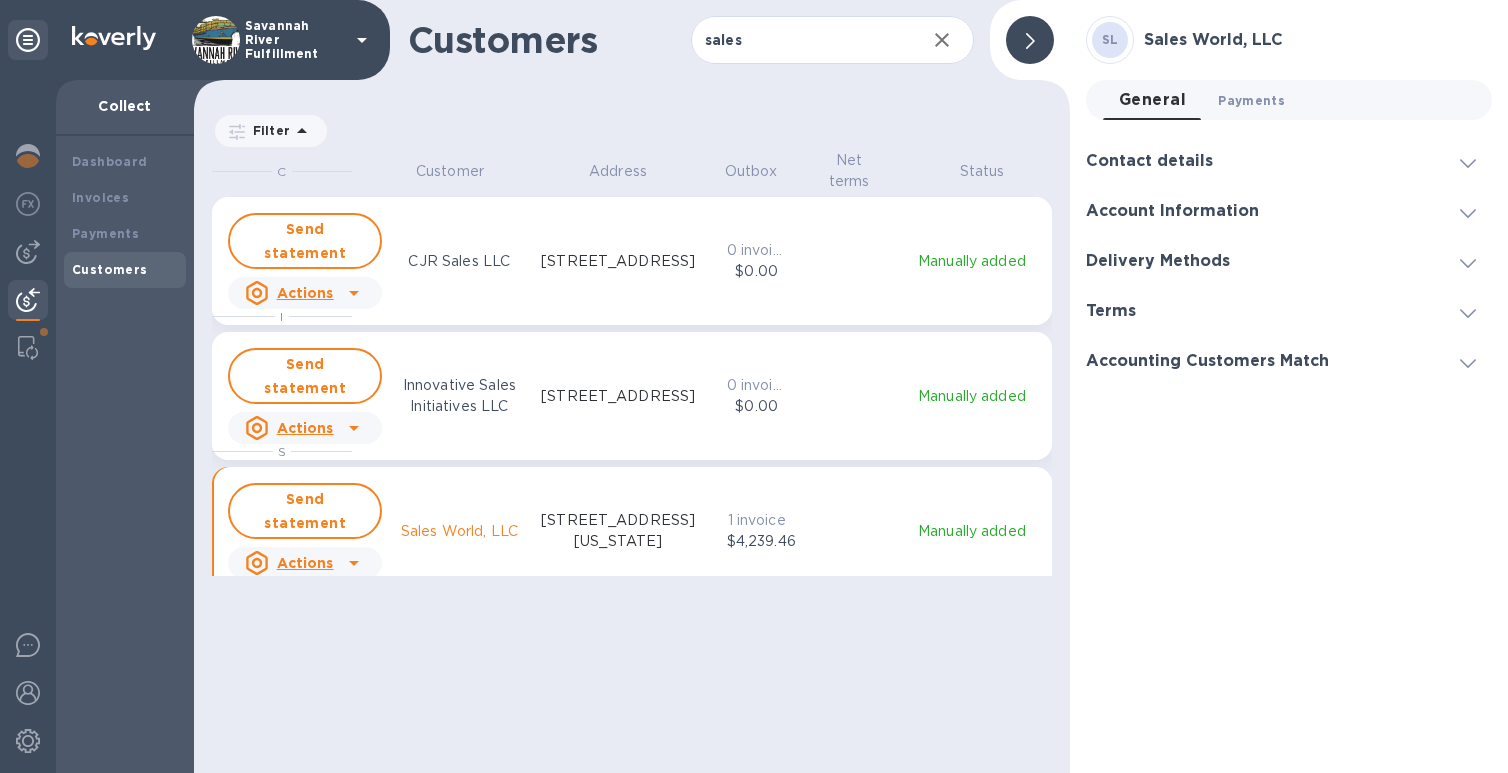 click on "Payments 0" at bounding box center [1251, 100] 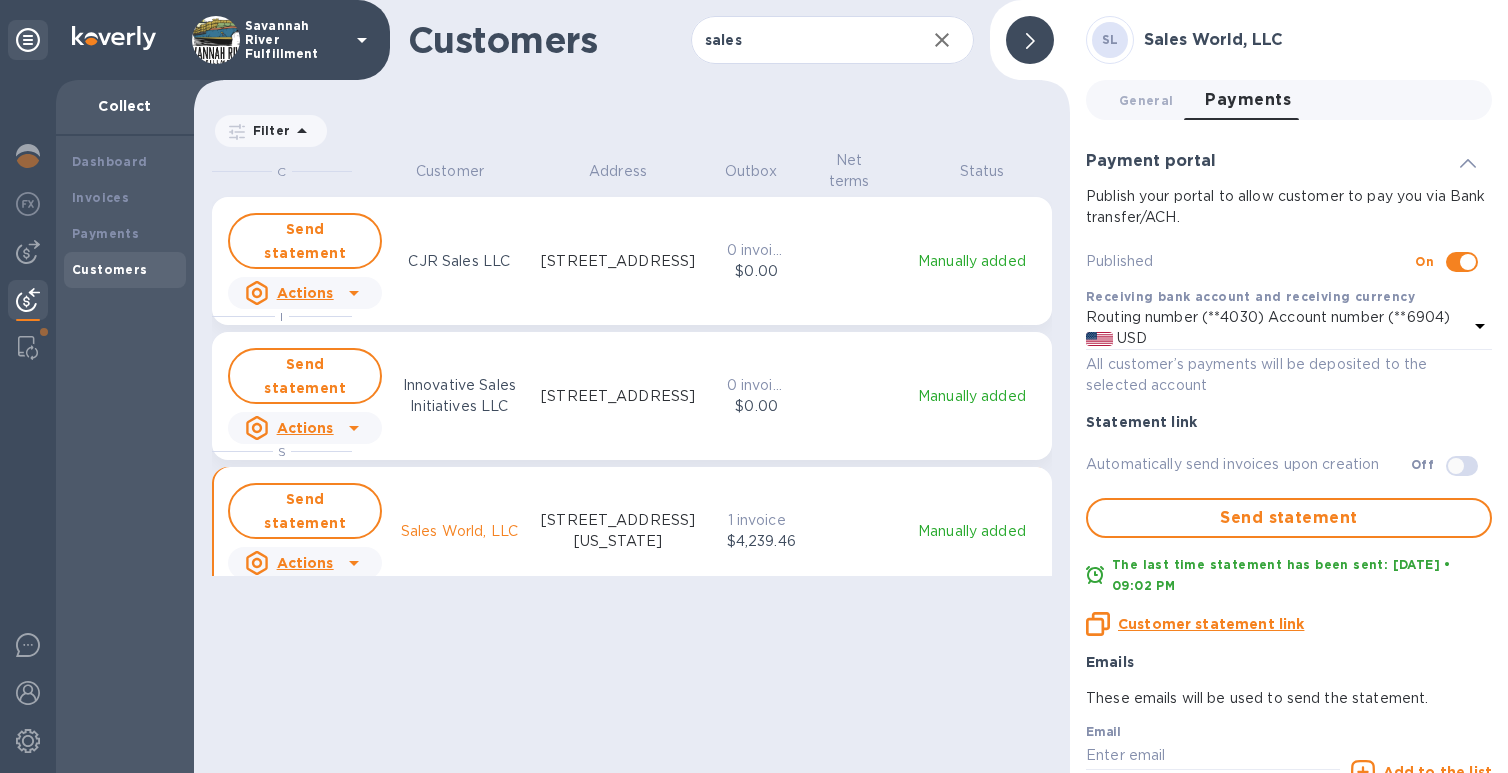 click on "C Customer Address Outbox Net terms Status Send statement Actions CJR Sales LLC 4726 152nd St., Urbandale,   IA 50323 US 0 invoices $0.00 Manually added I Send statement Actions Innovative Sales Initiatives LLC 392 Battle Harbor Lane, Ridgeland,   SC 29936 US 0 invoices $0.00 Manually added S Send statement Actions Sales World, LLC 3402 76th St, Lubbock,   Texas 79423 US 1 invoice $4,239.46 Manually added" at bounding box center (641, 459) 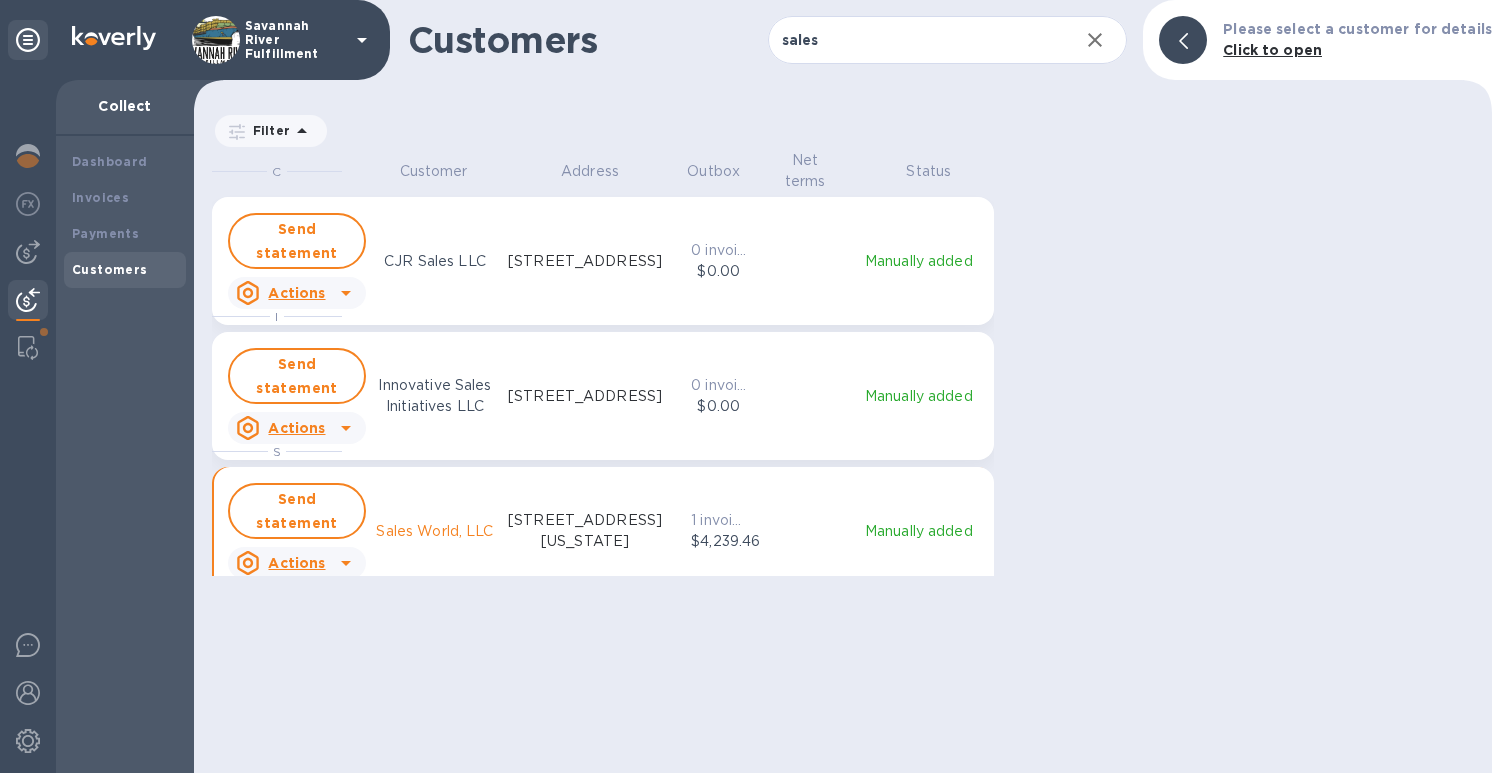 scroll, scrollTop: 607, scrollLeft: 1290, axis: both 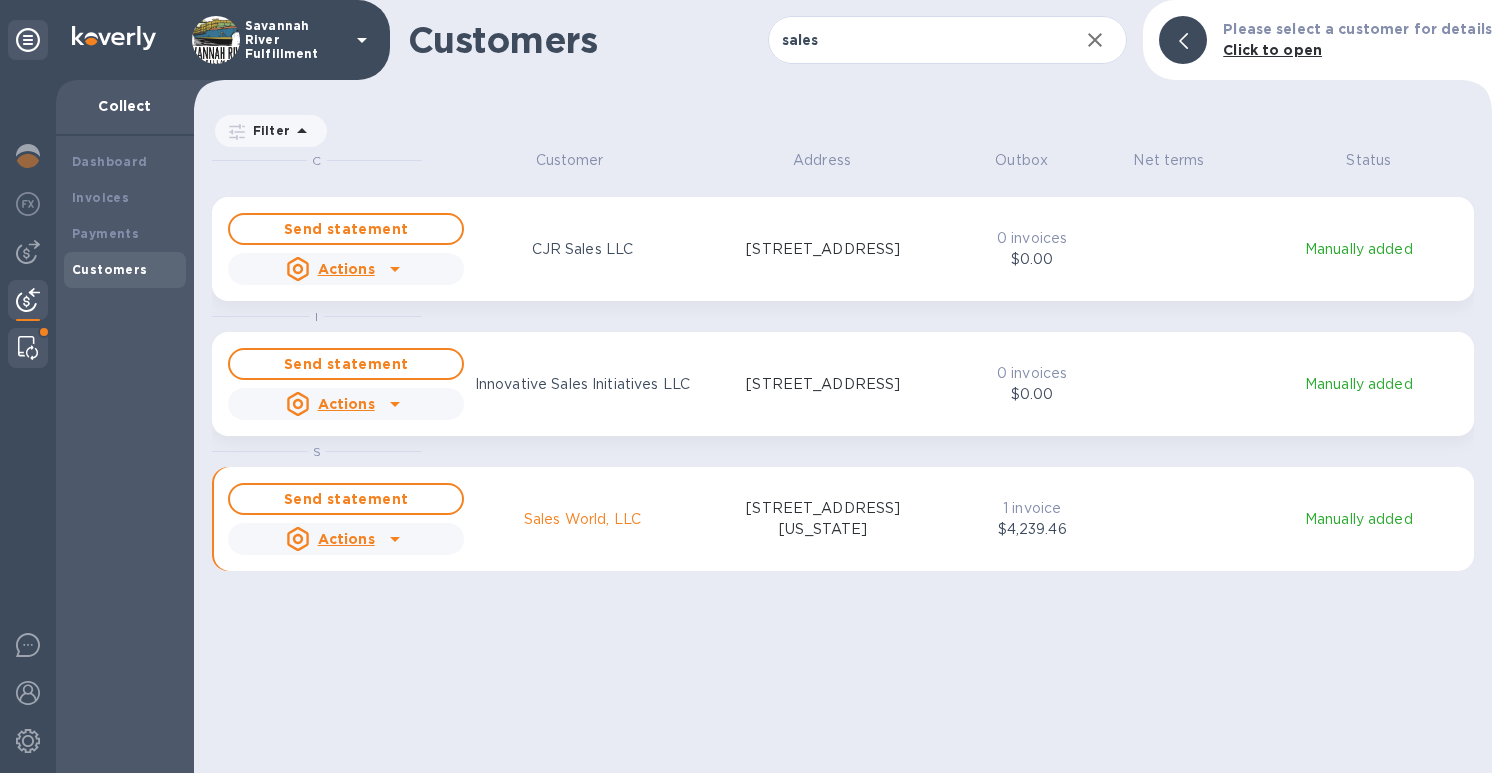 click at bounding box center [28, 348] 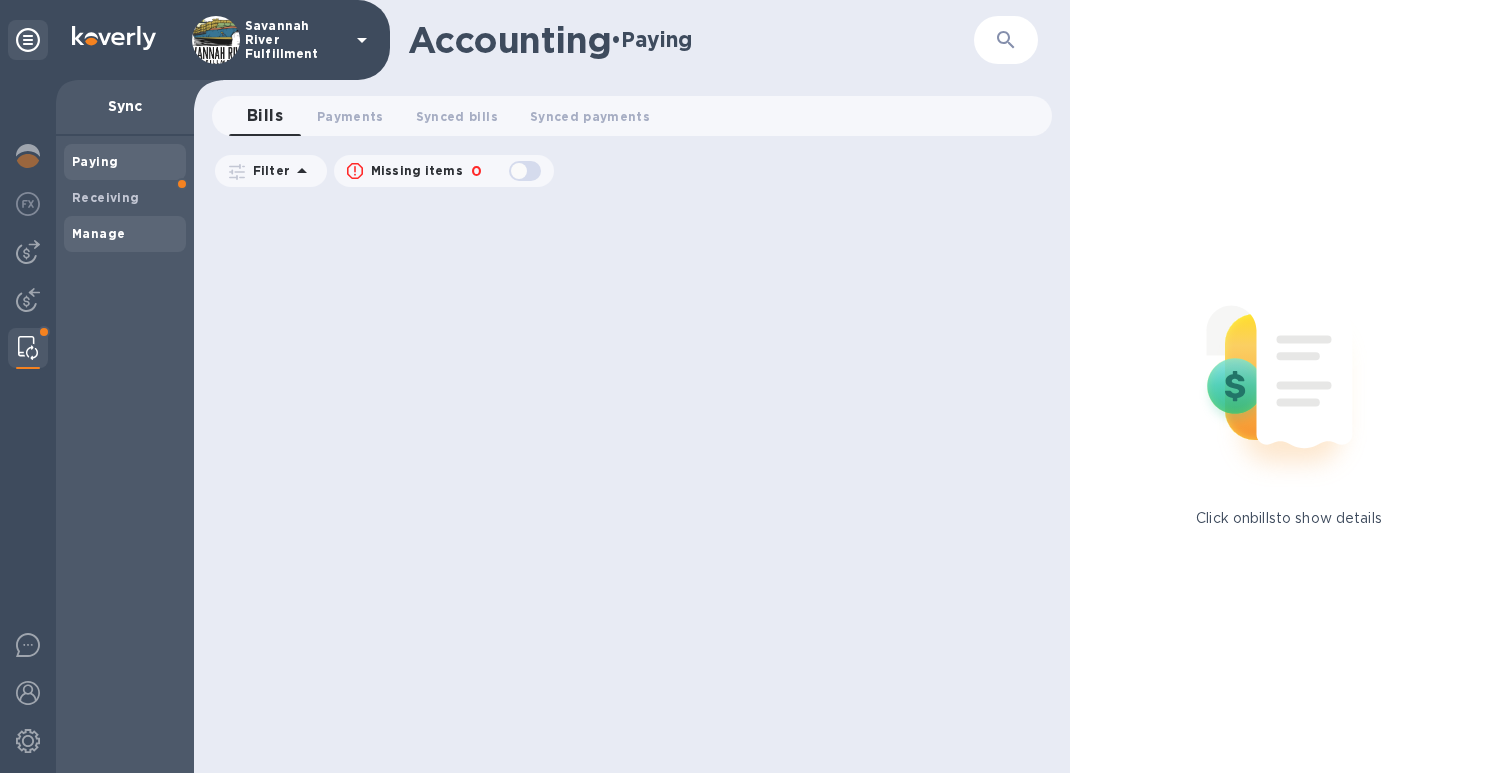 click on "Manage" at bounding box center [98, 233] 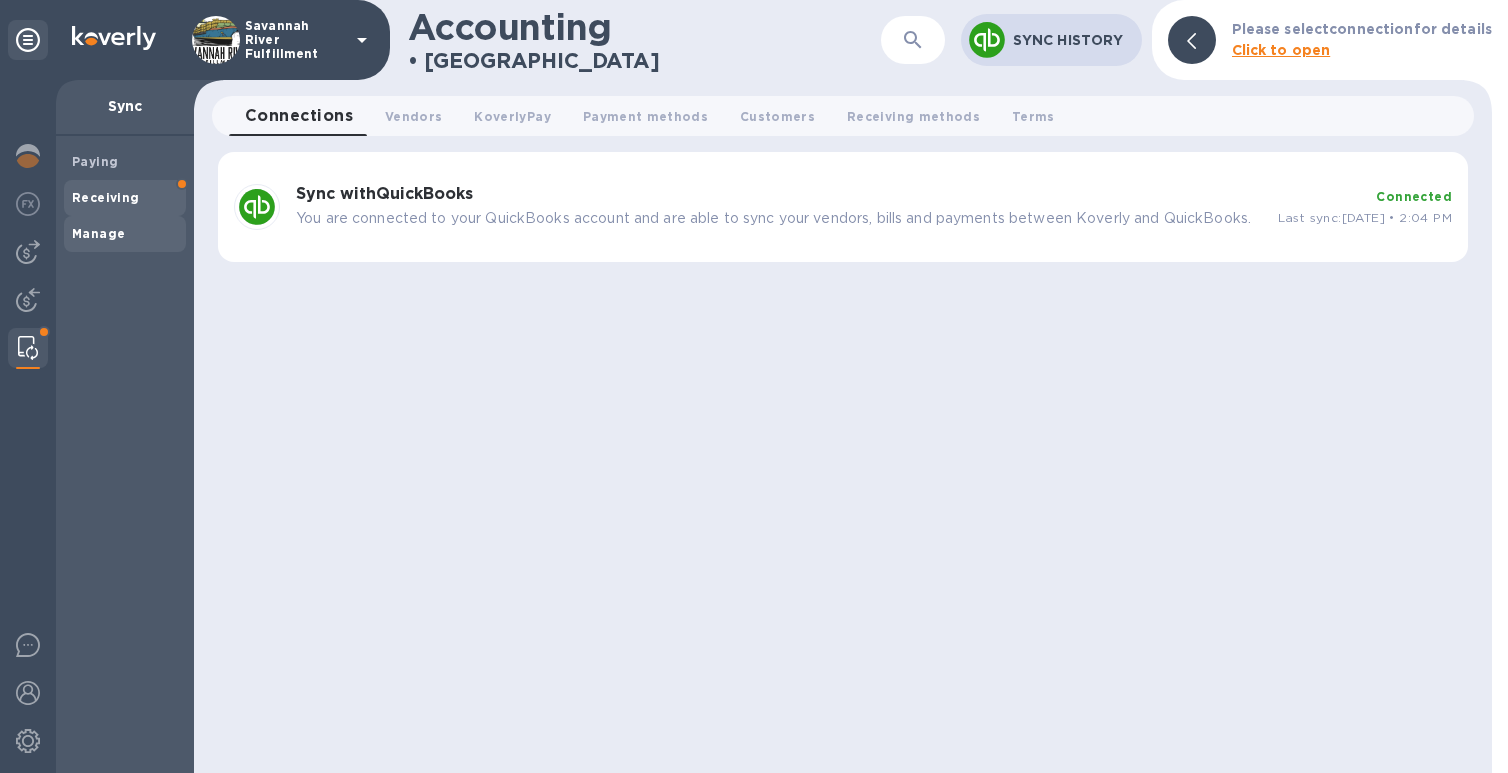 click on "Receiving" at bounding box center (125, 198) 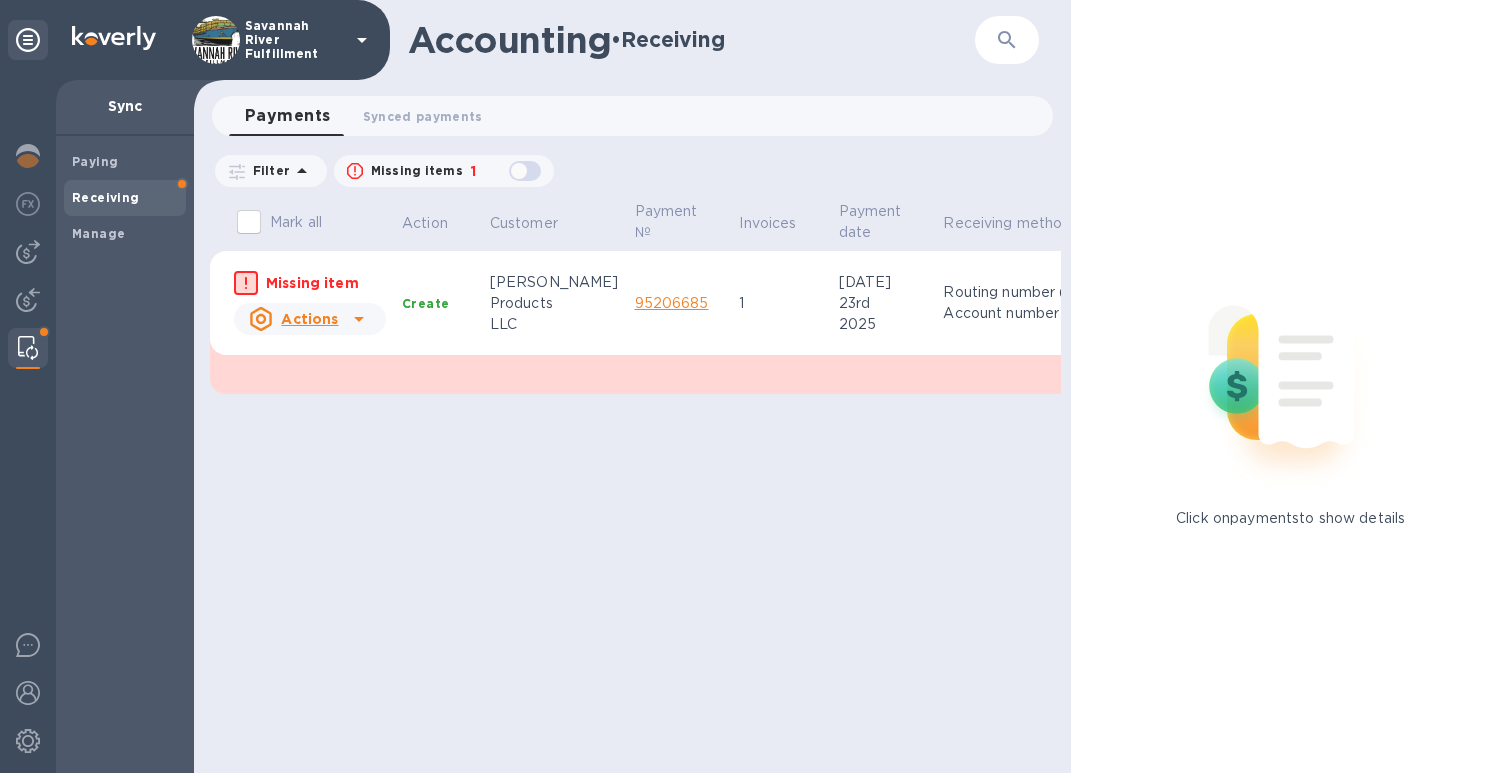 click on "Customer  set up needs to be completed. Customers" at bounding box center [958, 375] 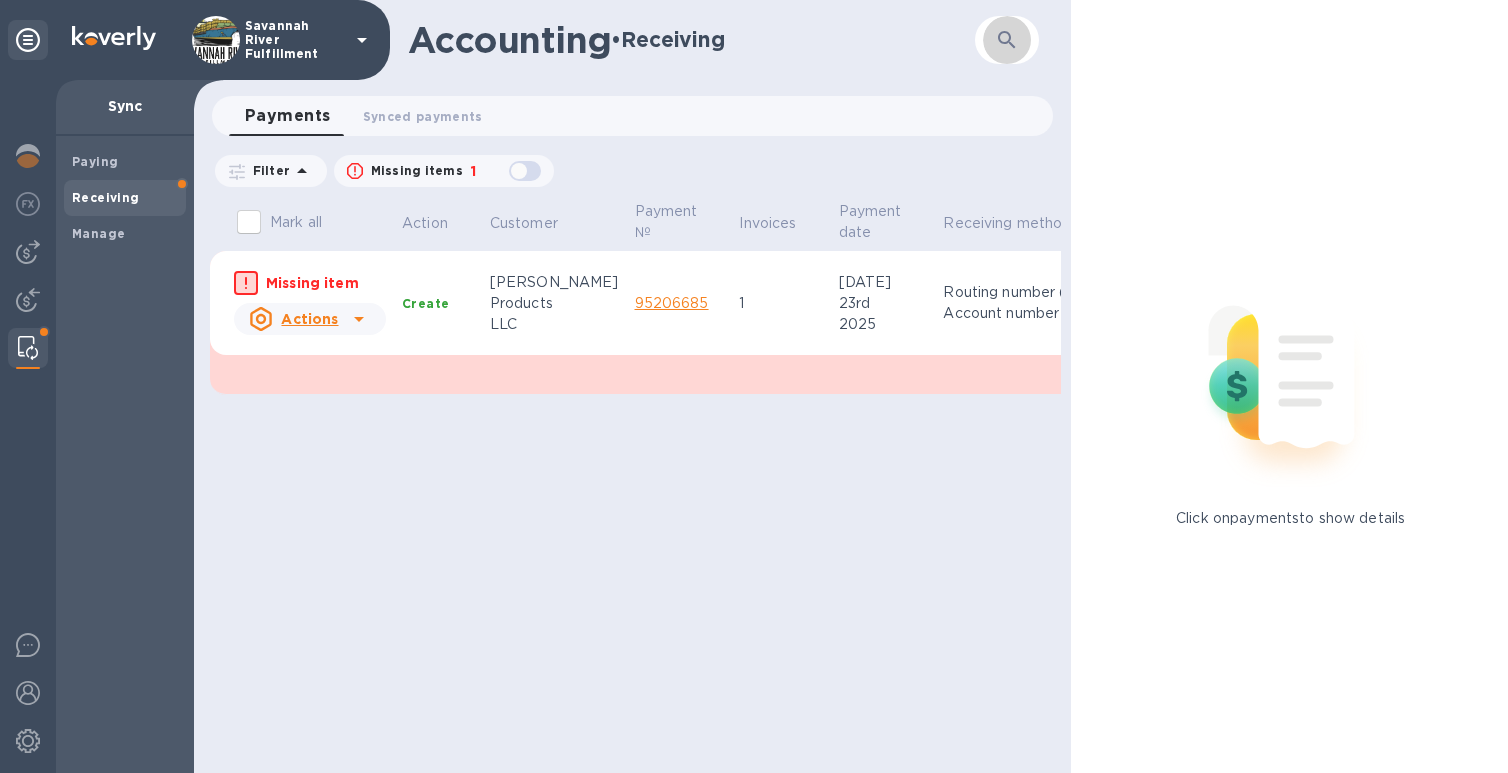 click at bounding box center (1007, 40) 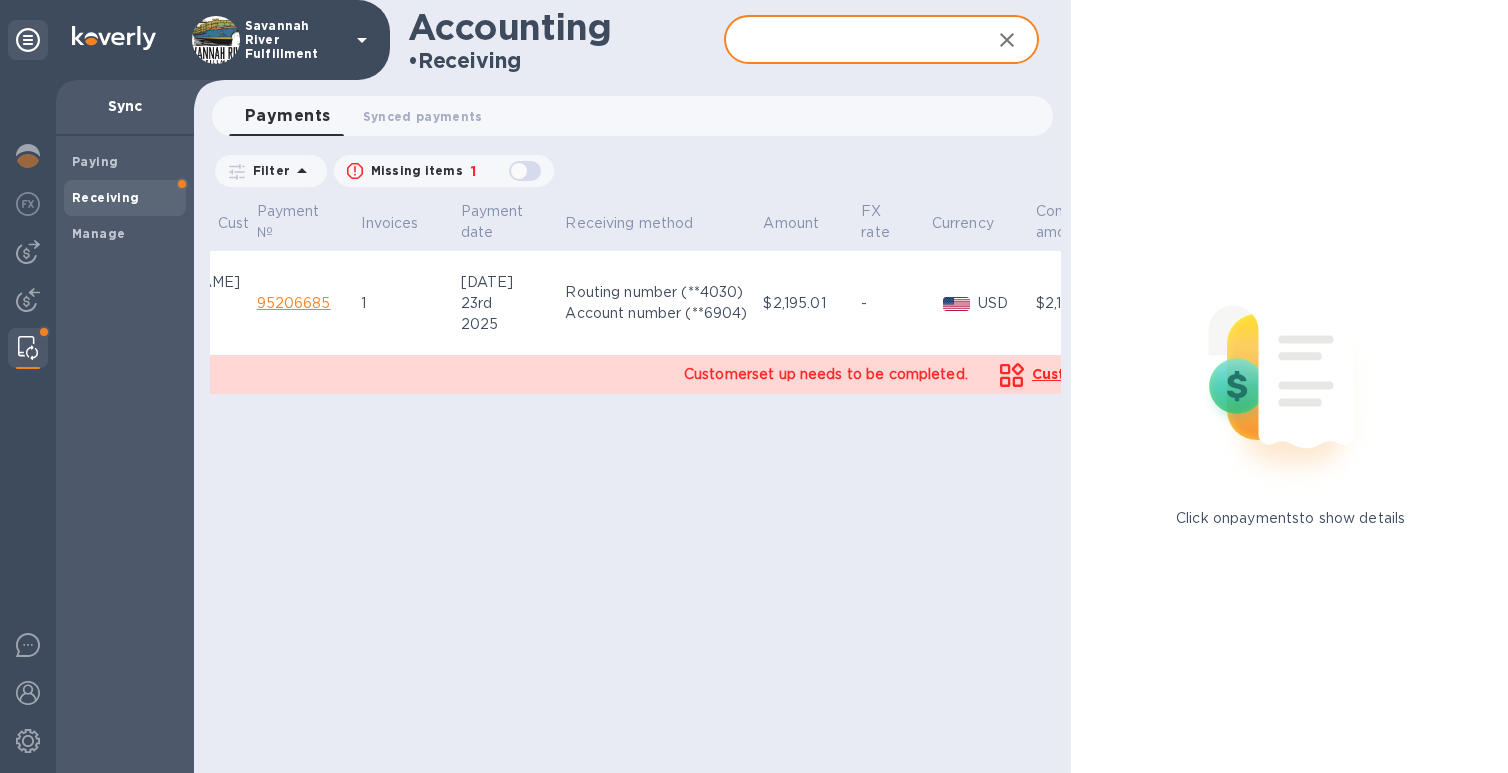 scroll, scrollTop: 0, scrollLeft: 438, axis: horizontal 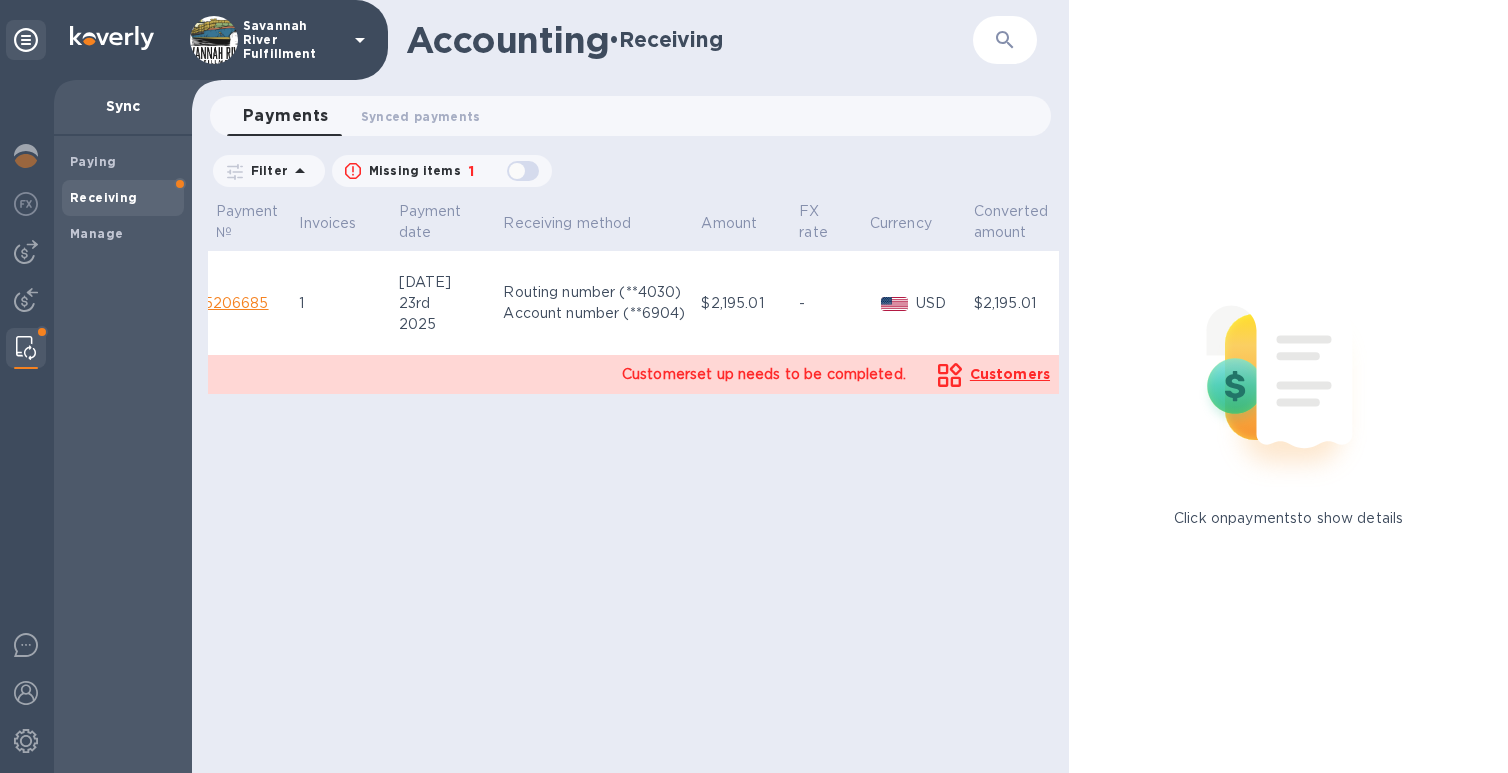 click on "Customers" at bounding box center [1010, 374] 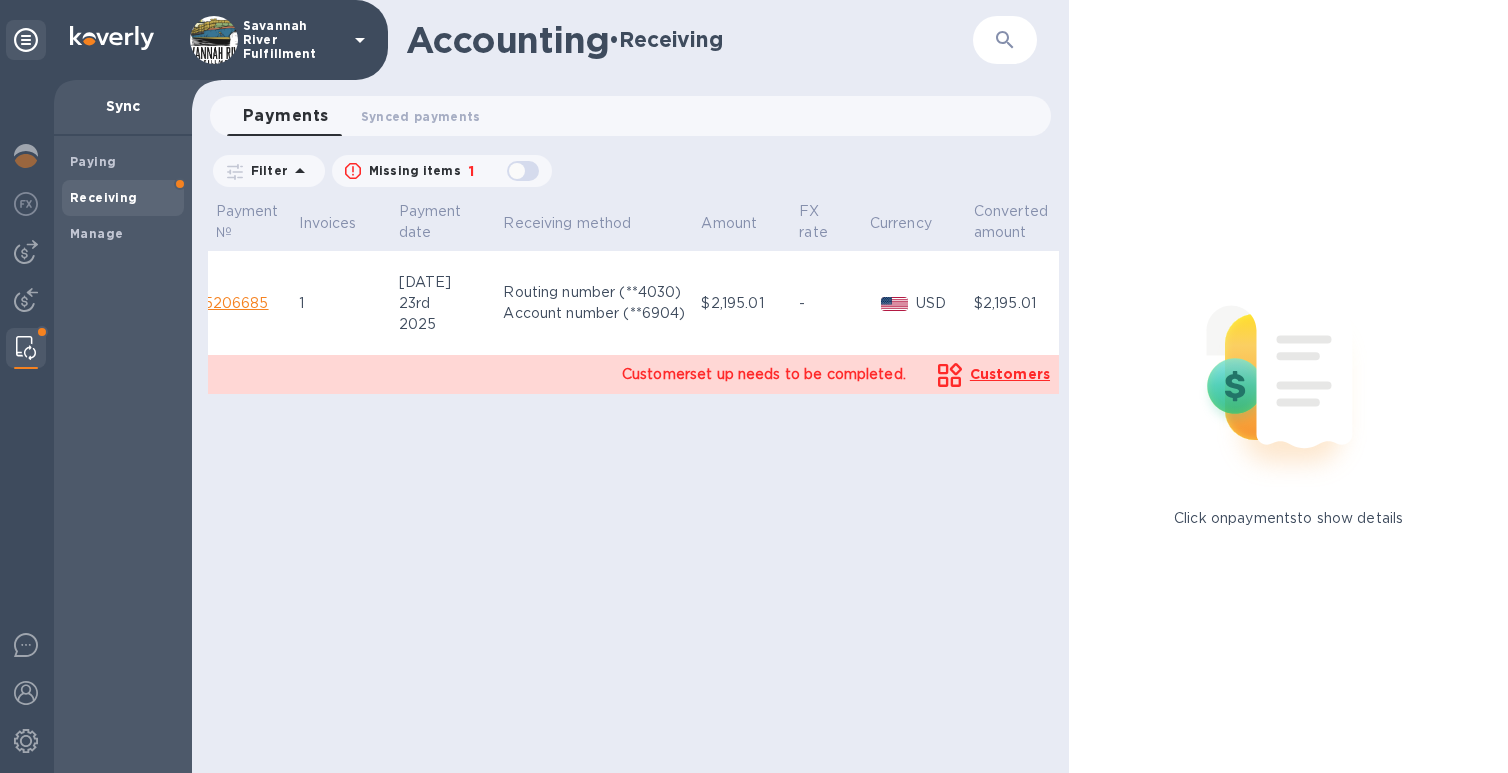 scroll, scrollTop: 0, scrollLeft: 0, axis: both 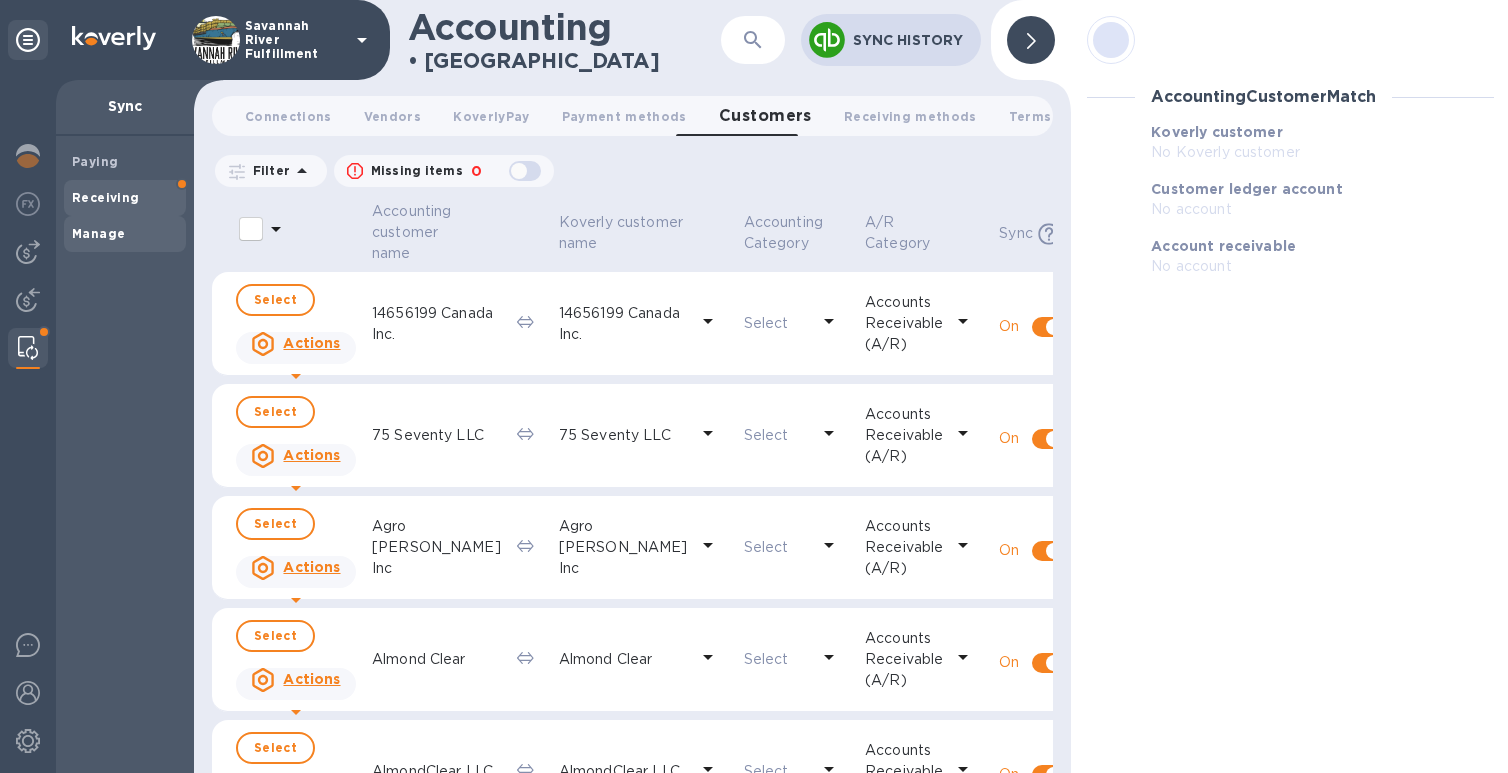 click on "Receiving" at bounding box center (125, 198) 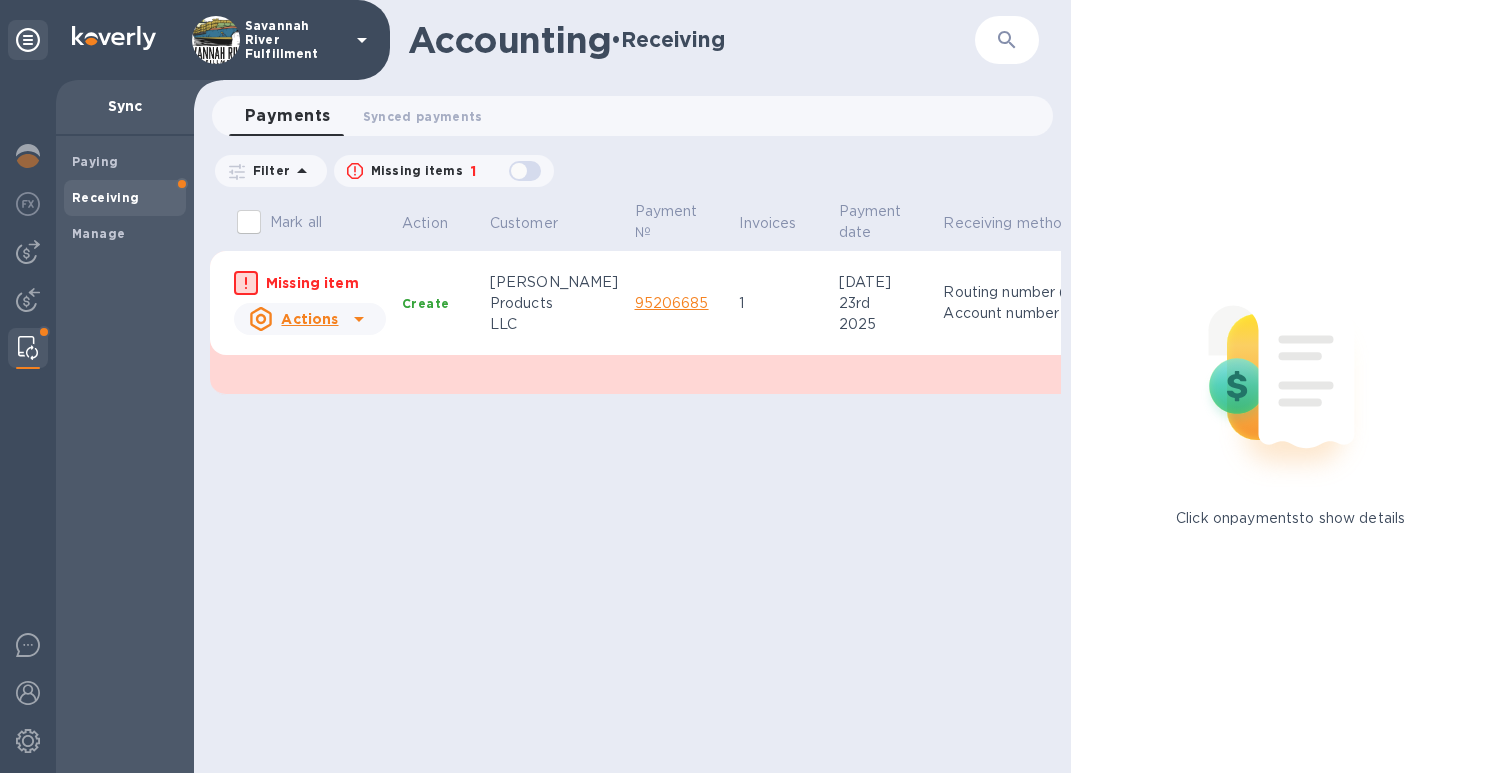 click 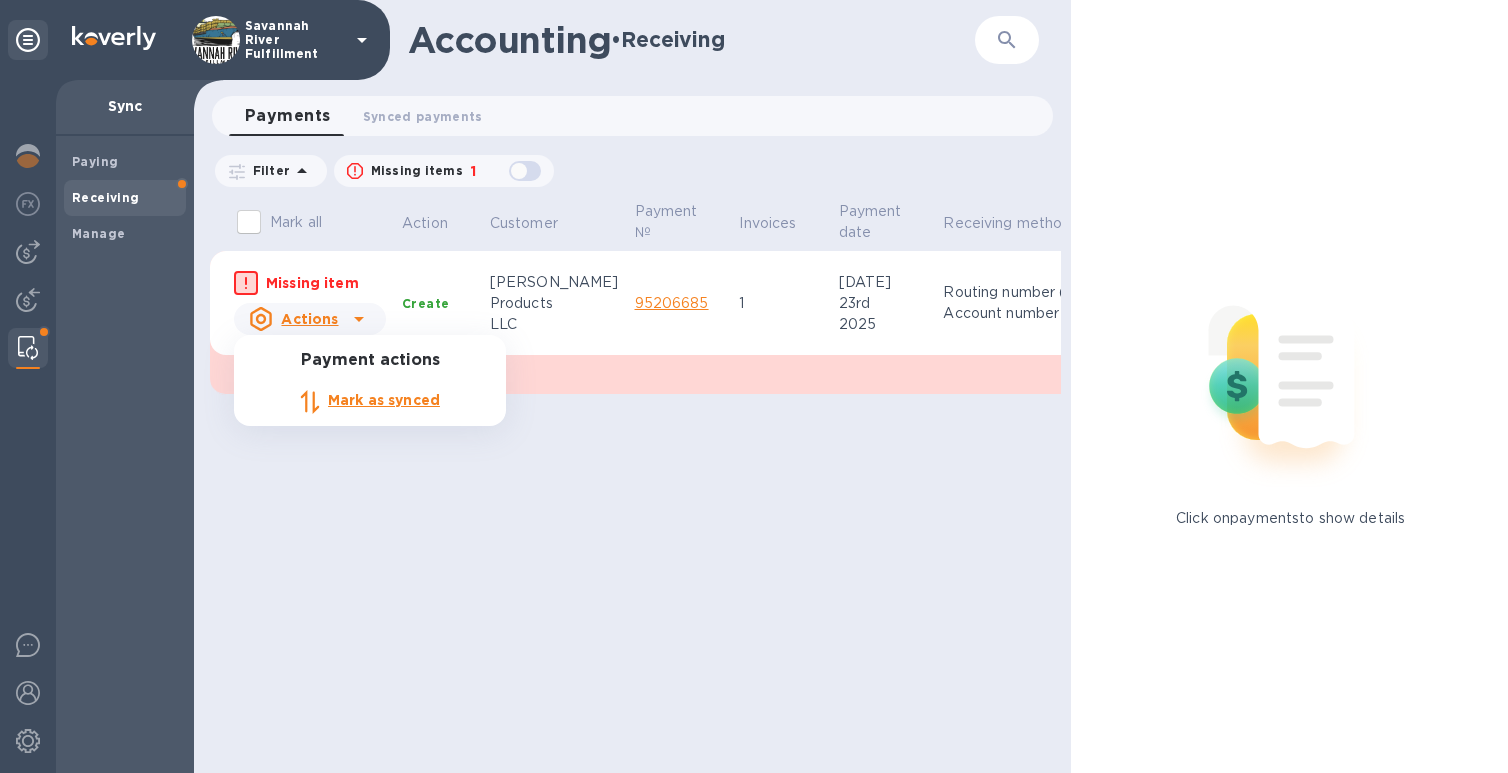 click at bounding box center [754, 386] 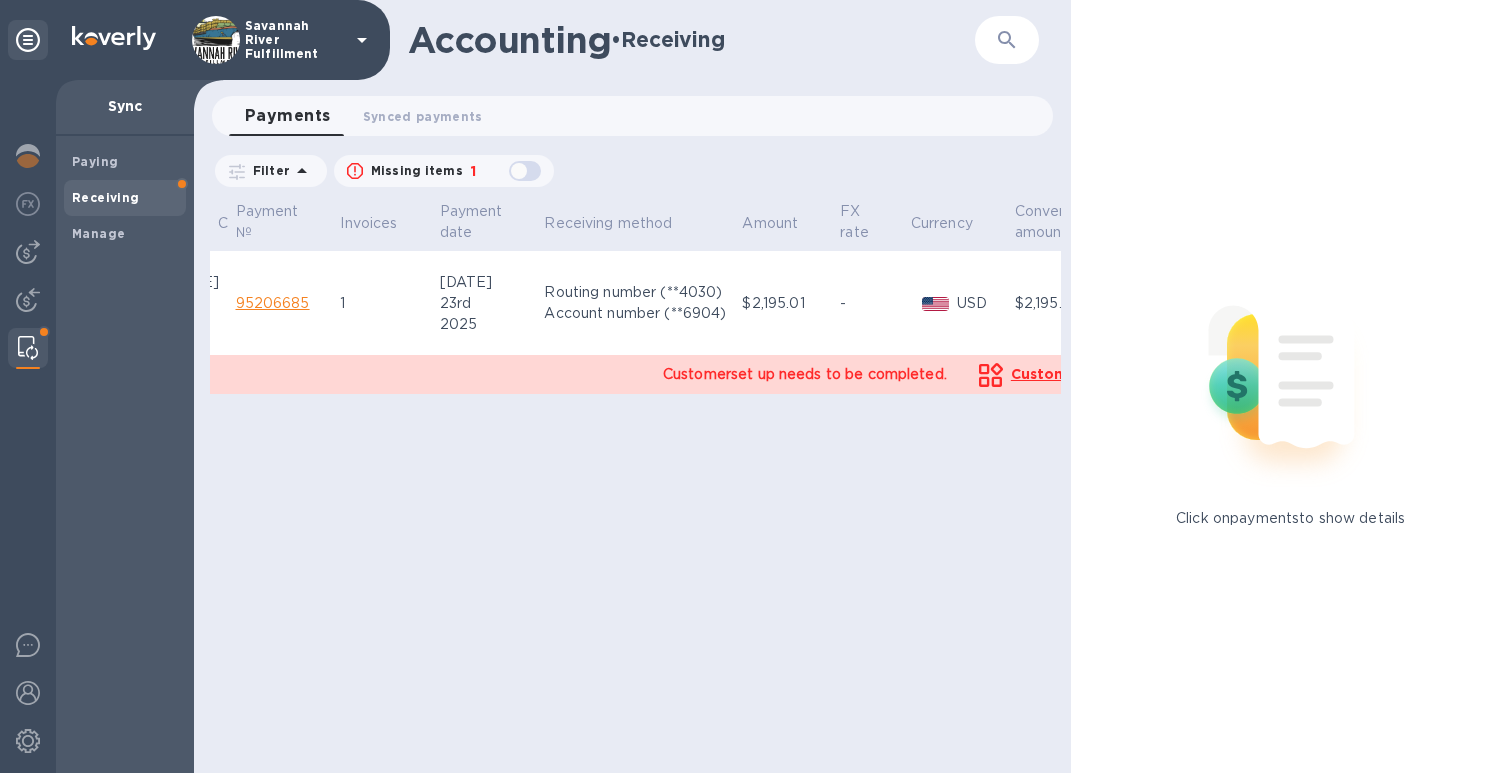 scroll, scrollTop: 0, scrollLeft: 438, axis: horizontal 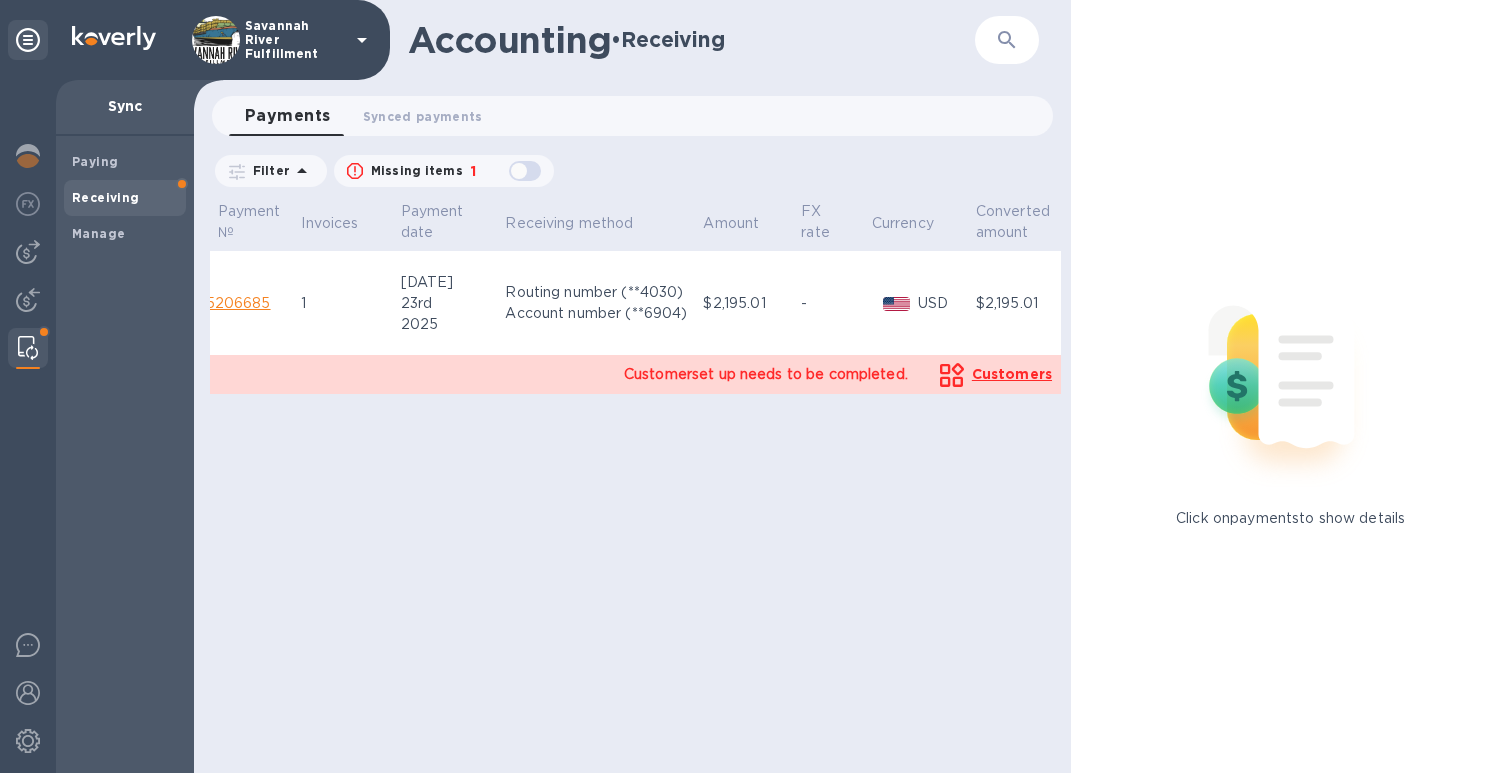 click on "-" at bounding box center [828, 303] 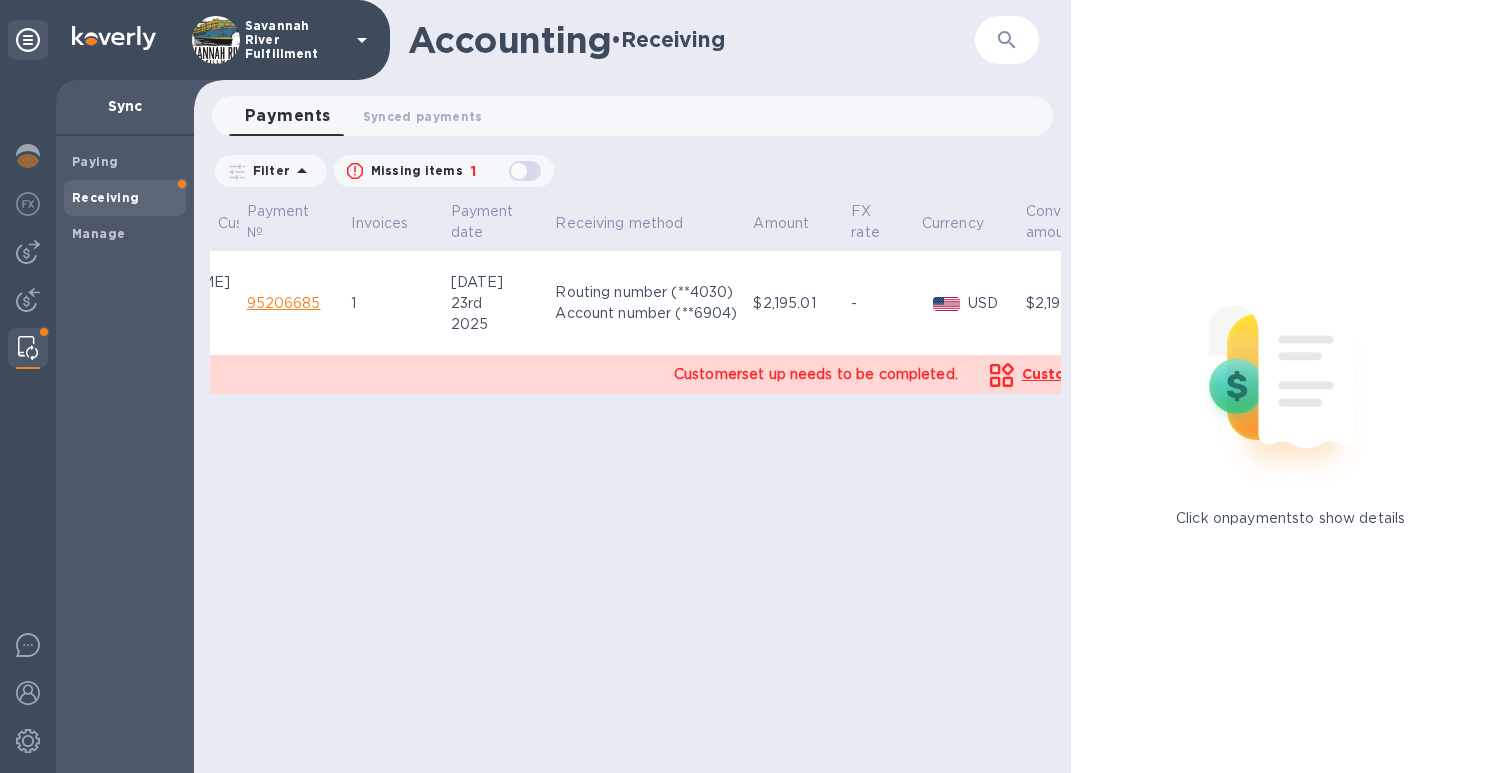 scroll, scrollTop: 0, scrollLeft: 418, axis: horizontal 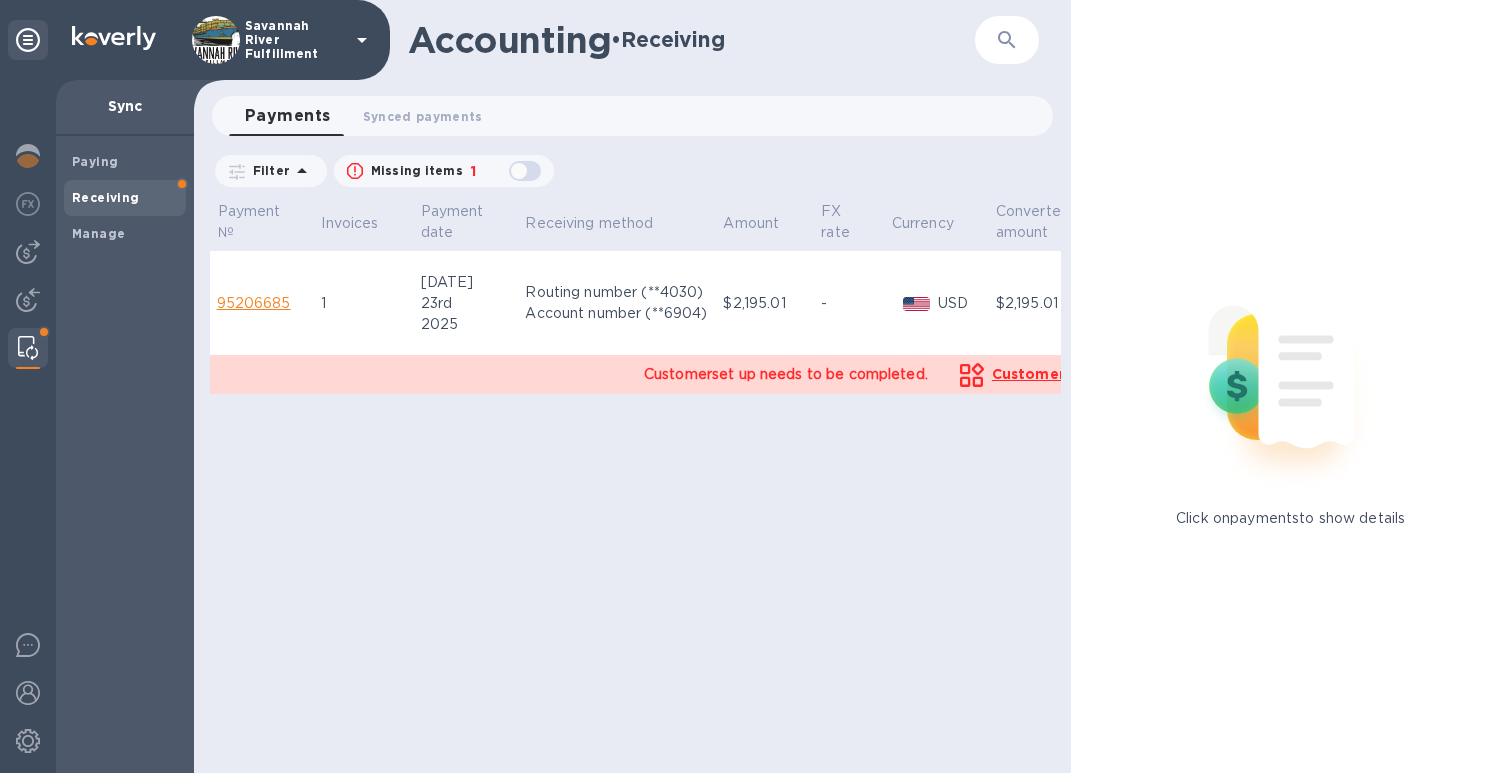 click on "Customer  set up needs to be completed." at bounding box center (786, 374) 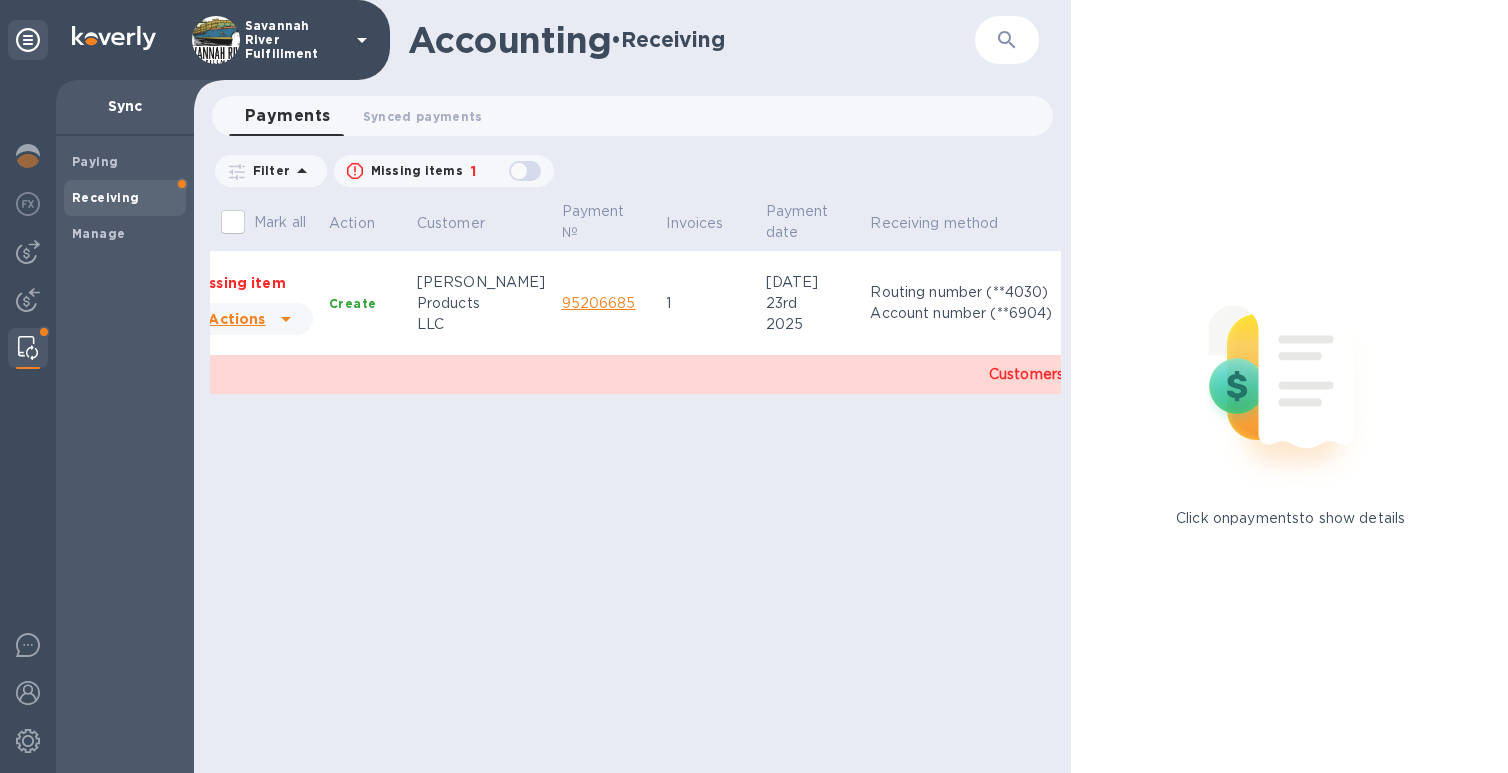 scroll, scrollTop: 0, scrollLeft: 0, axis: both 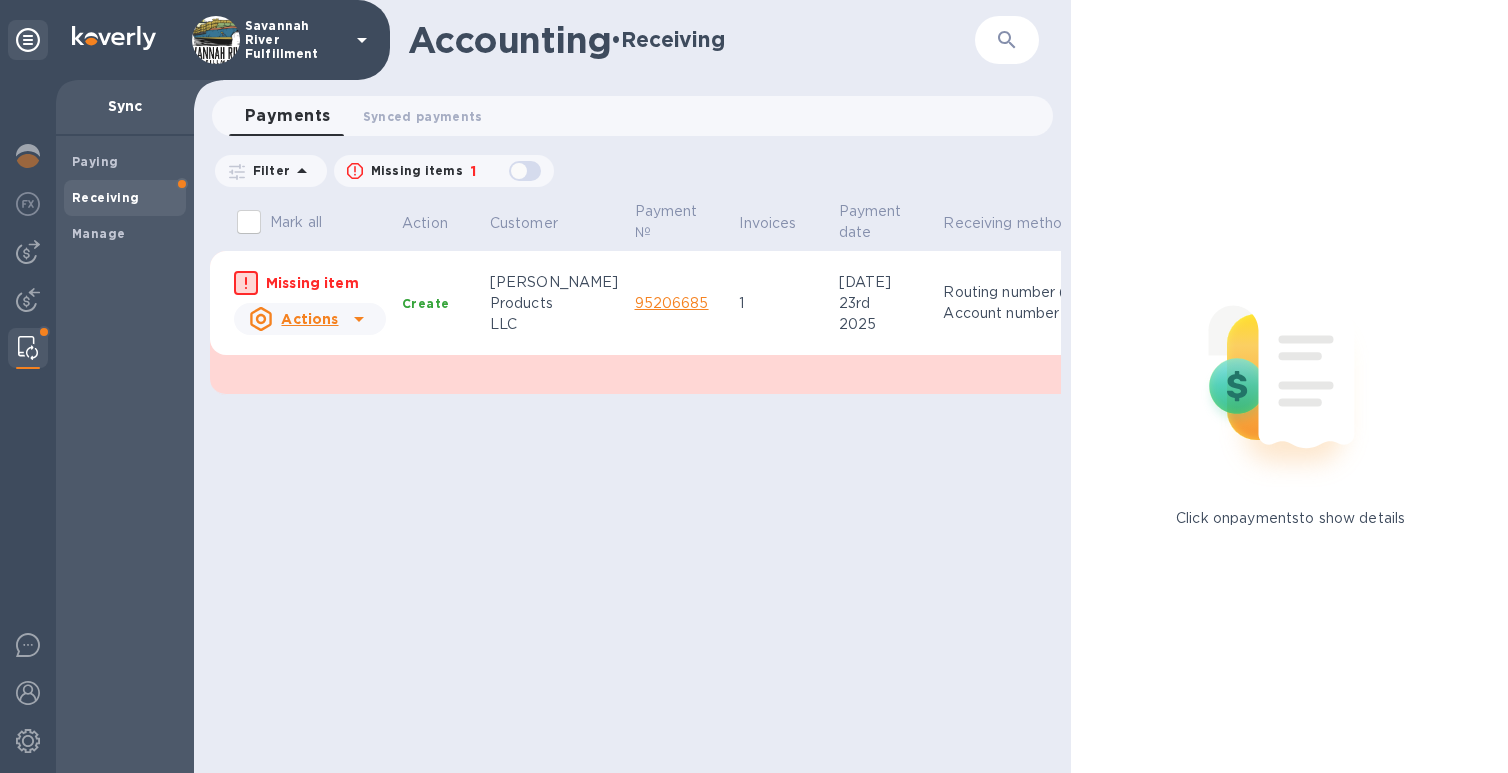 click on "Missing item" at bounding box center [326, 283] 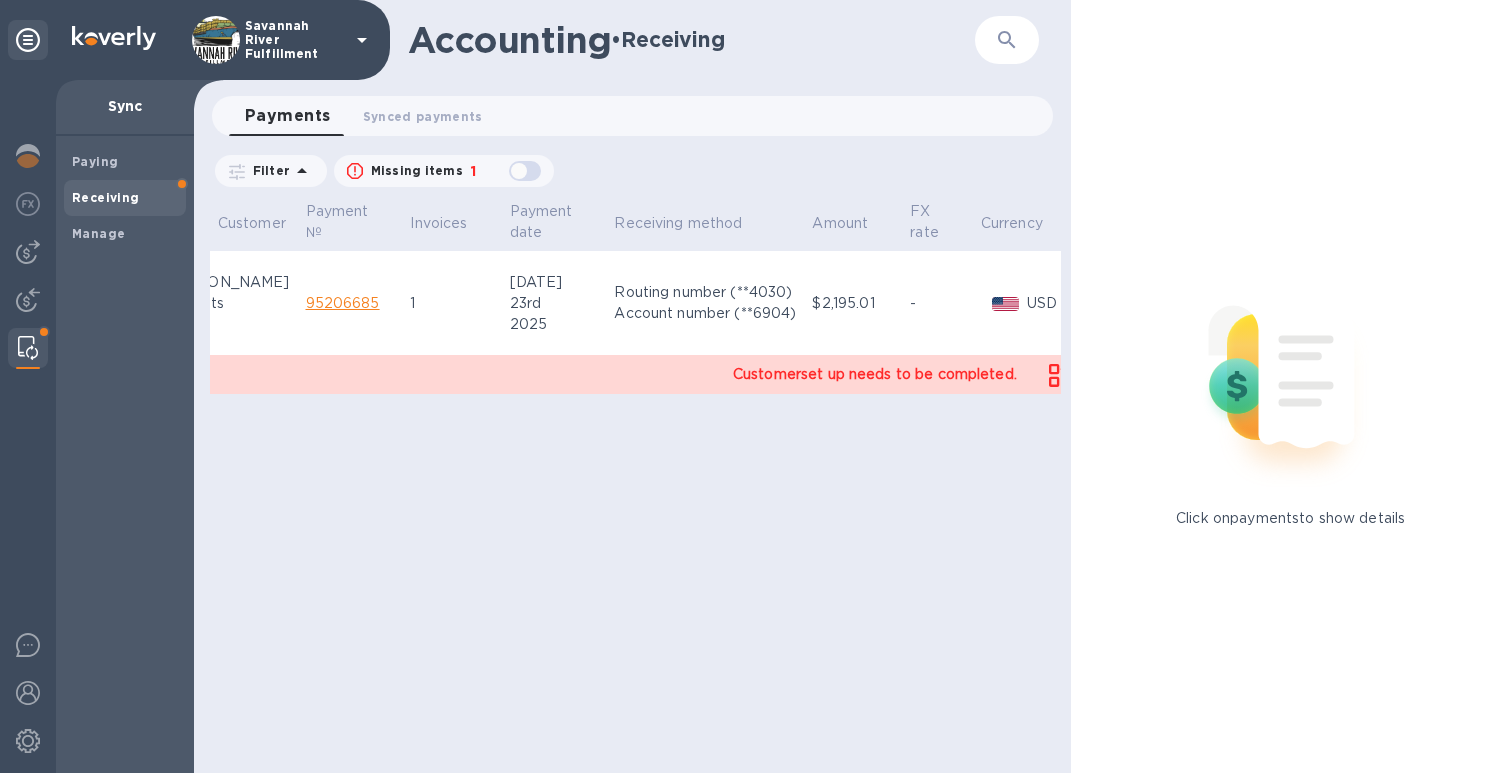 scroll, scrollTop: 0, scrollLeft: 438, axis: horizontal 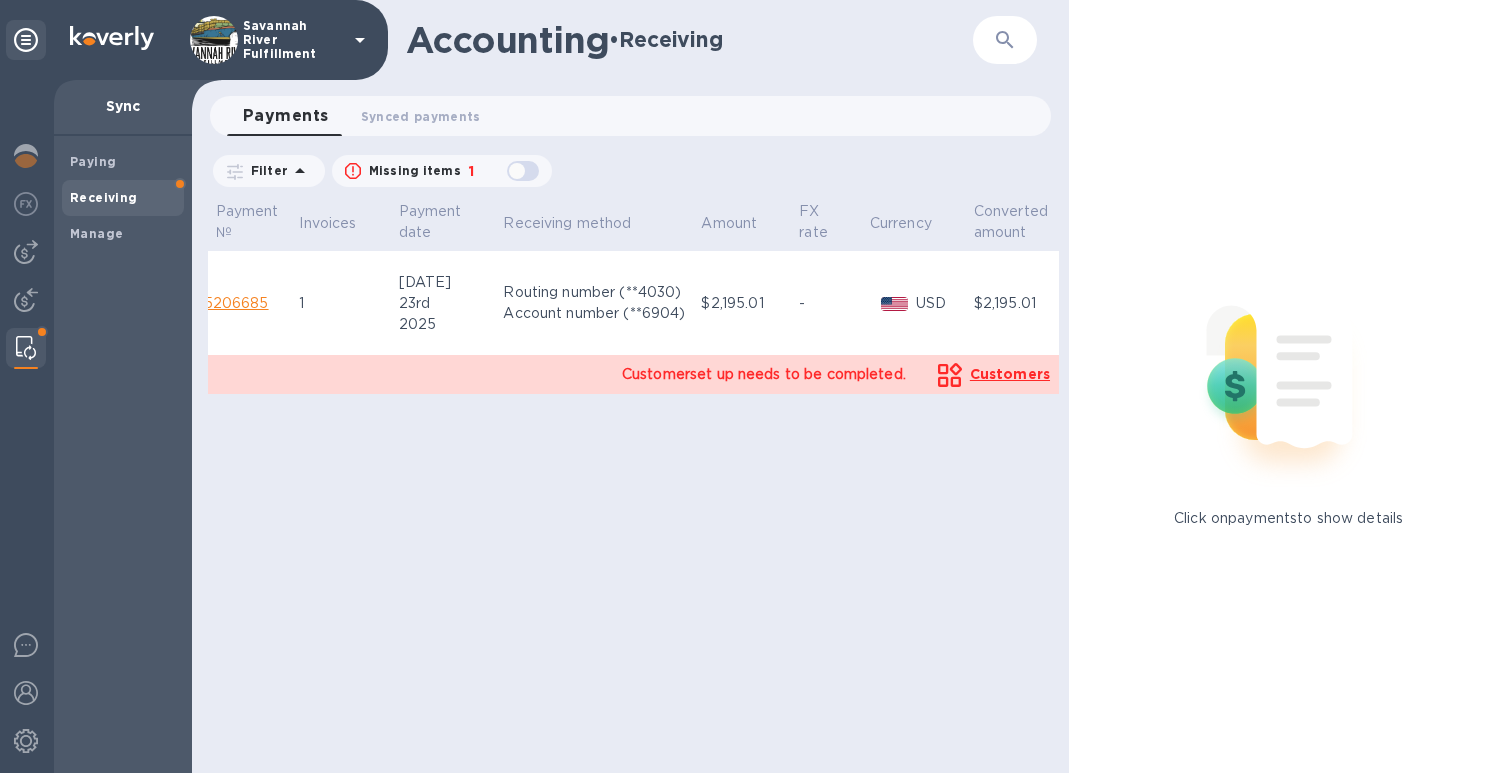 click on "-" at bounding box center [826, 303] 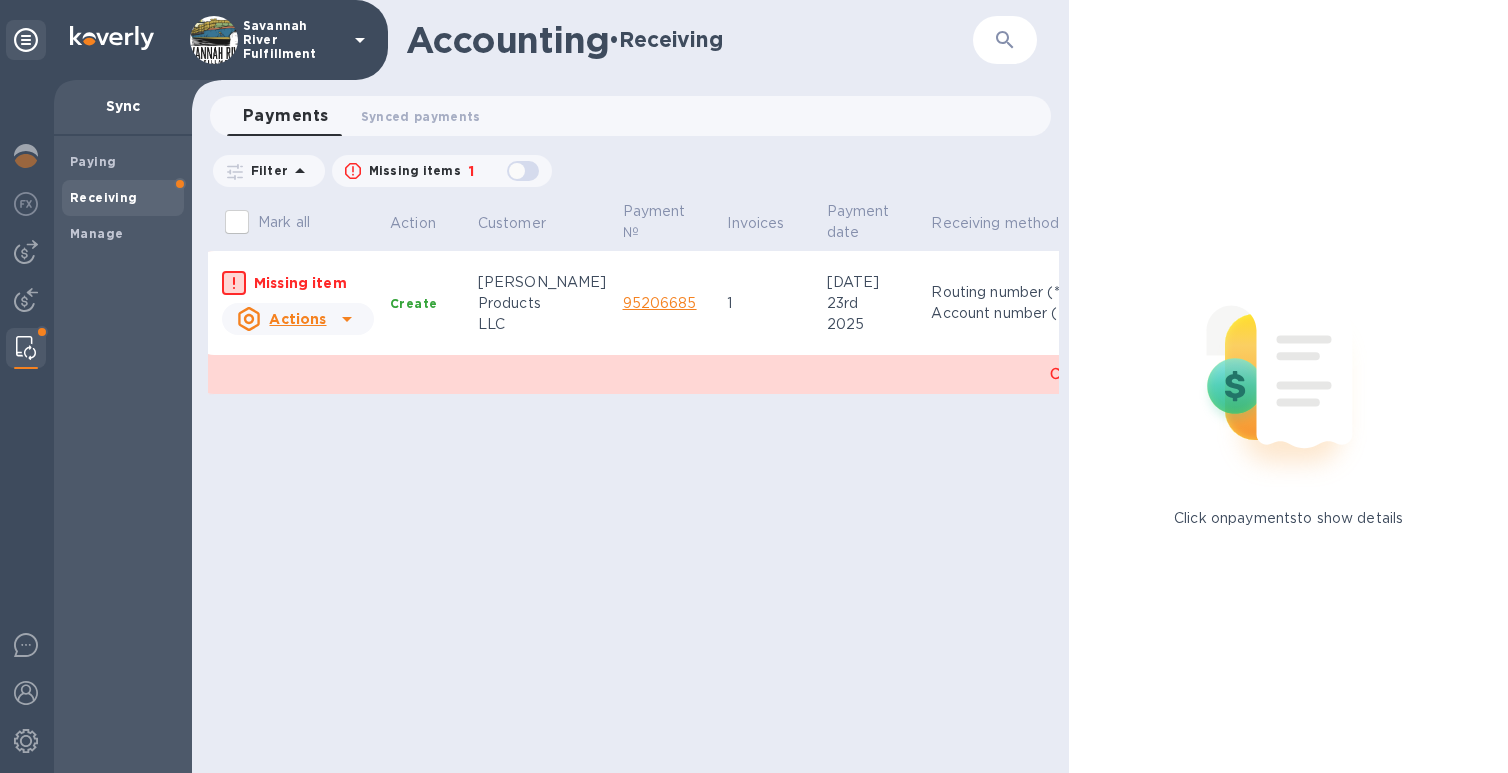 scroll, scrollTop: 0, scrollLeft: 7, axis: horizontal 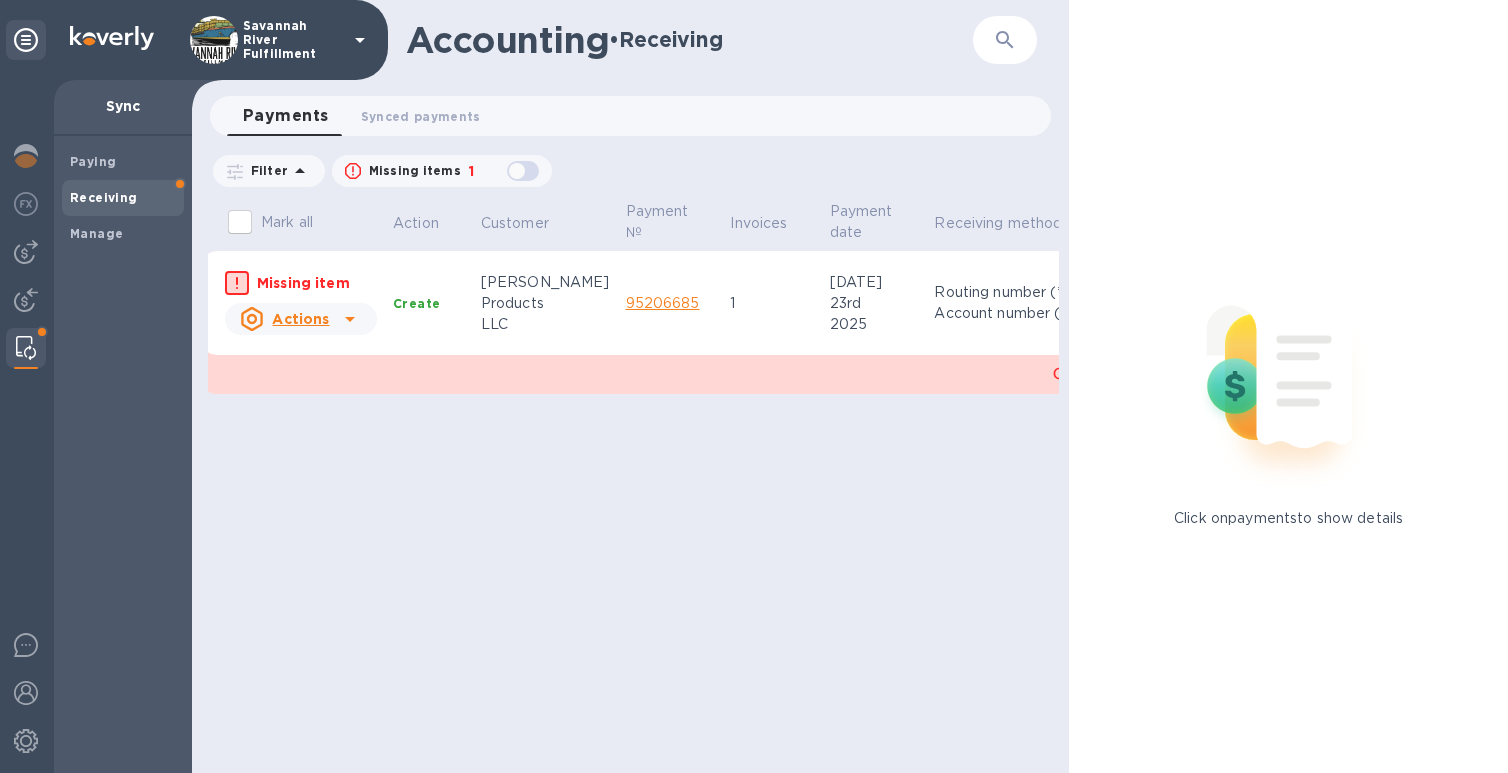 click on "1" at bounding box center [771, 303] 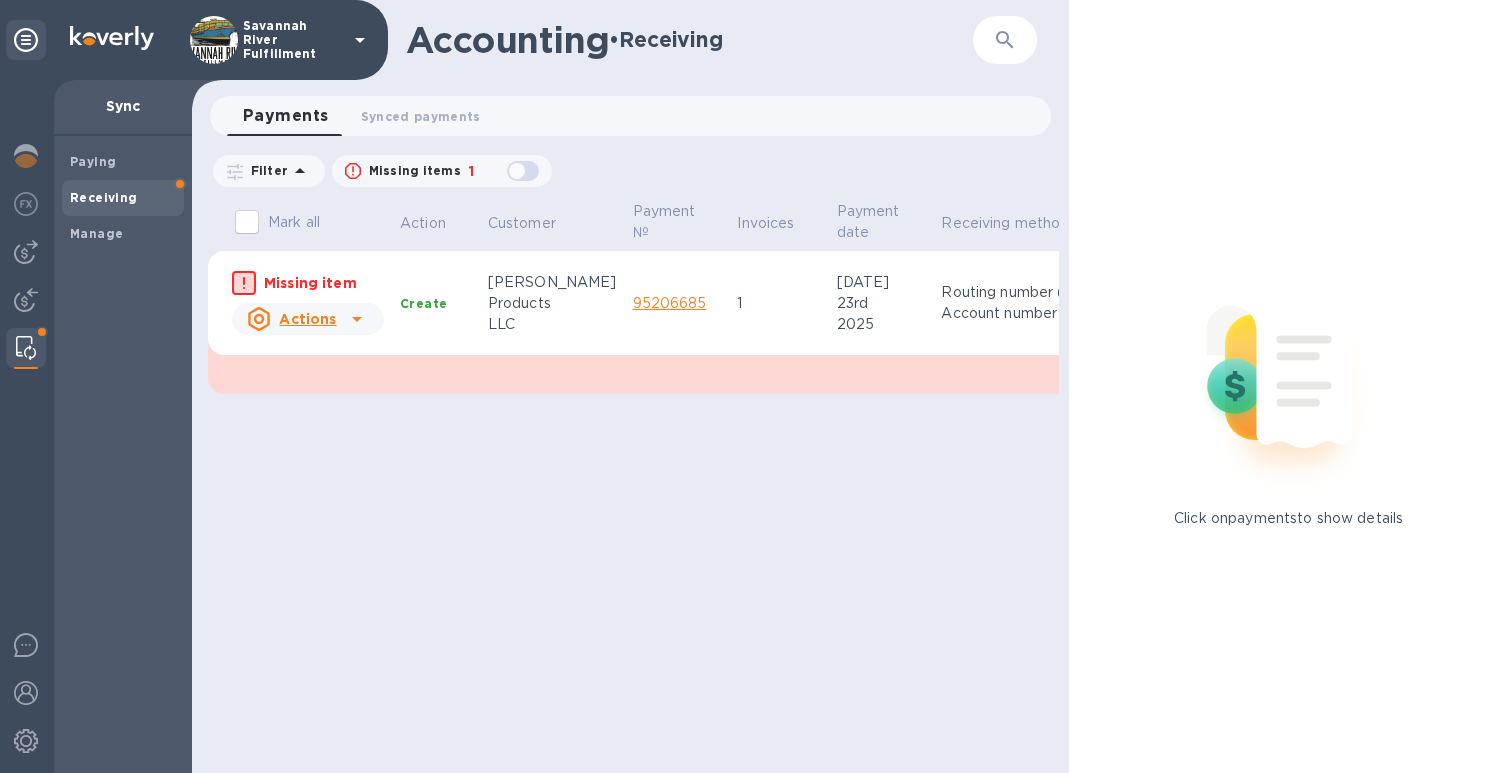 click on "Actions" at bounding box center [307, 319] 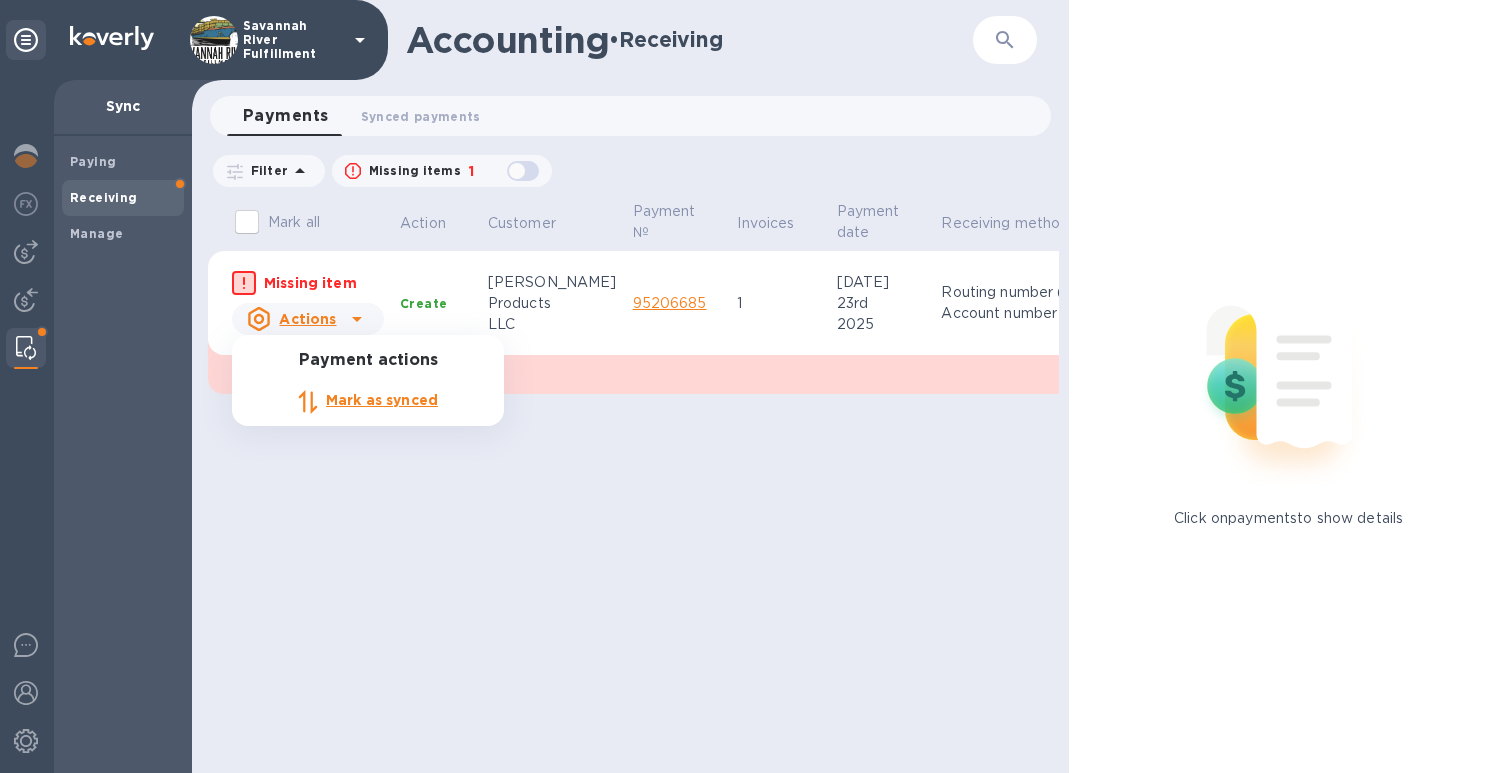 click at bounding box center (754, 386) 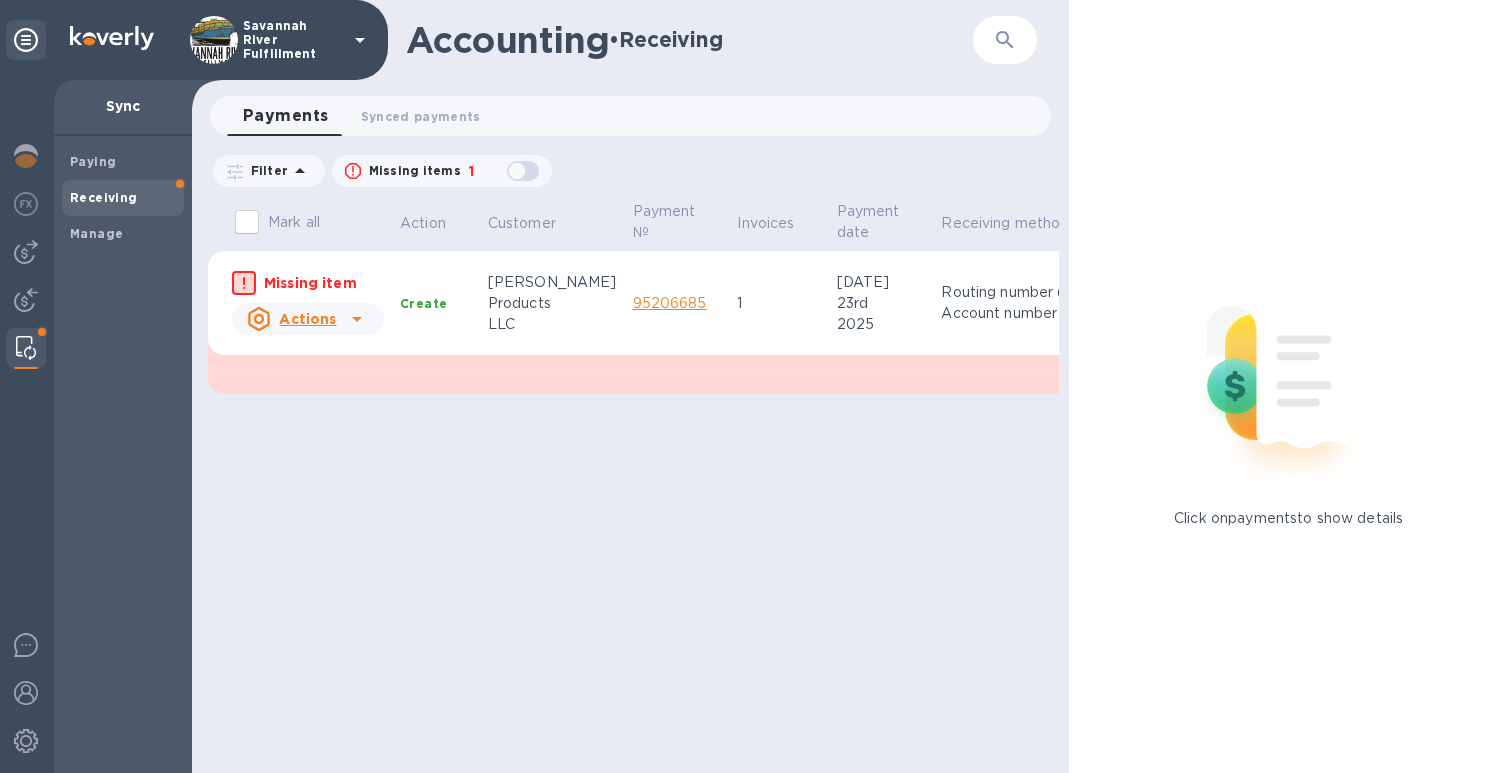 click on "Missing item" at bounding box center [324, 283] 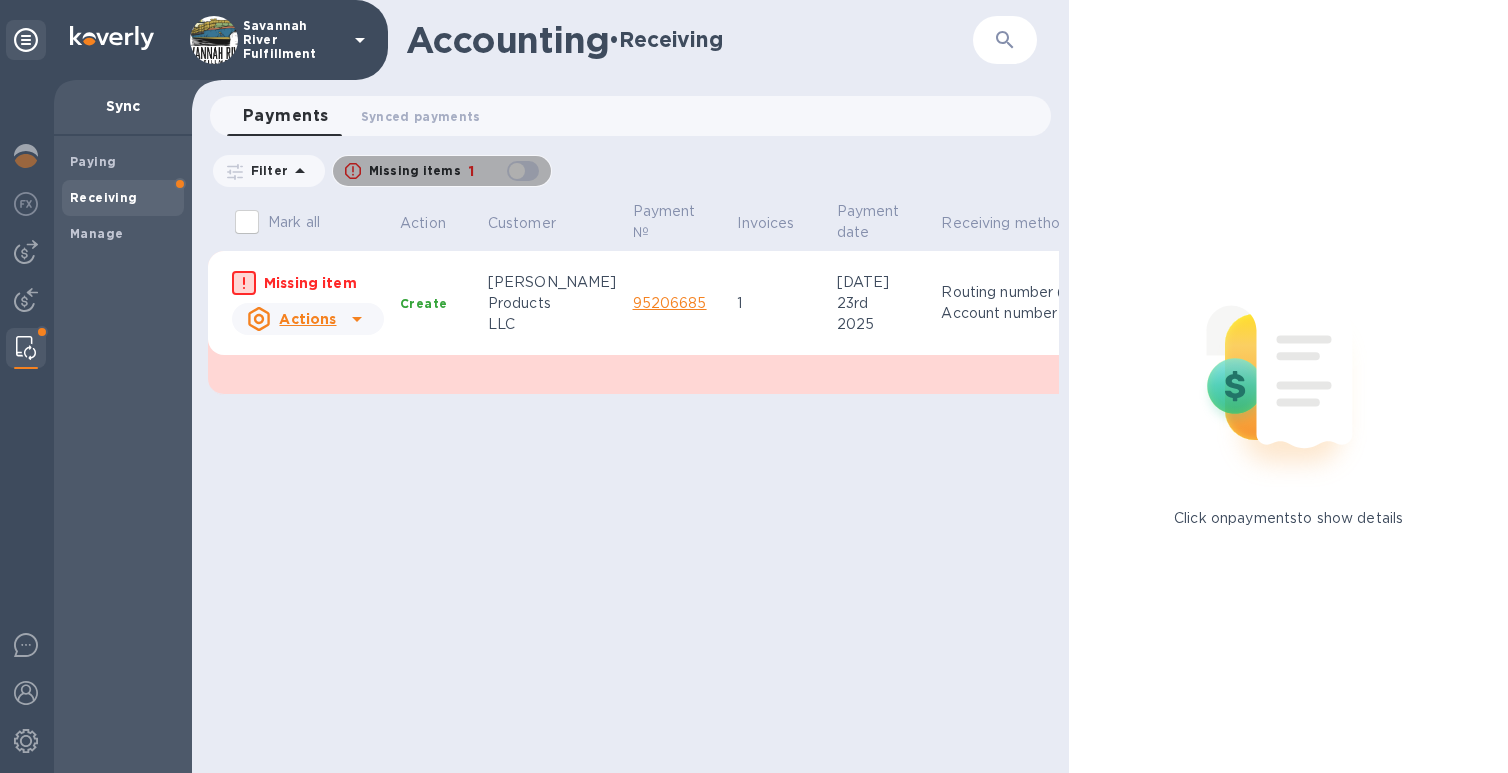 click at bounding box center [523, 171] 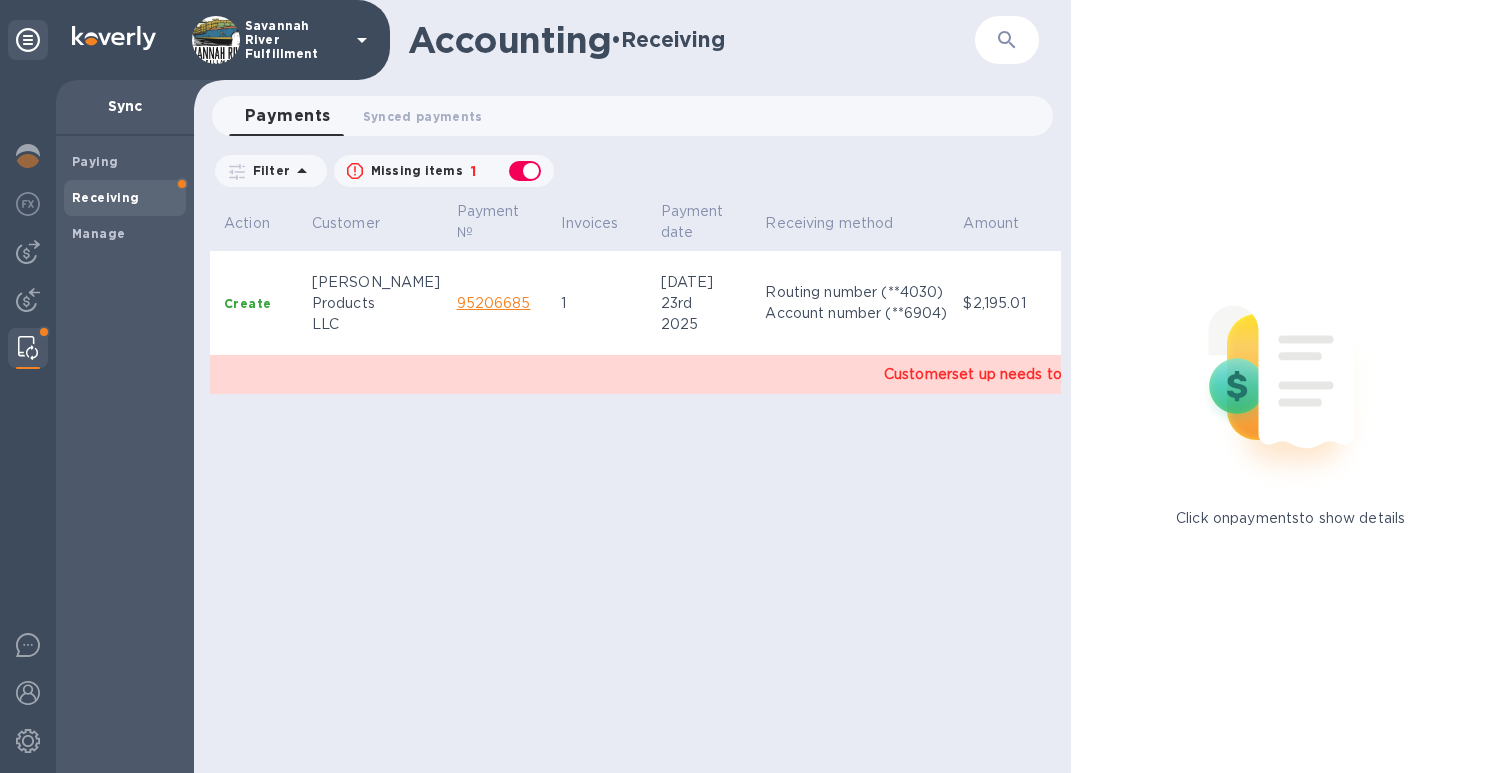 scroll, scrollTop: 0, scrollLeft: 438, axis: horizontal 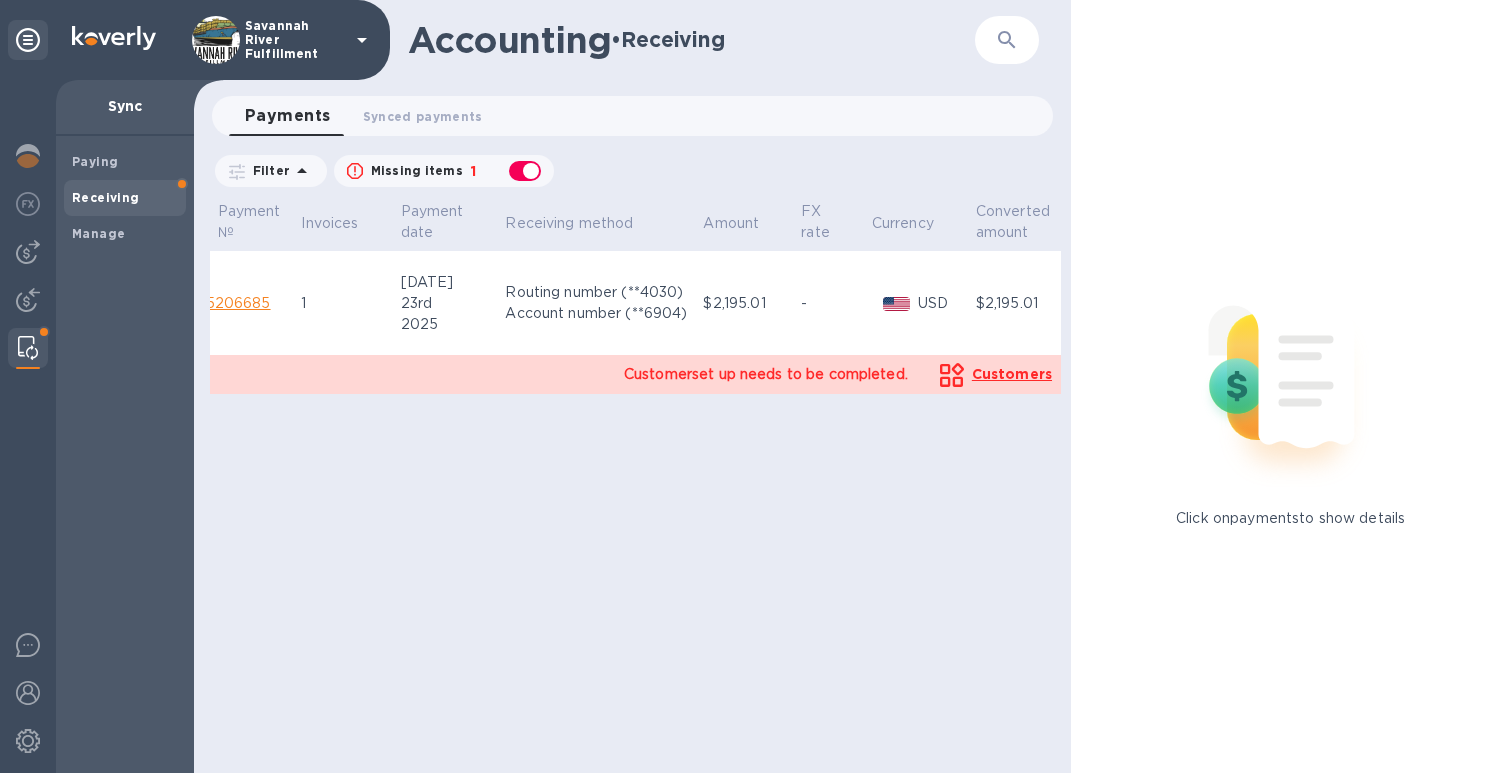 click at bounding box center (525, 171) 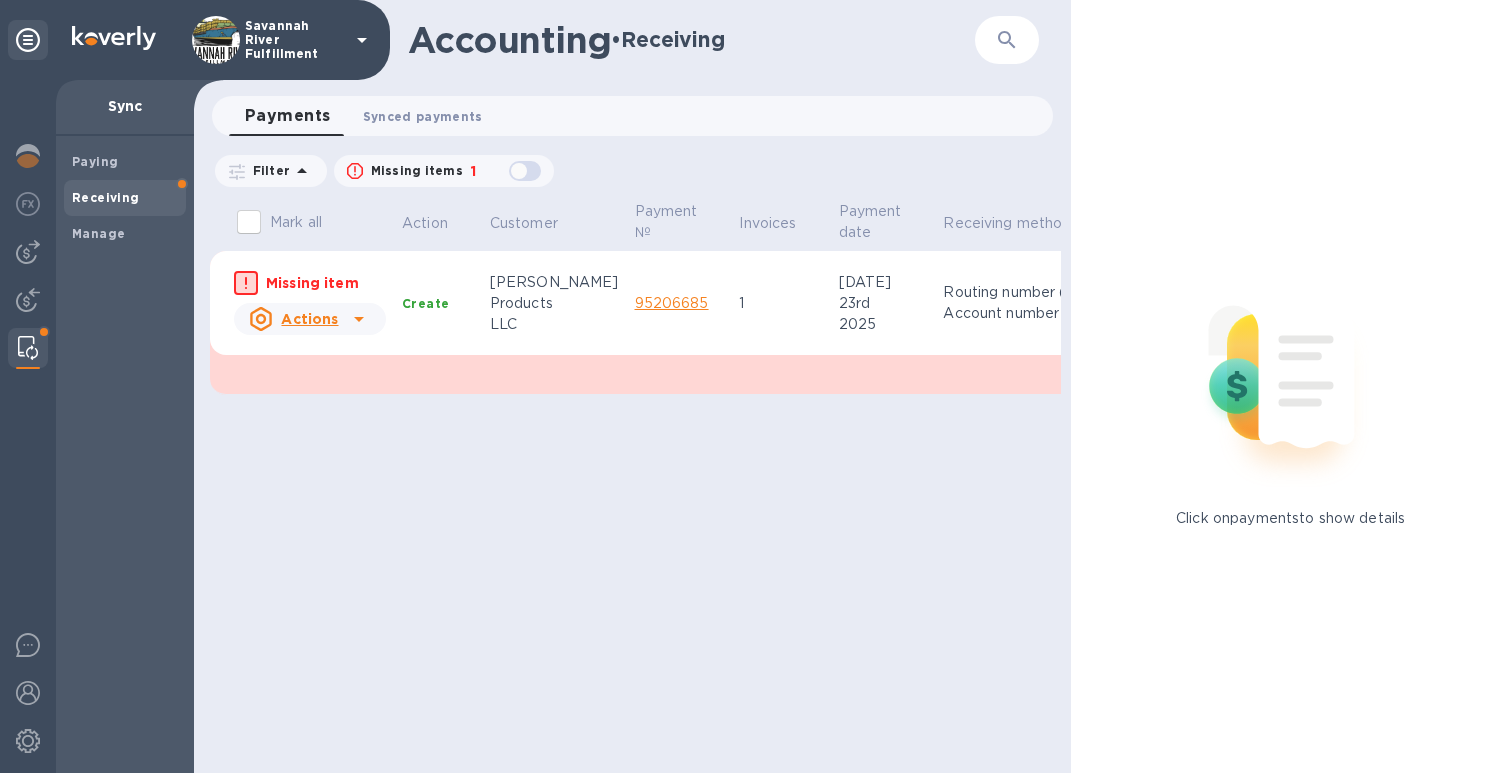 click on "Synced payments 0" at bounding box center [423, 116] 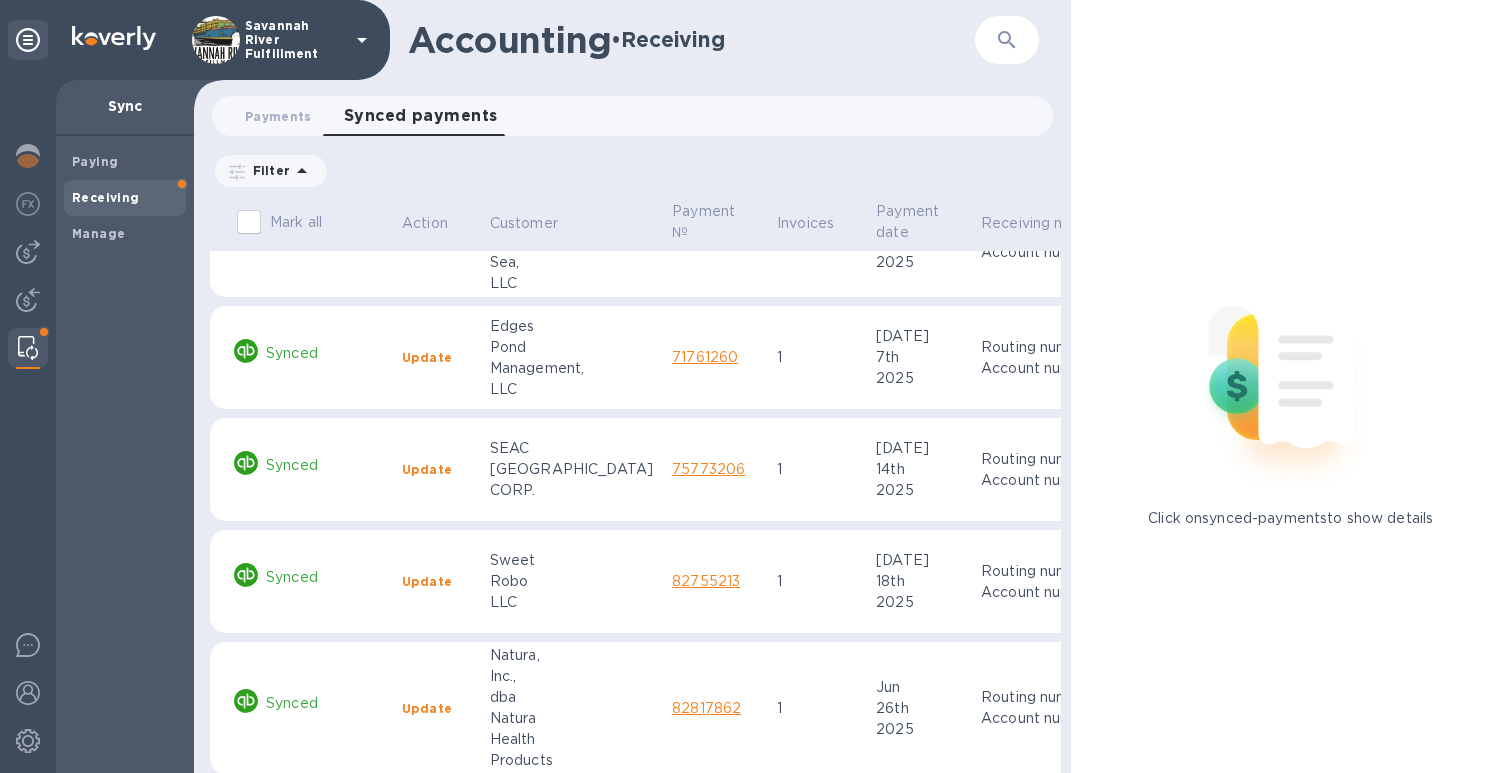 scroll, scrollTop: 4063, scrollLeft: 0, axis: vertical 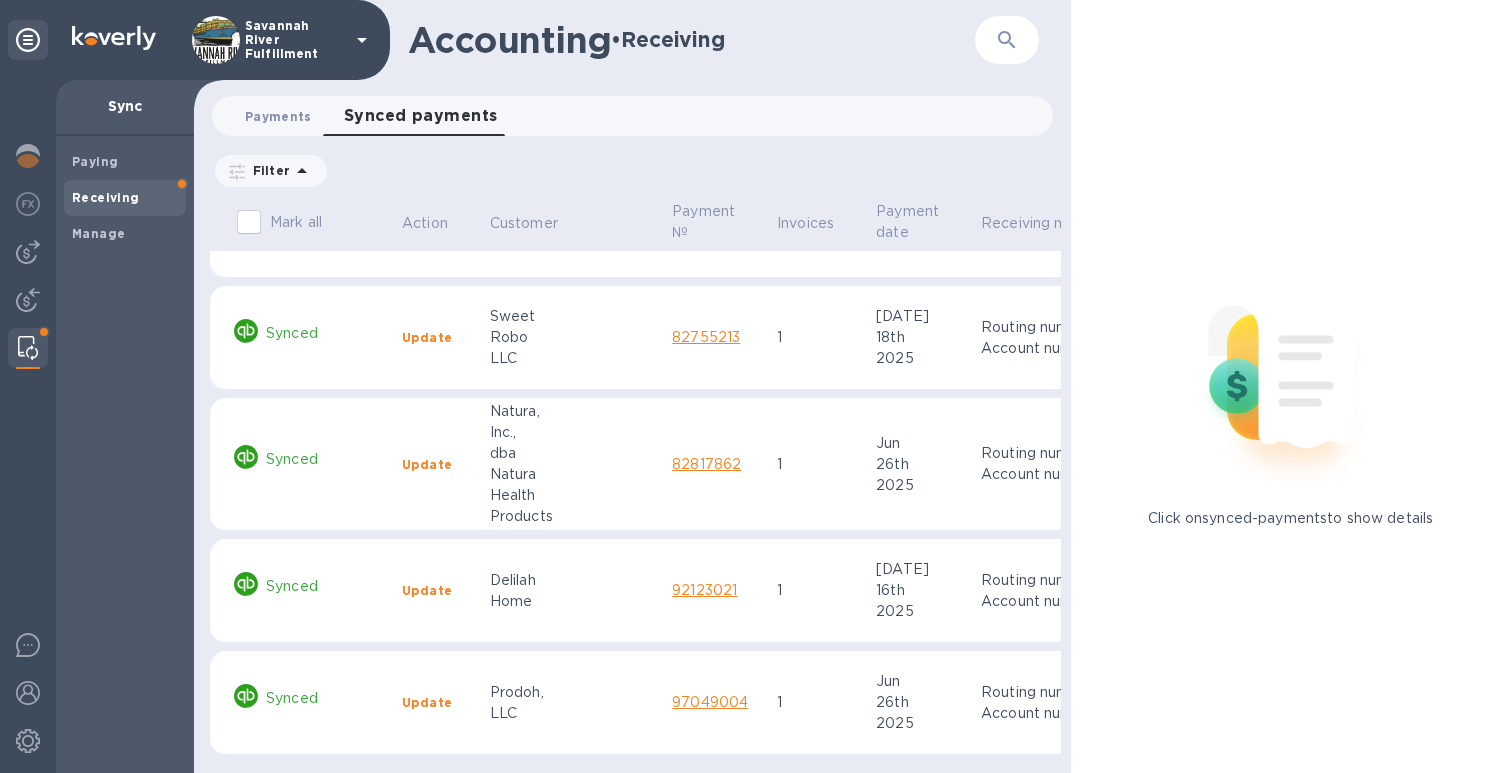 click on "Payments 0" at bounding box center [278, 116] 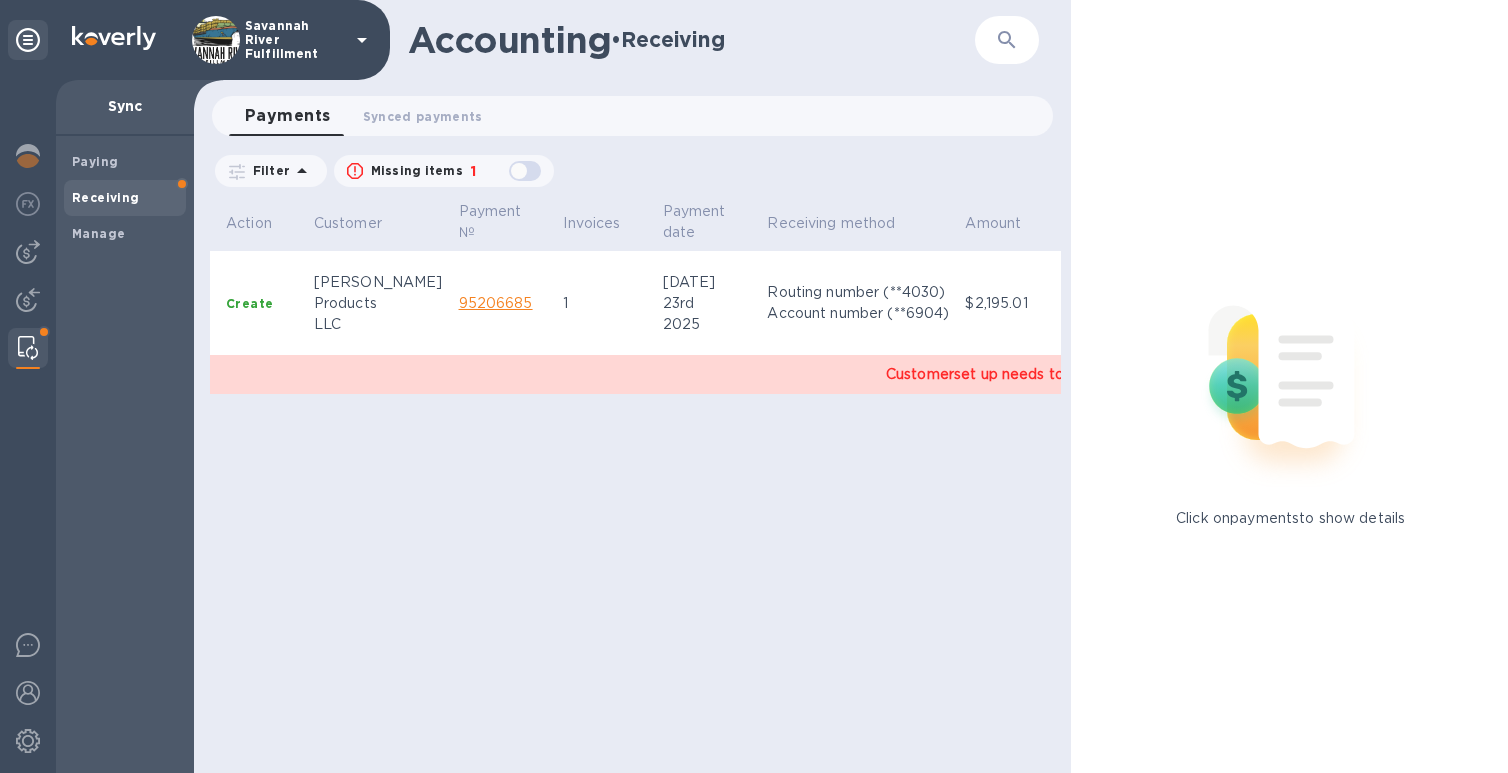 scroll, scrollTop: 0, scrollLeft: 154, axis: horizontal 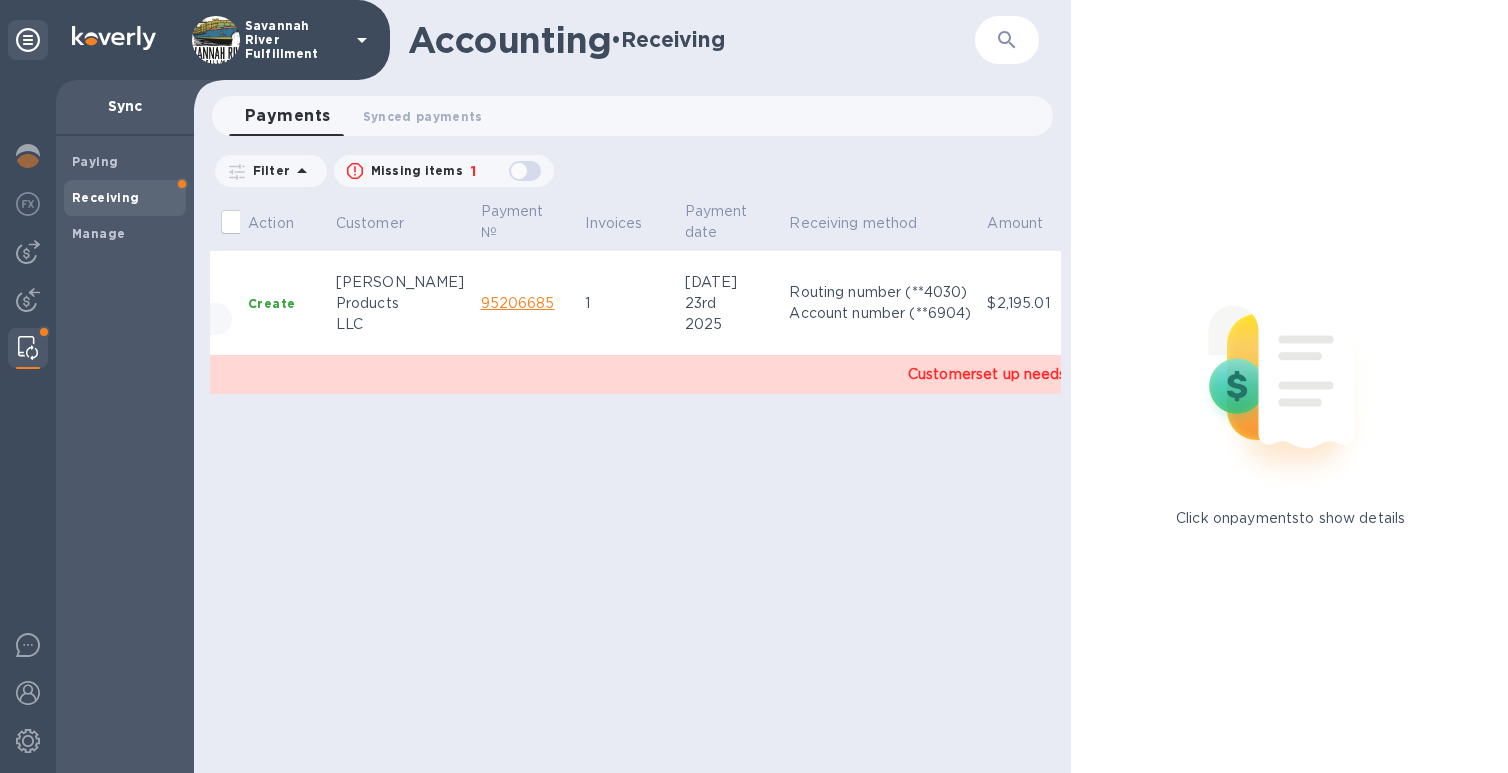click on "Products" at bounding box center (400, 303) 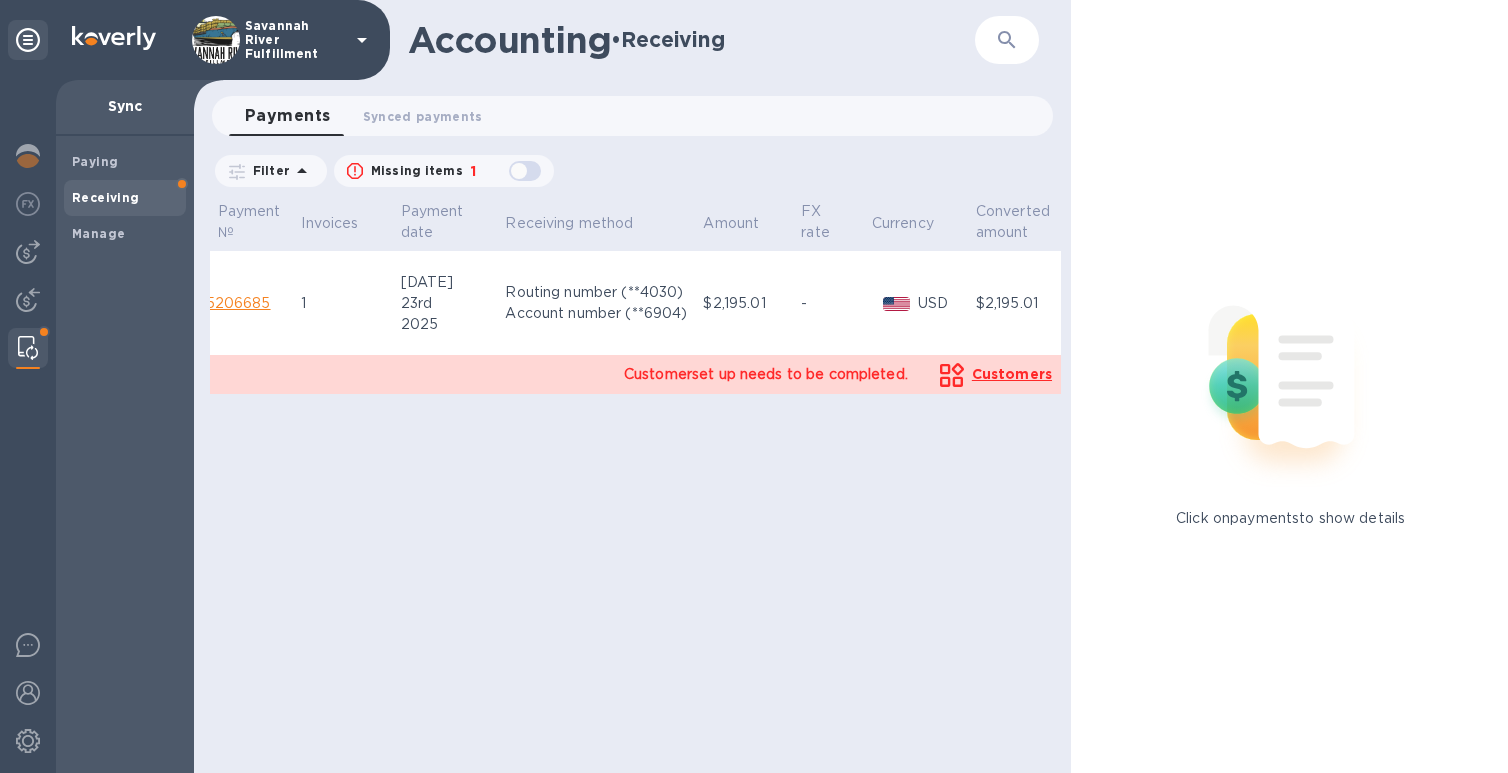 click on "Customer  set up needs to be completed." at bounding box center (766, 374) 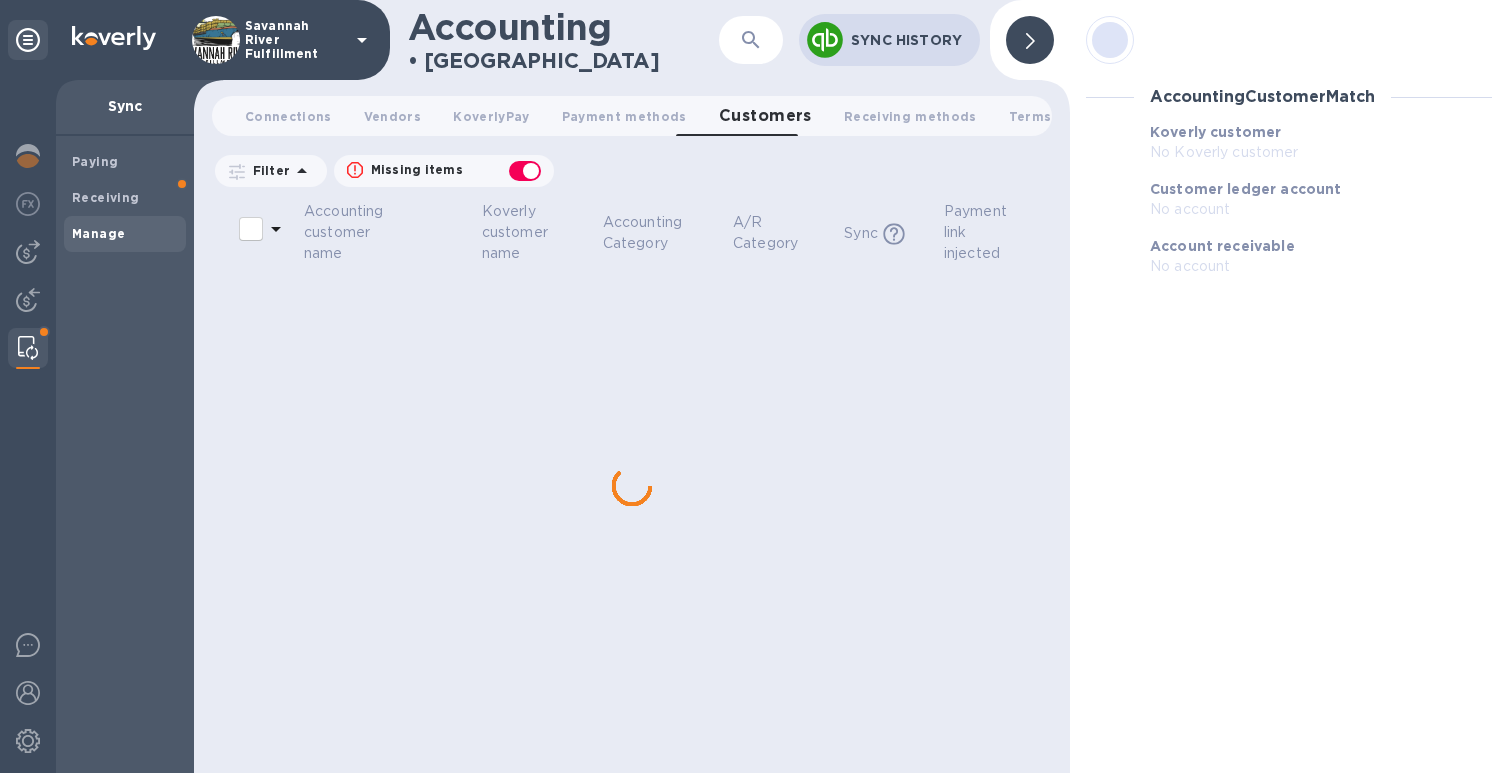 checkbox on "false" 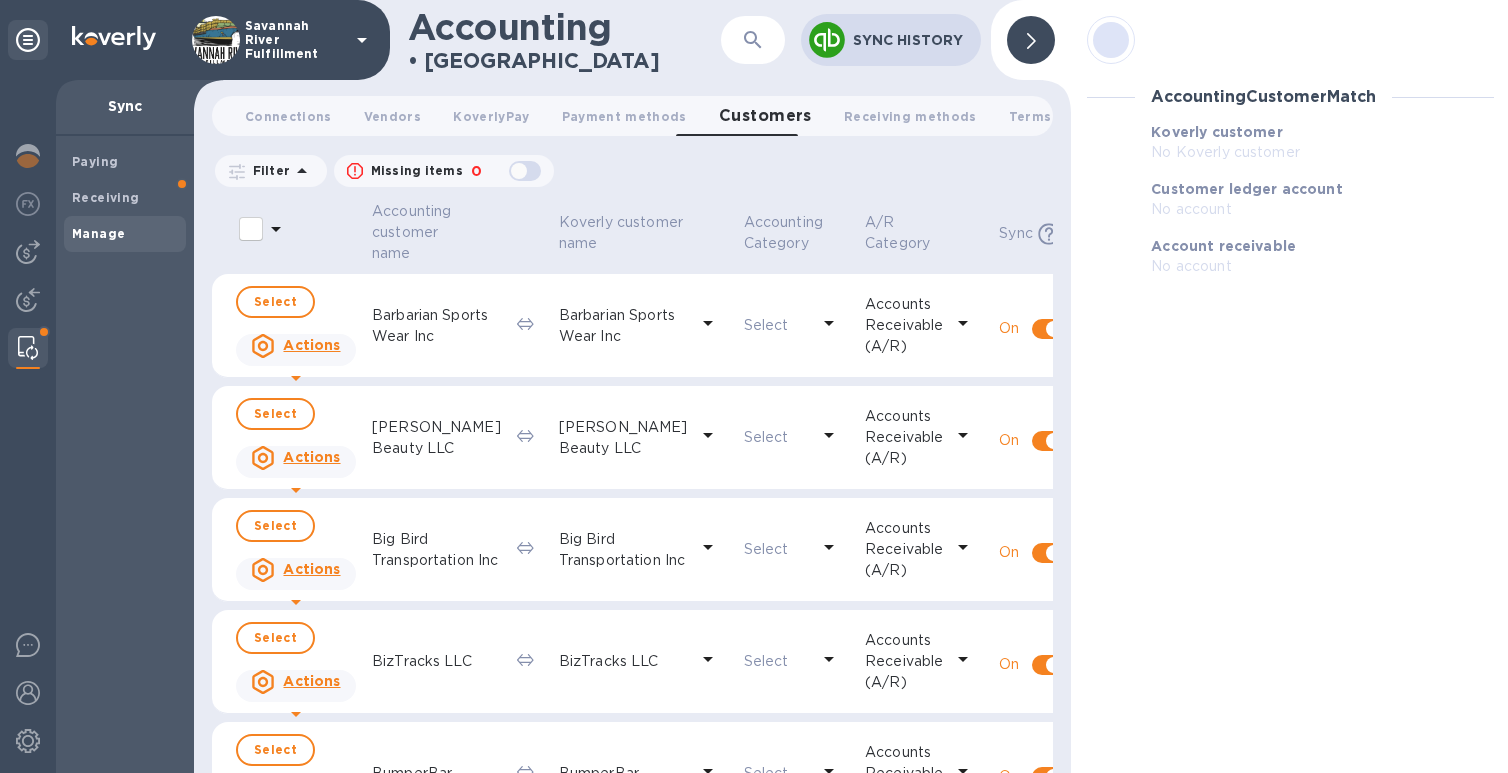 scroll, scrollTop: 0, scrollLeft: 0, axis: both 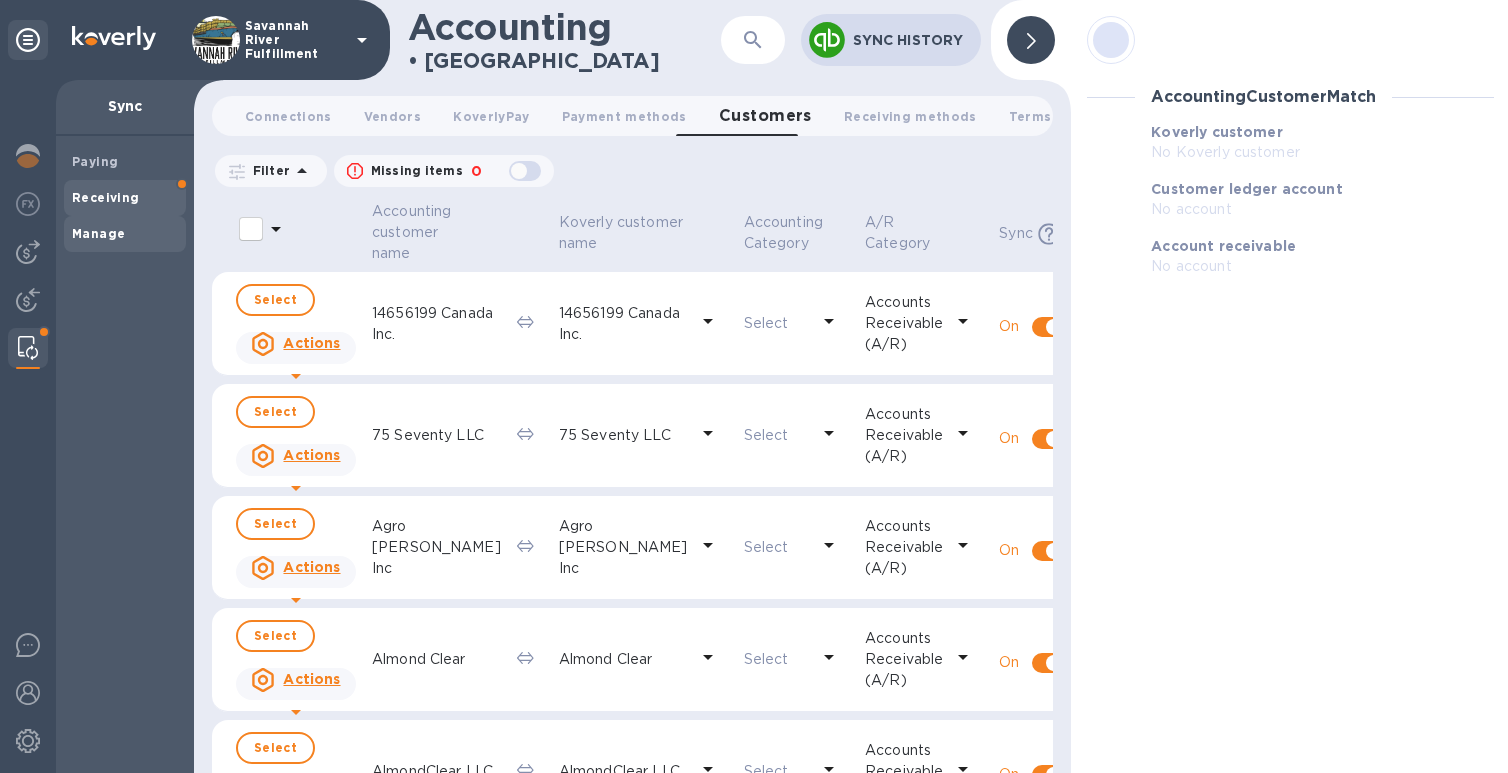 click on "Receiving" at bounding box center [125, 198] 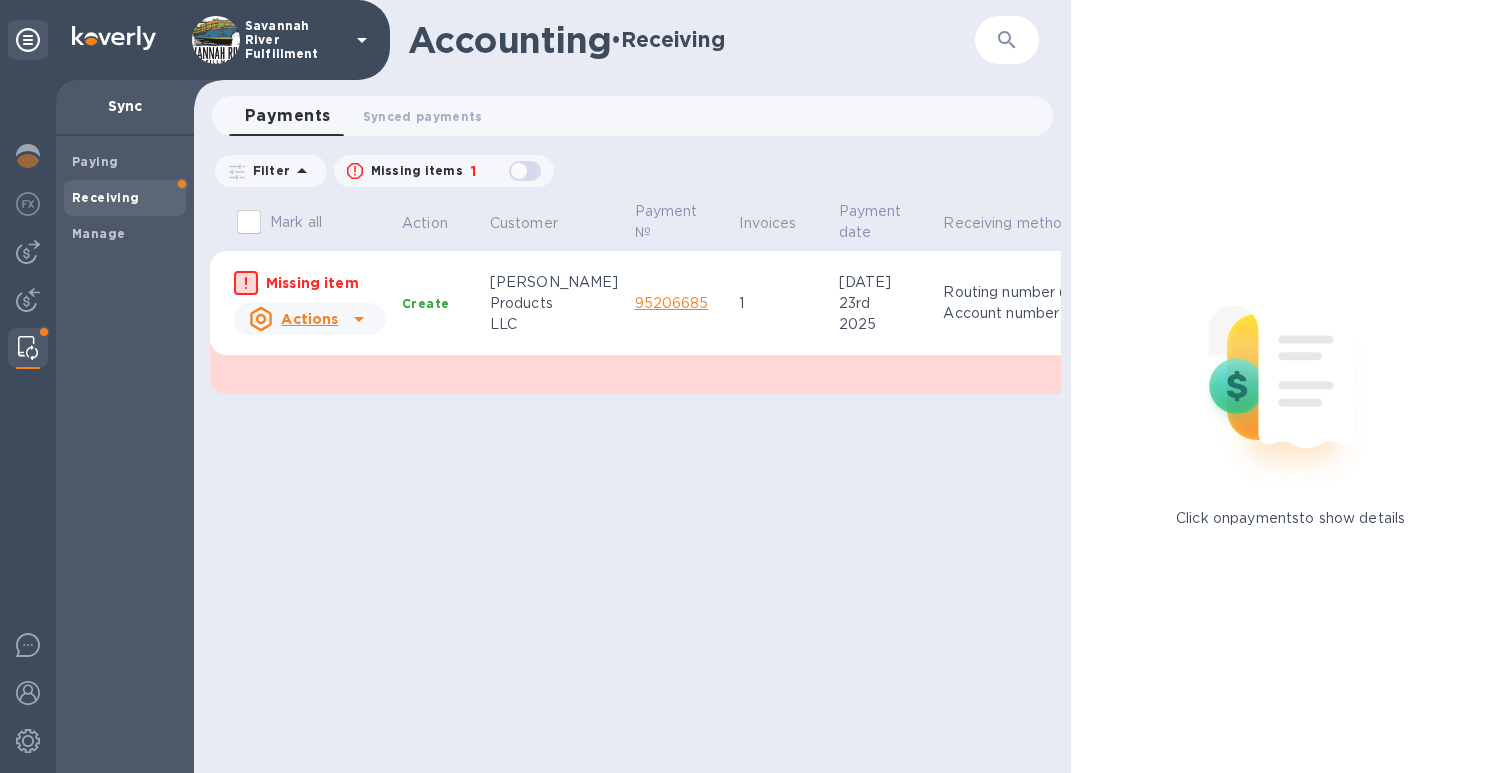 click on "Customer  set up needs to be completed. Customers" at bounding box center (958, 375) 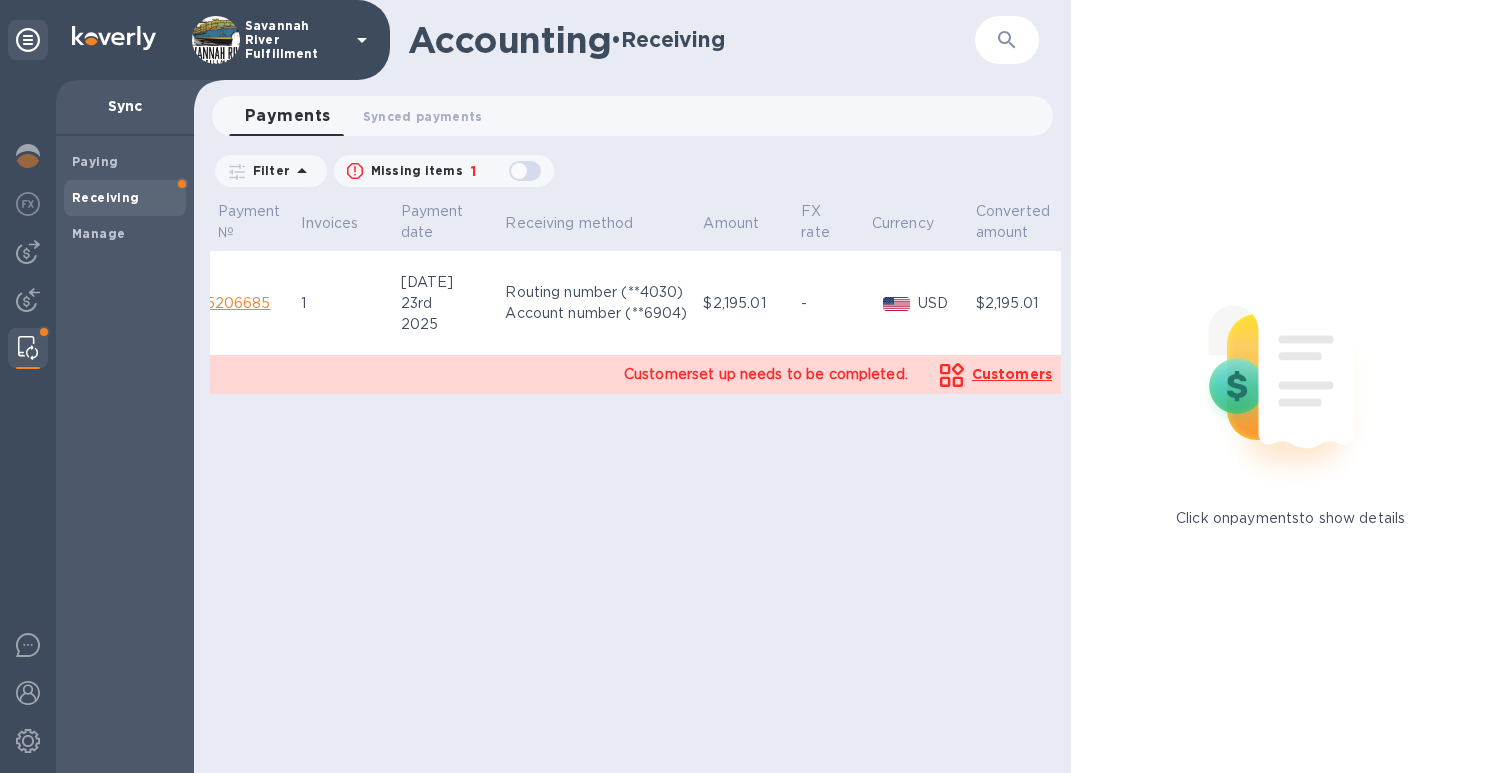 click on "Customers" at bounding box center (1012, 374) 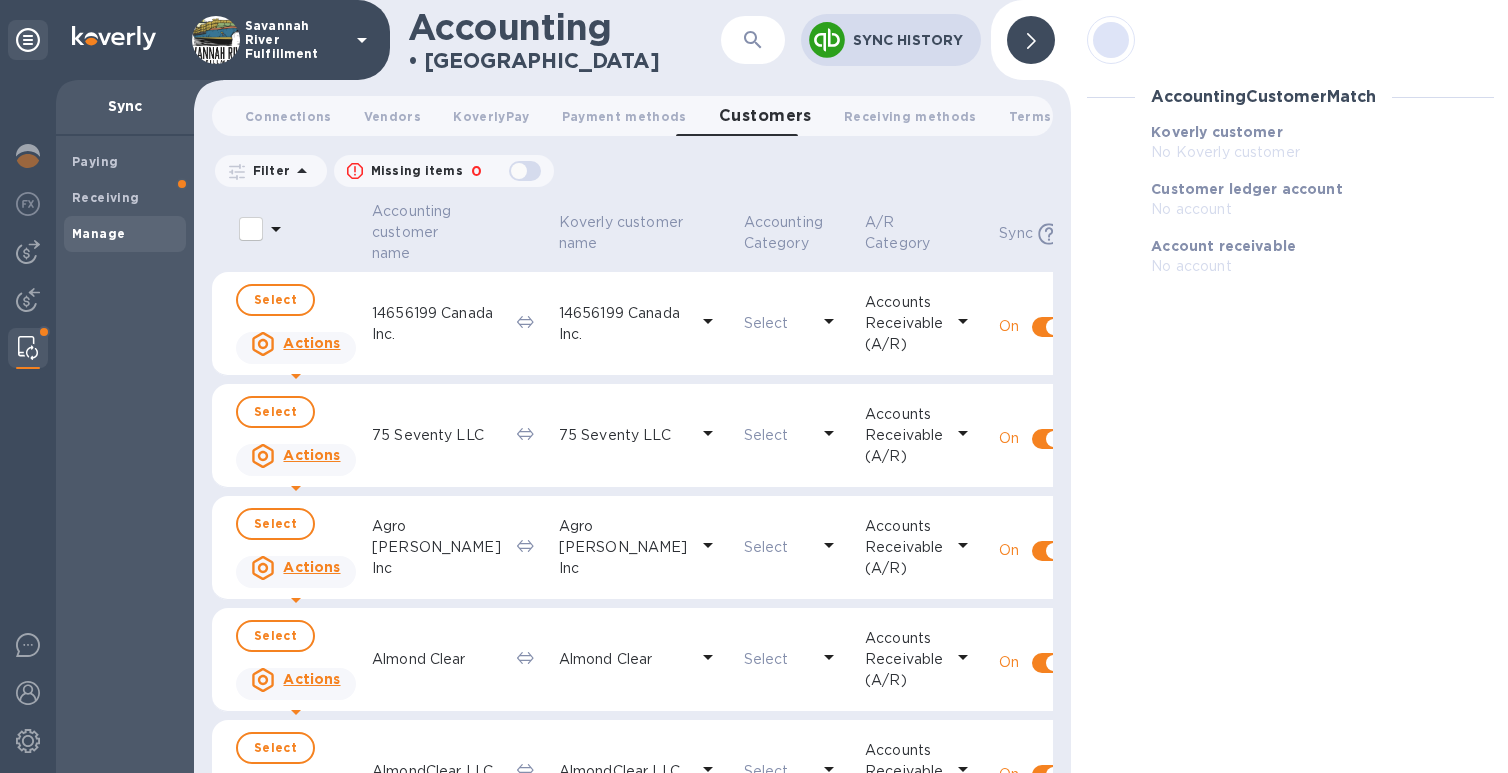 click on "​" at bounding box center (753, 40) 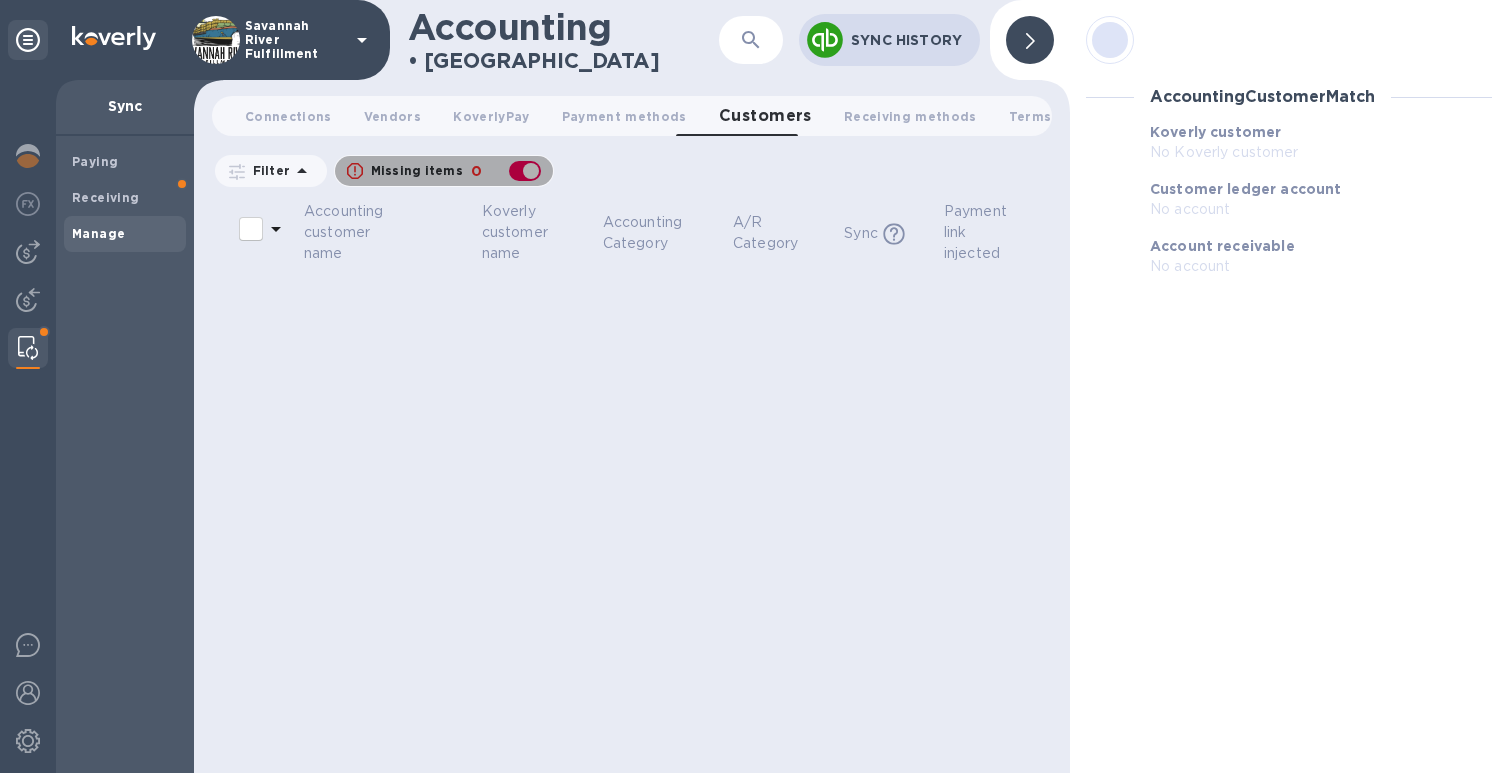 click at bounding box center (525, 171) 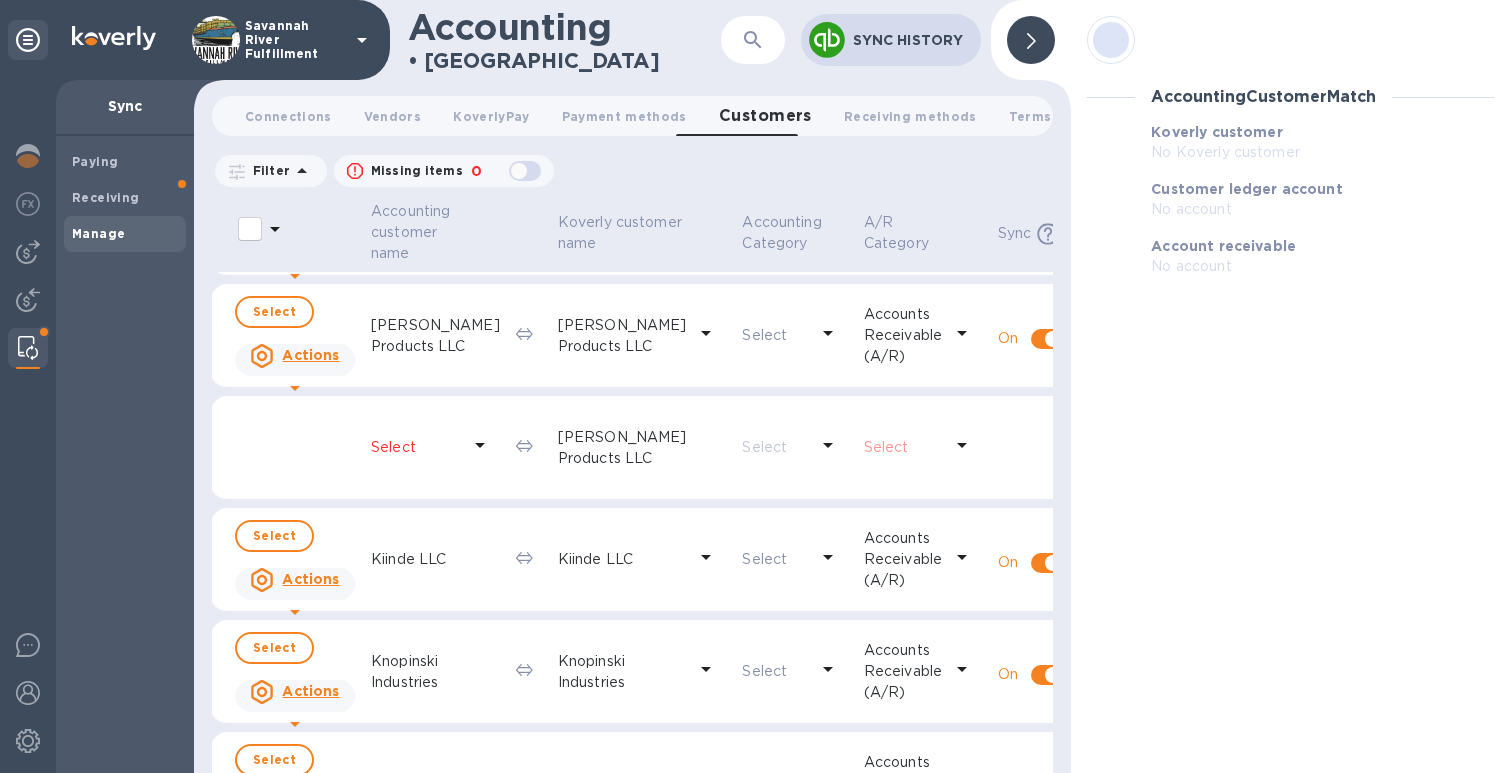 scroll, scrollTop: 4771, scrollLeft: 1, axis: both 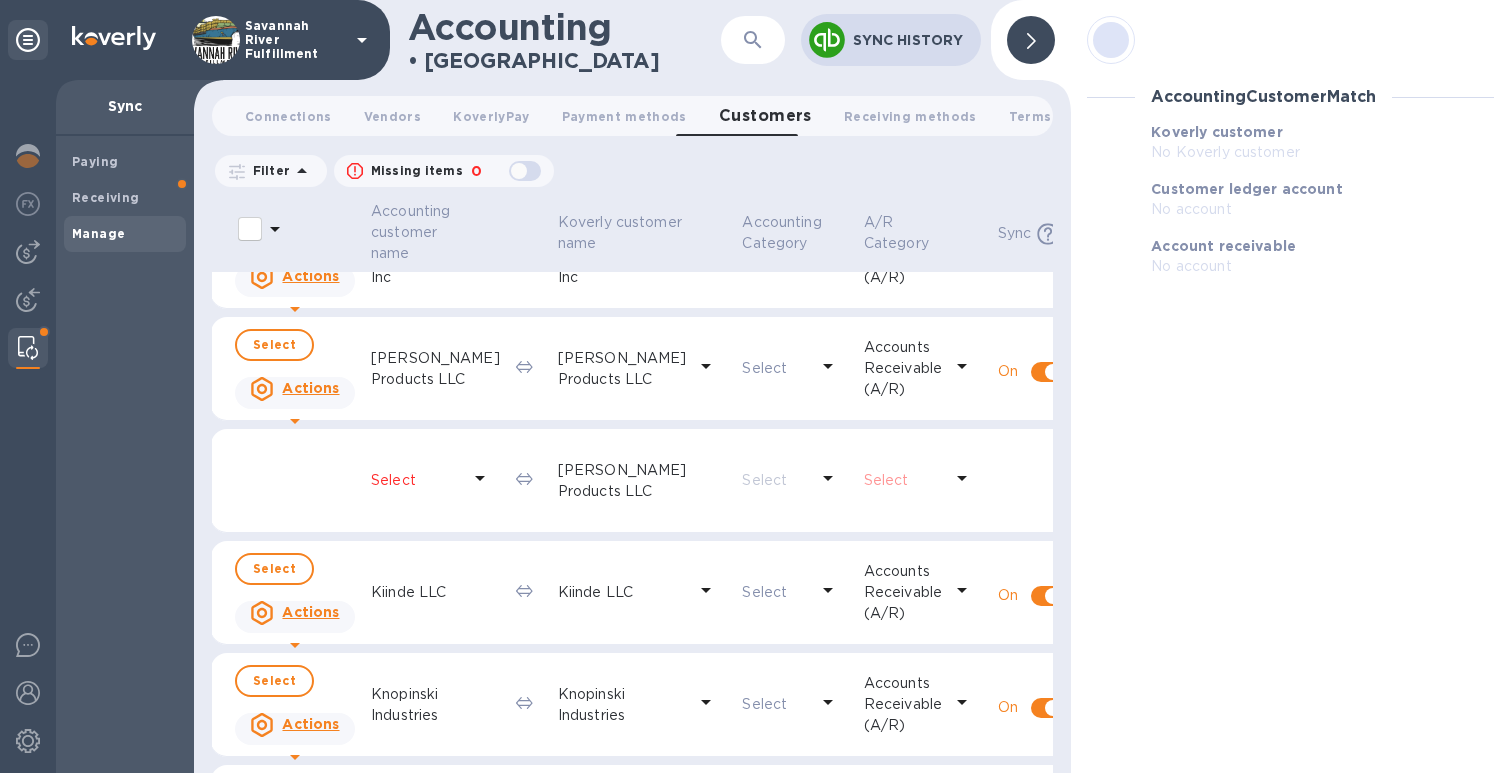 click at bounding box center (295, 481) 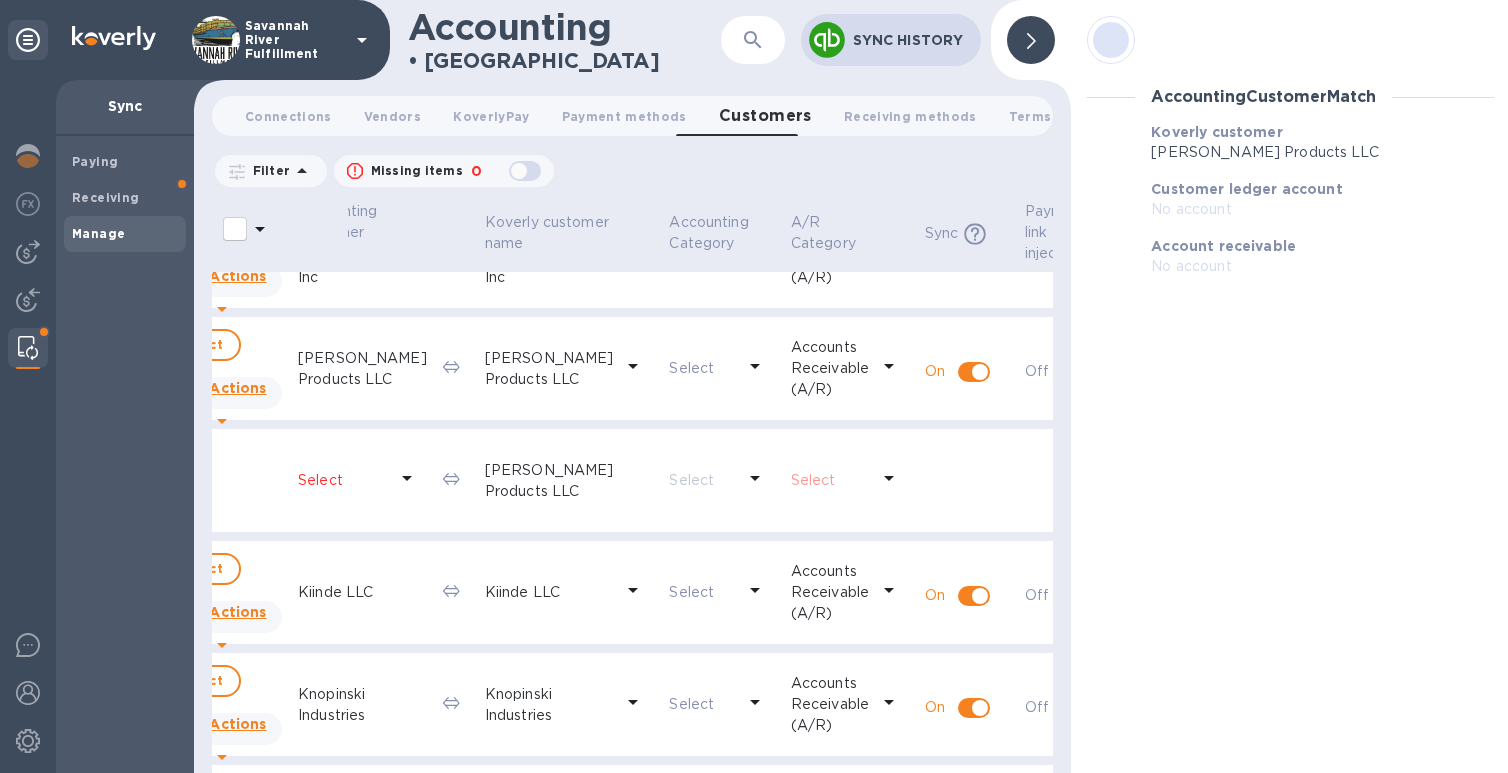 scroll, scrollTop: 4771, scrollLeft: 78, axis: both 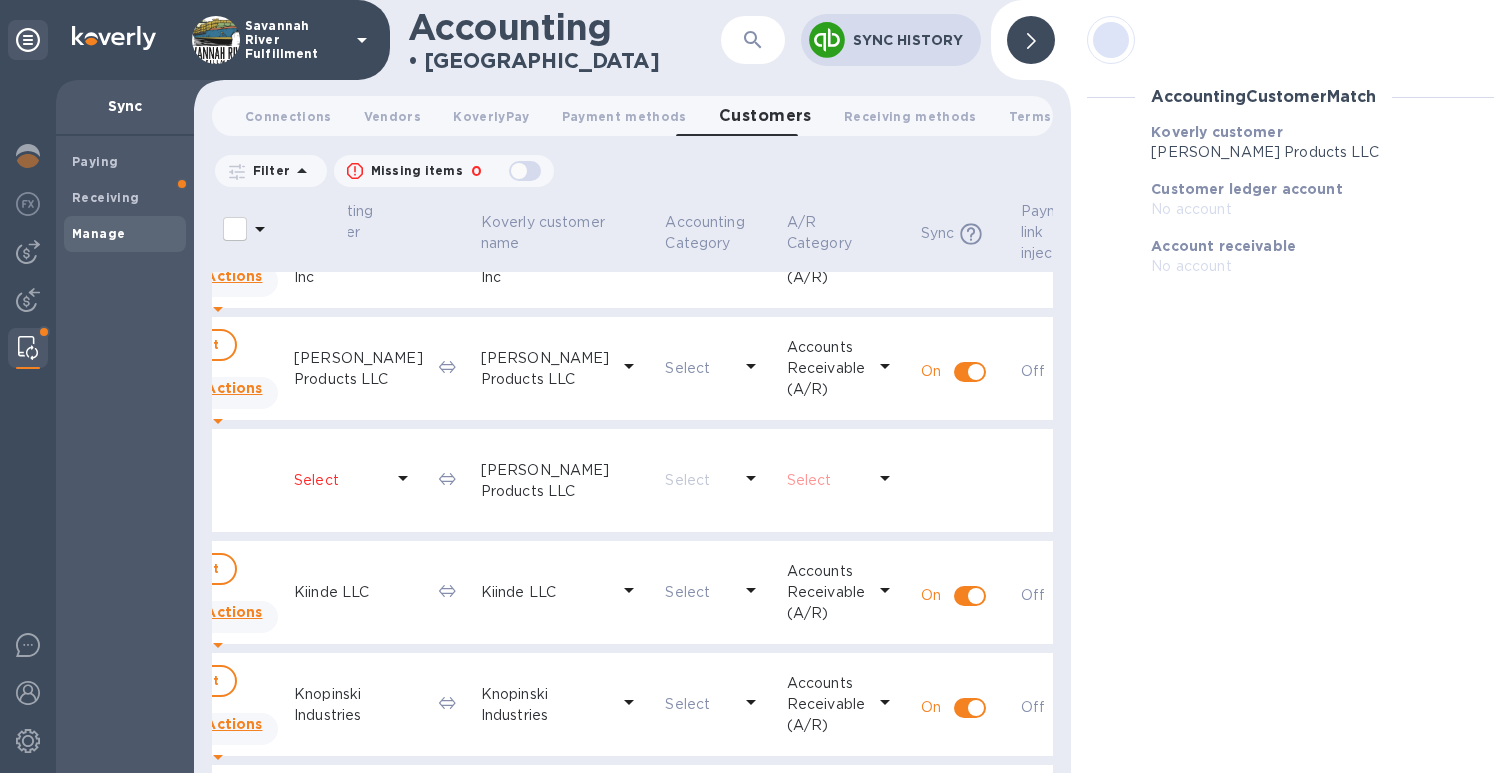 click on "Keaton Products LLC" at bounding box center [358, 369] 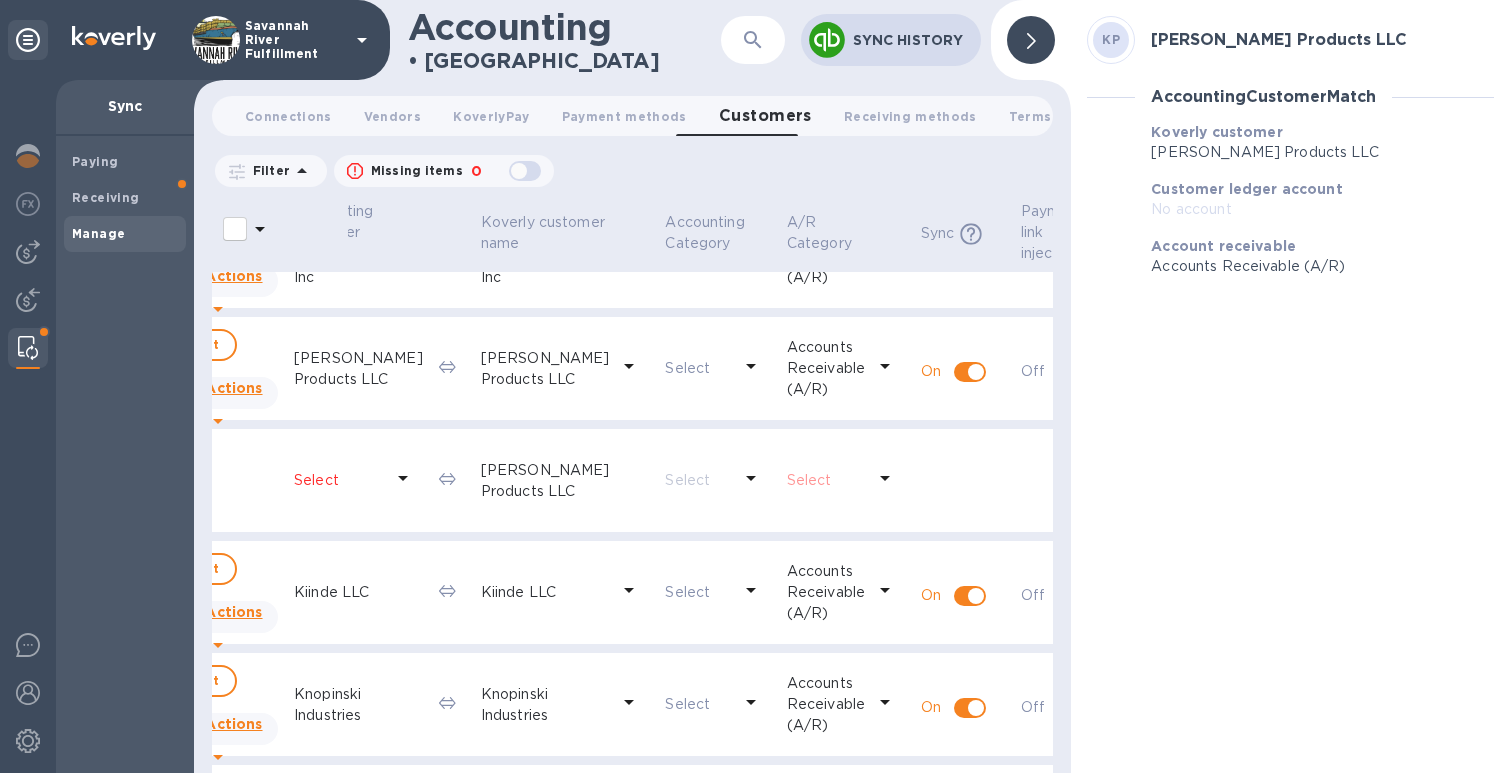 click 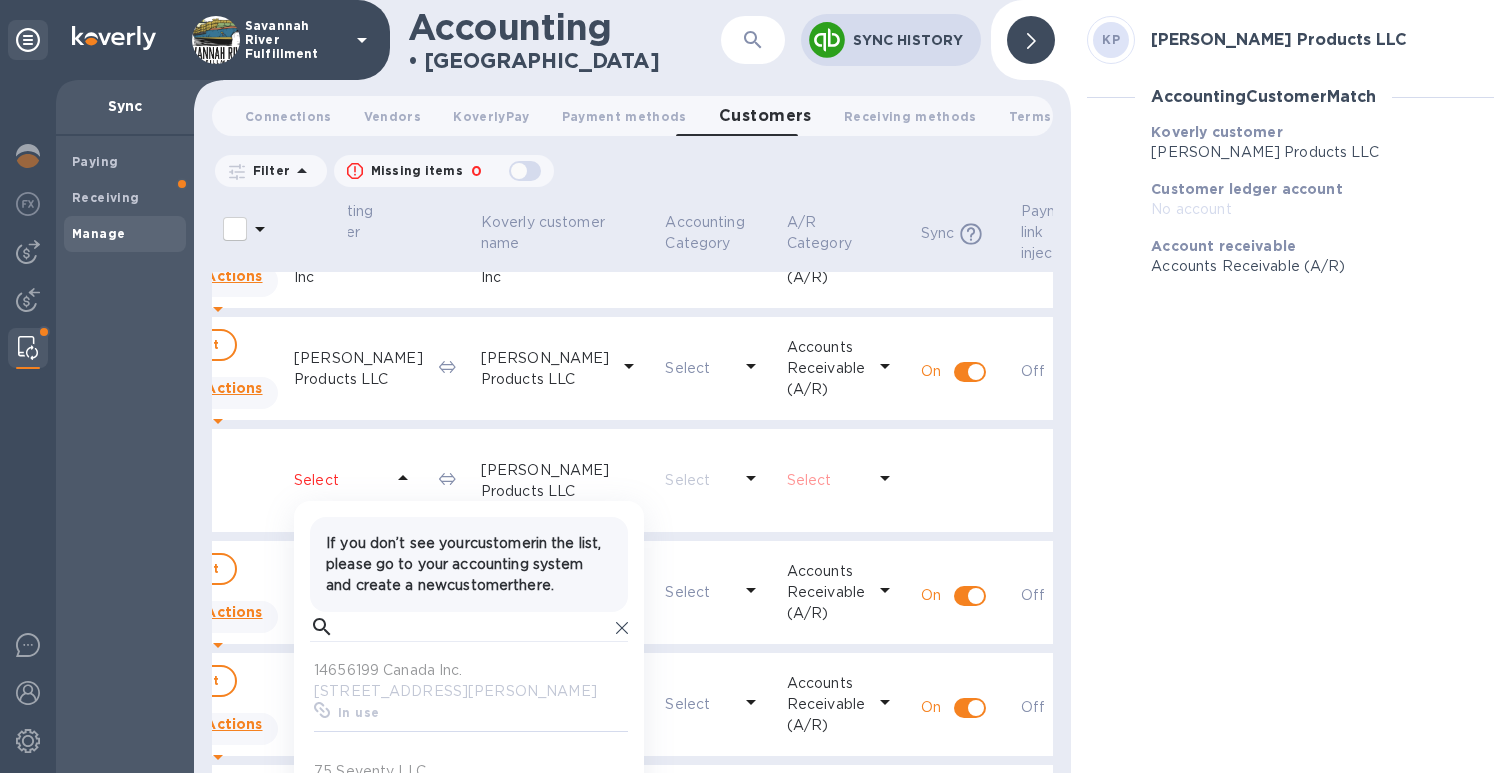 scroll, scrollTop: 17, scrollLeft: 9, axis: both 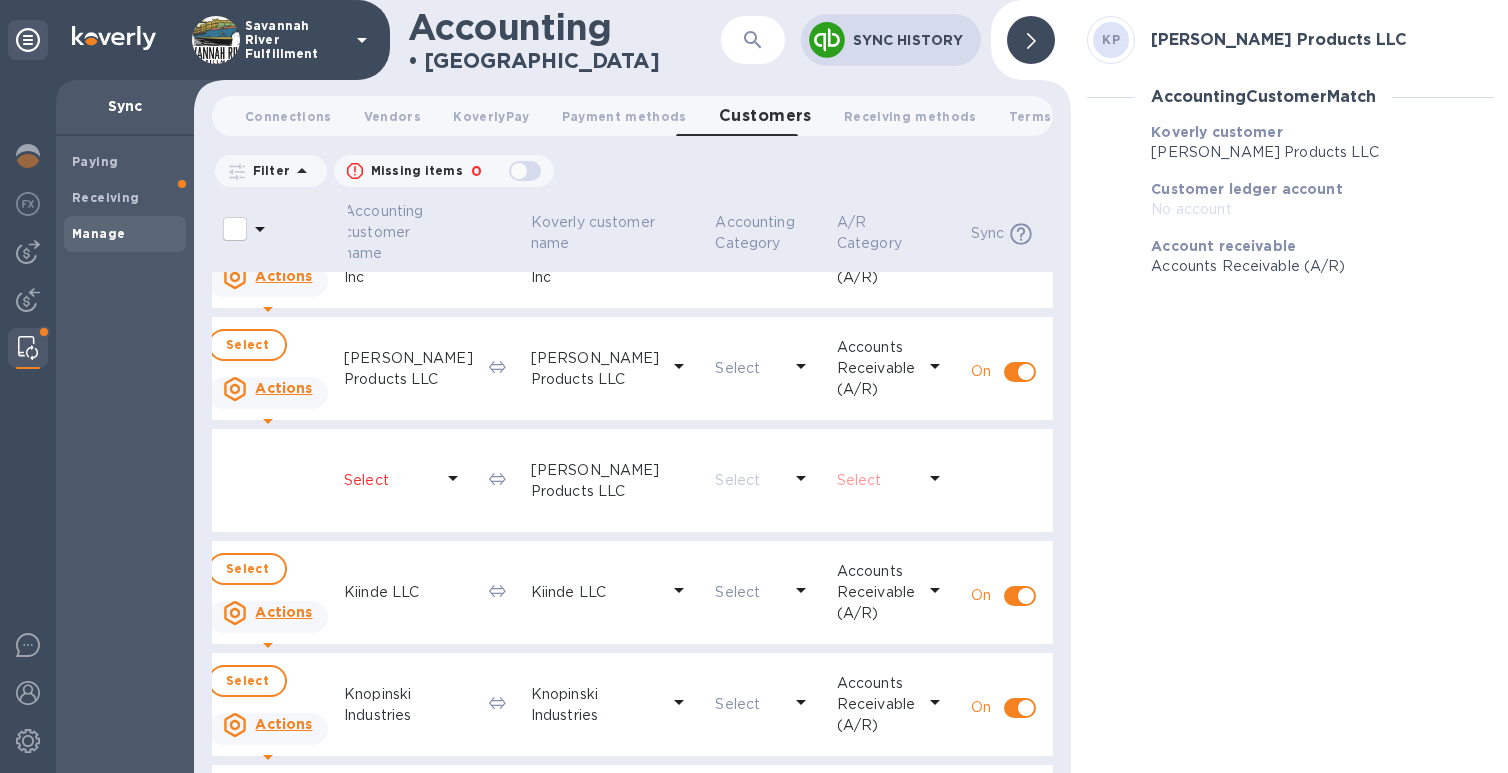 click on "Select" at bounding box center (388, 480) 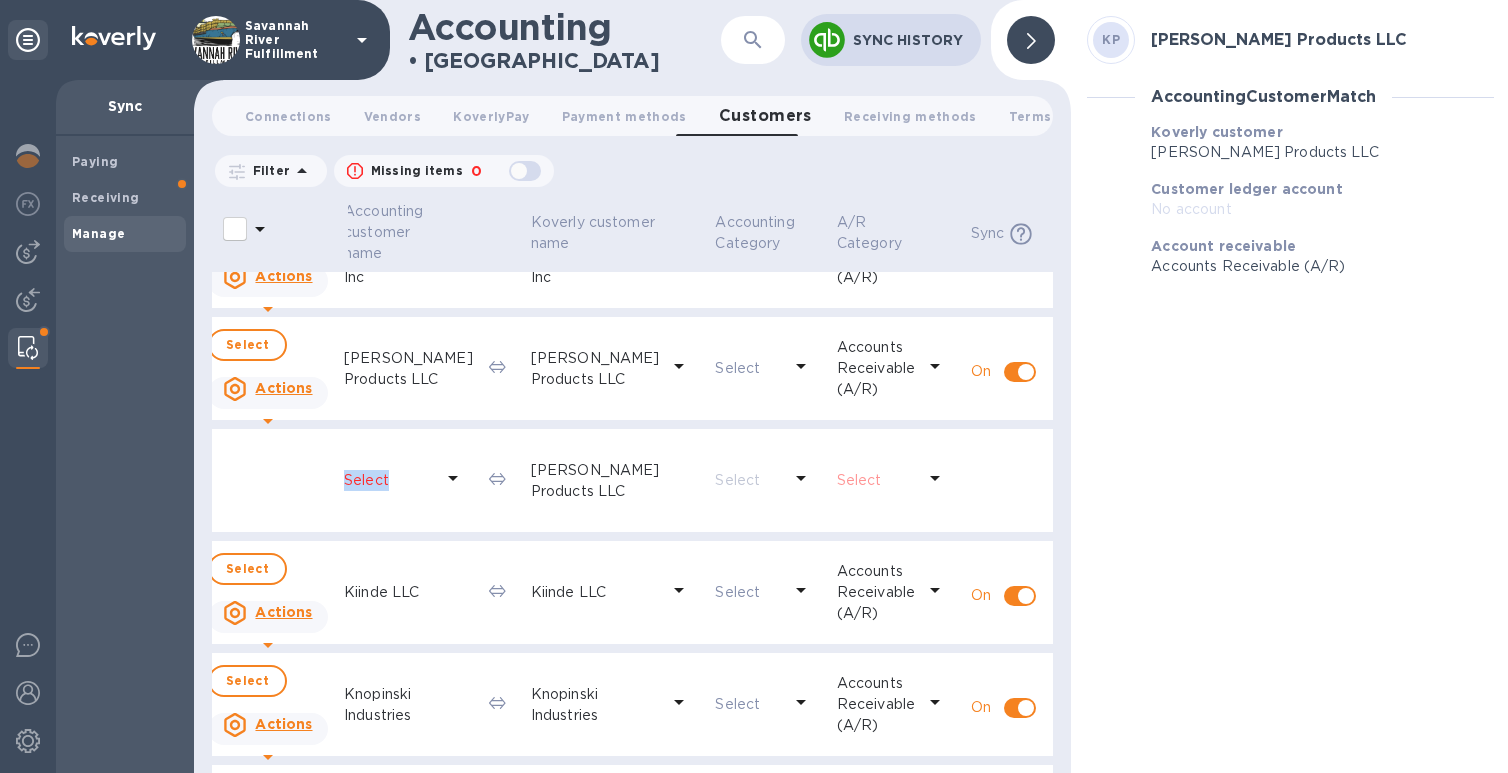 click on "Select" at bounding box center (388, 480) 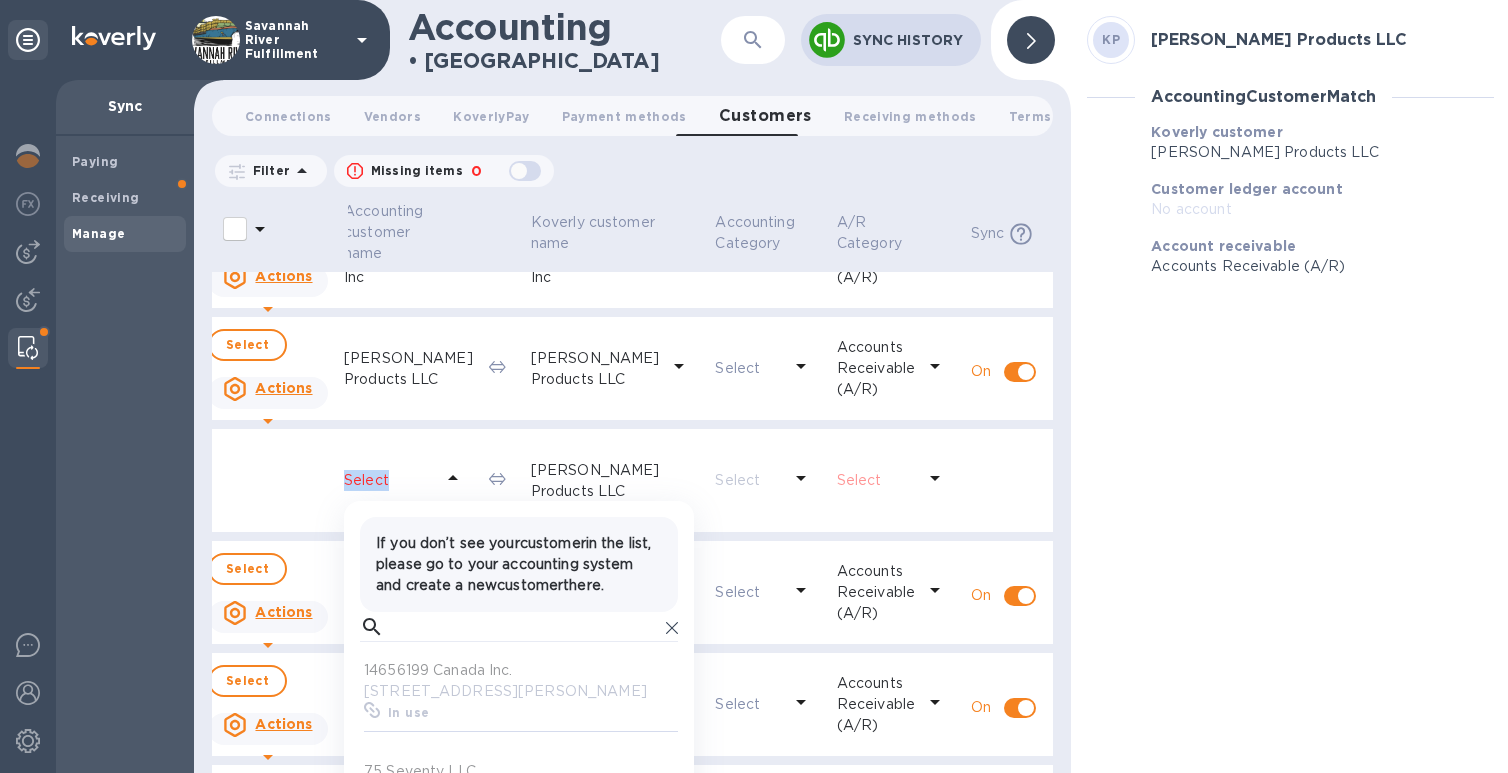 scroll, scrollTop: 17, scrollLeft: 9, axis: both 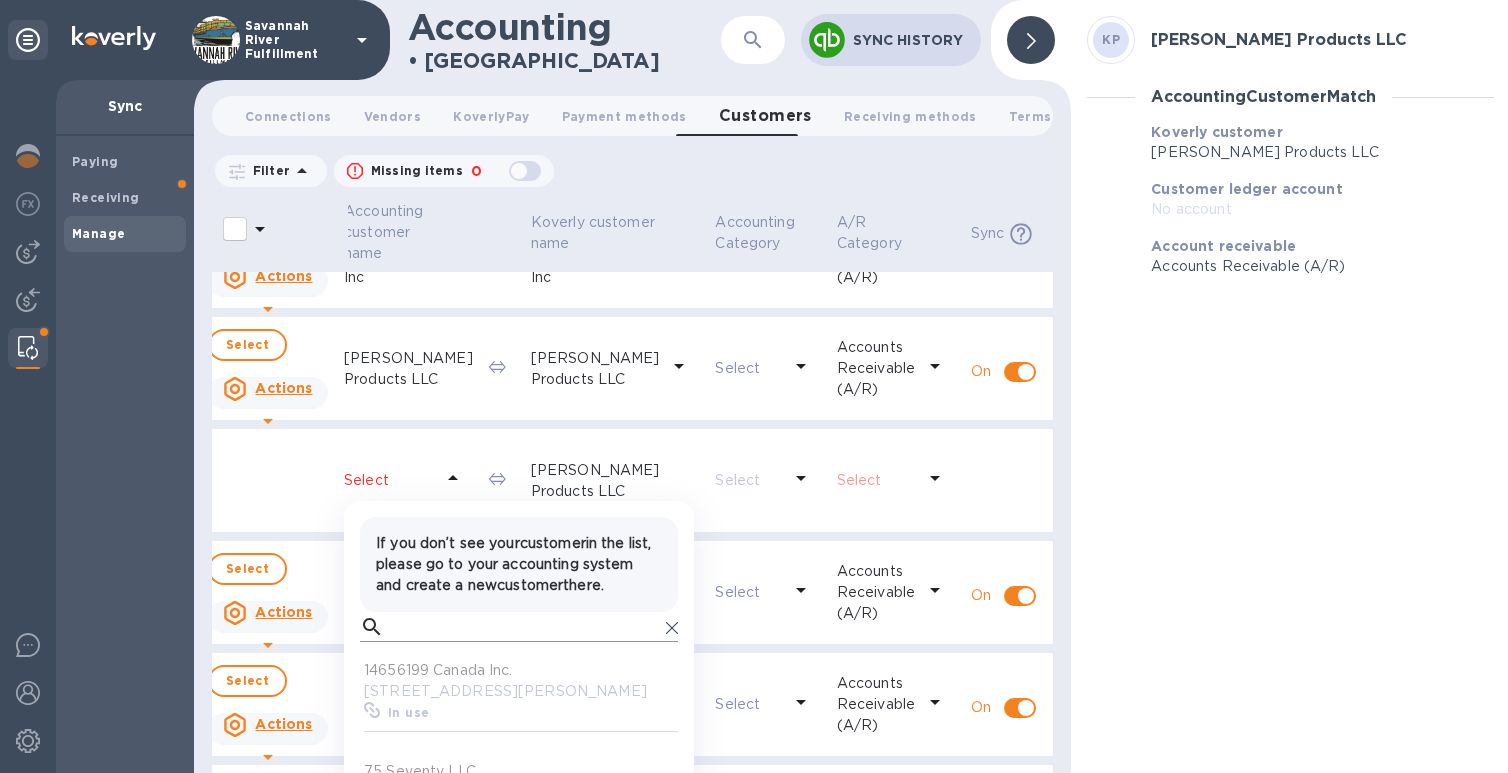 click at bounding box center [525, 627] 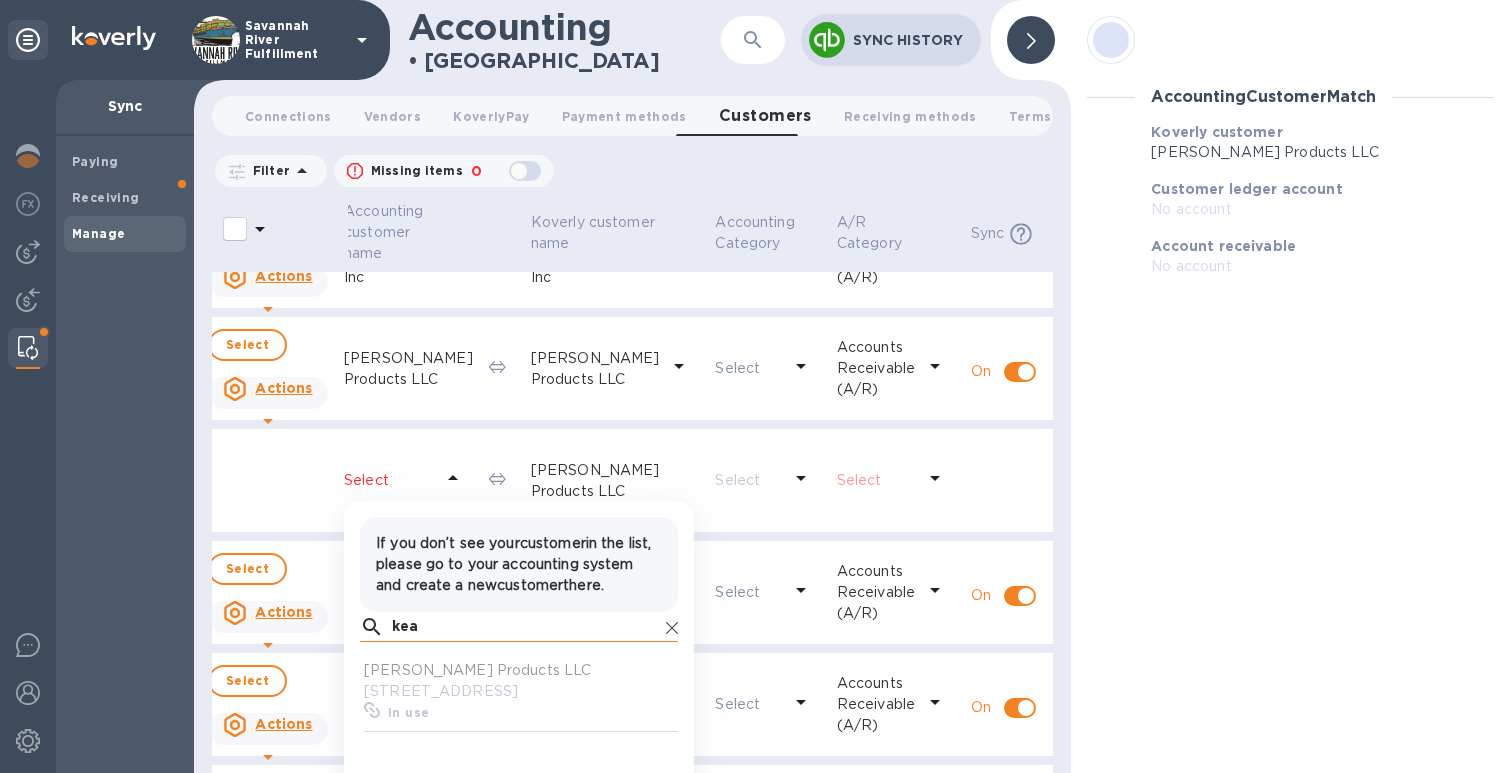 scroll, scrollTop: 17, scrollLeft: 9, axis: both 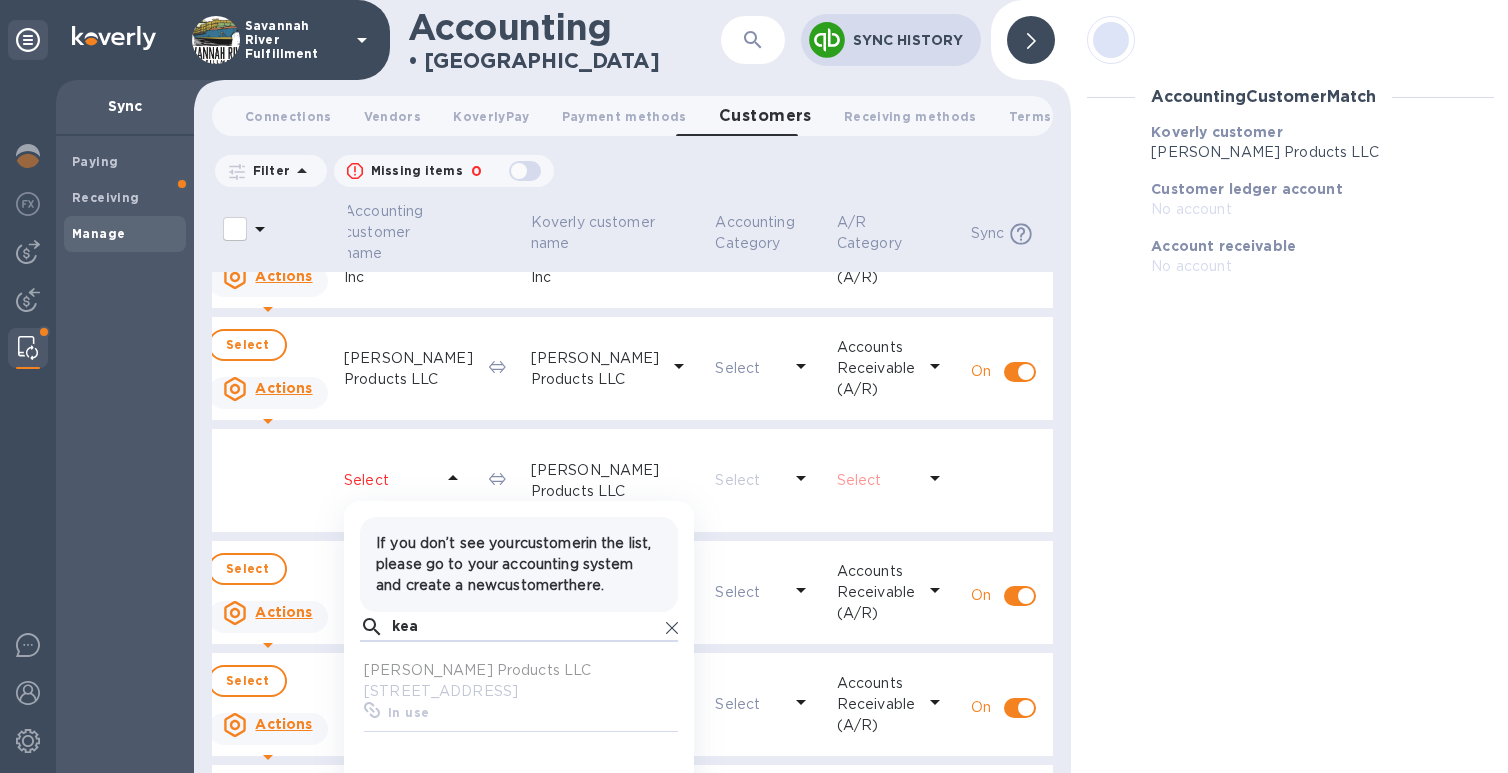 type on "kea" 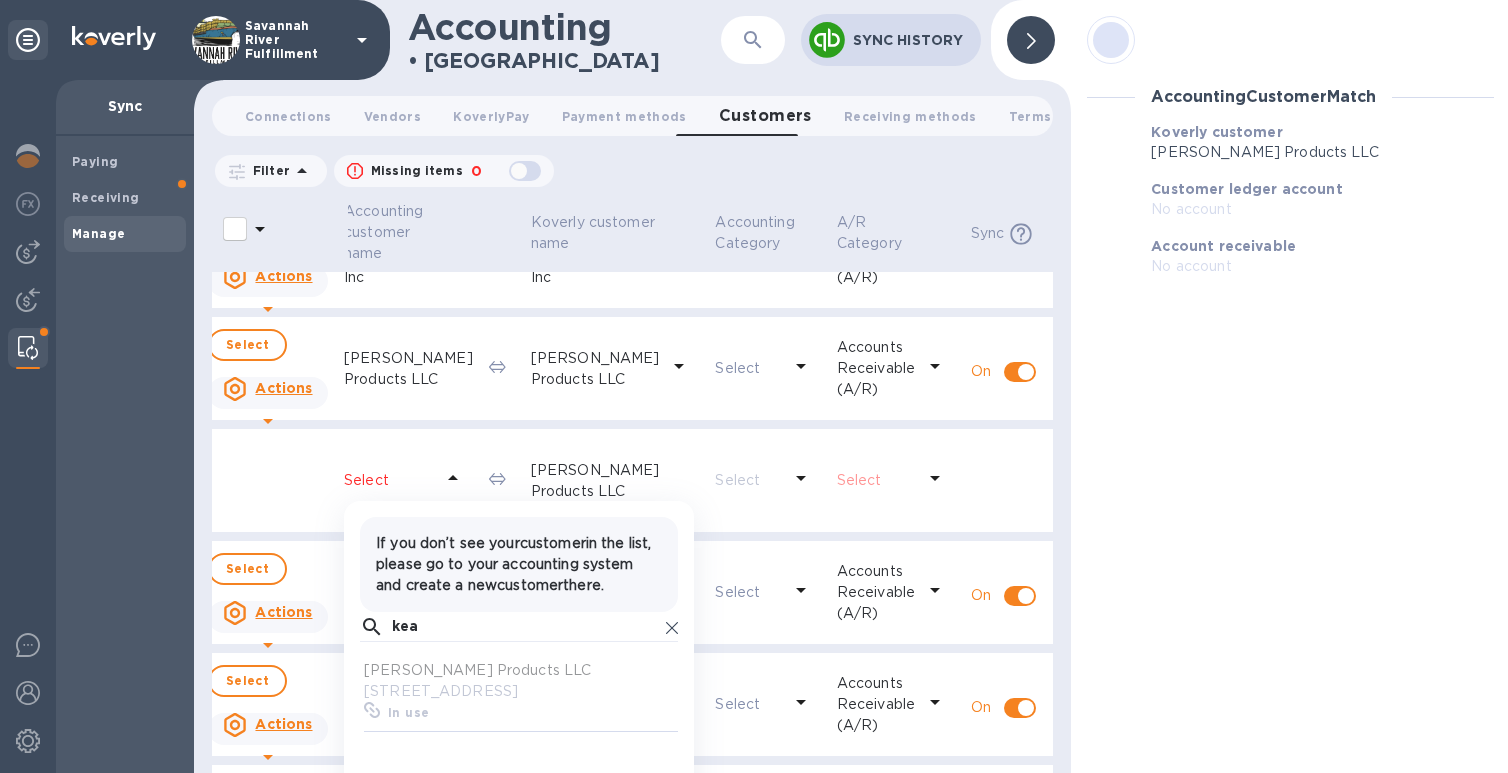 click on "Keaton Products LLC" at bounding box center (523, 670) 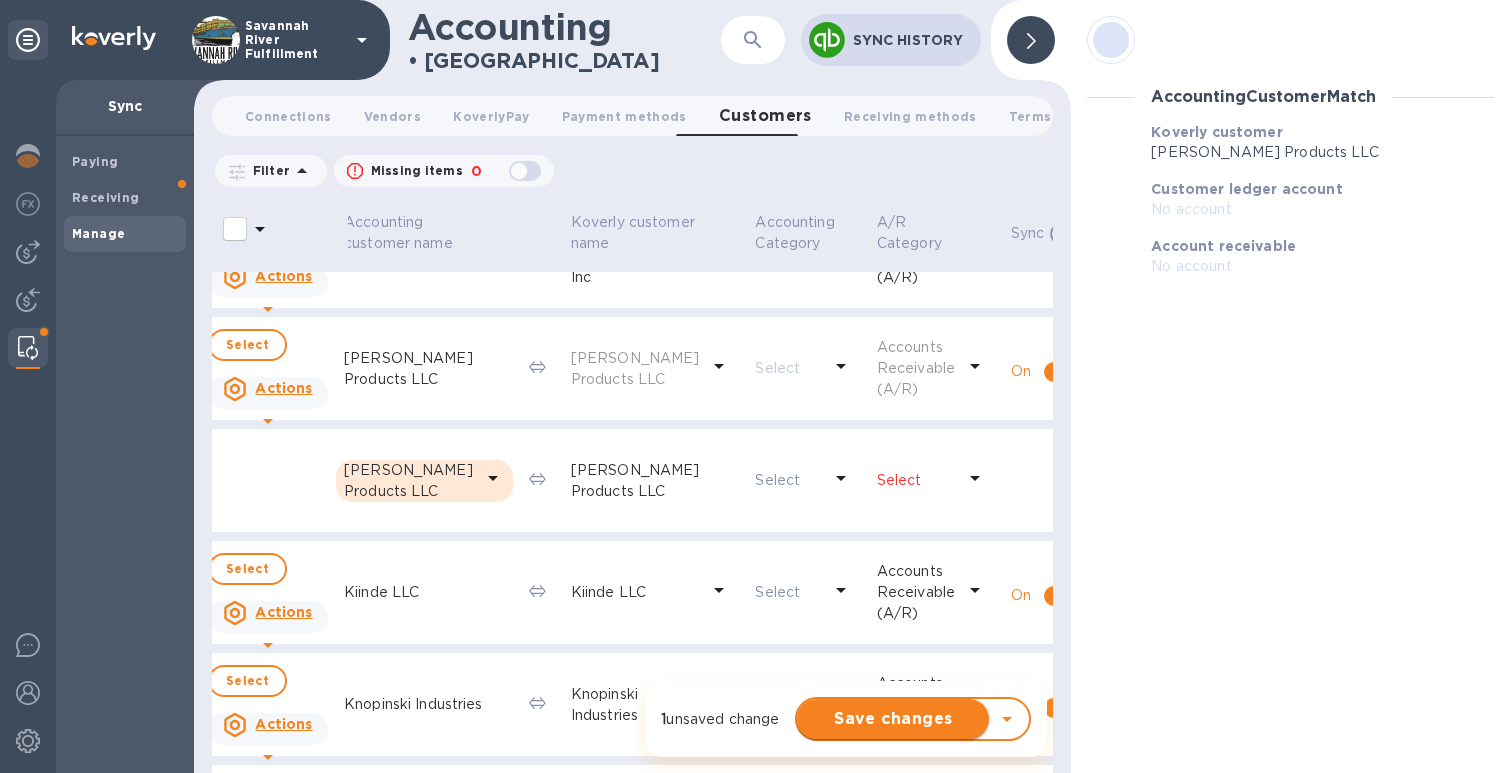 click on "Save changes" at bounding box center [893, 719] 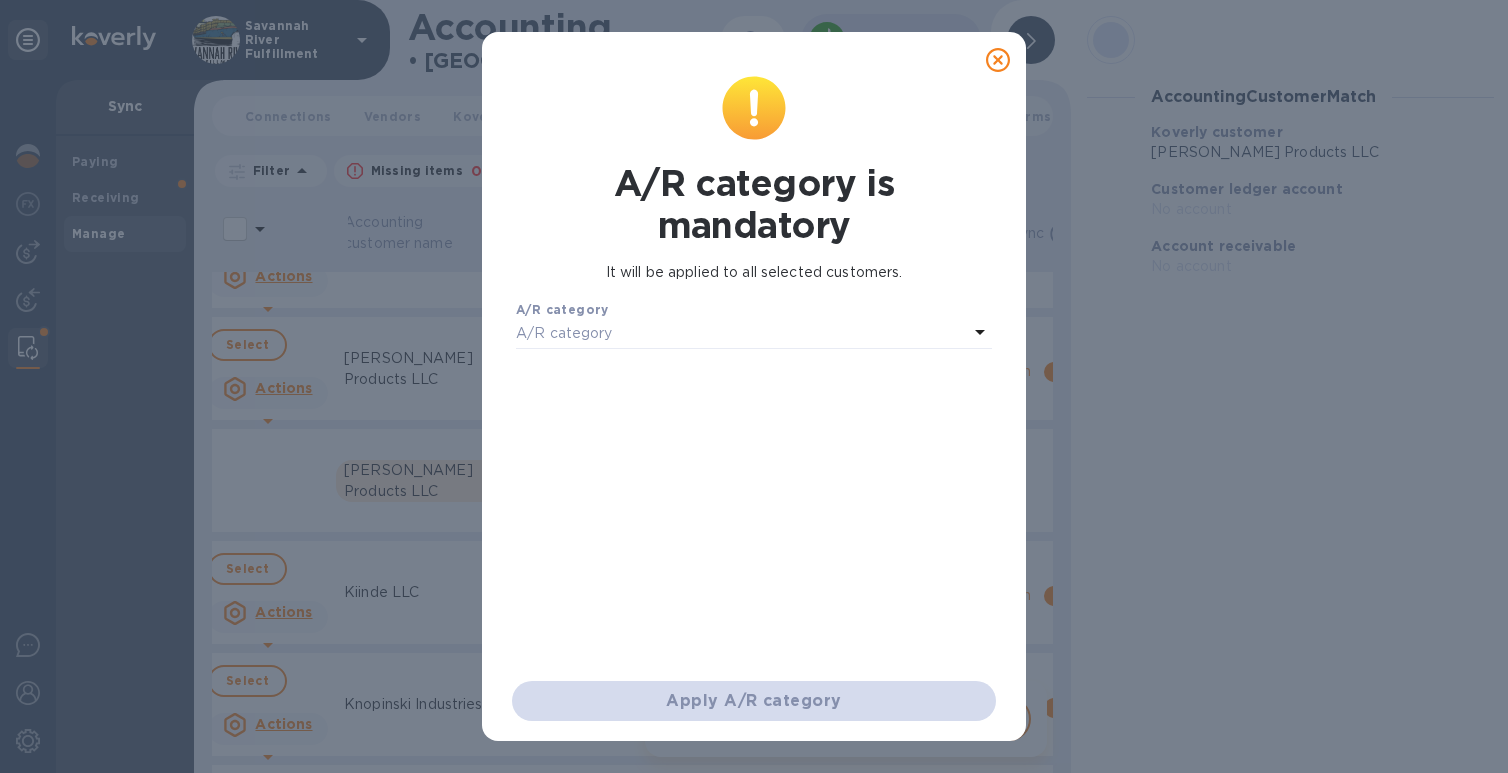 click on "A/R category" at bounding box center (742, 334) 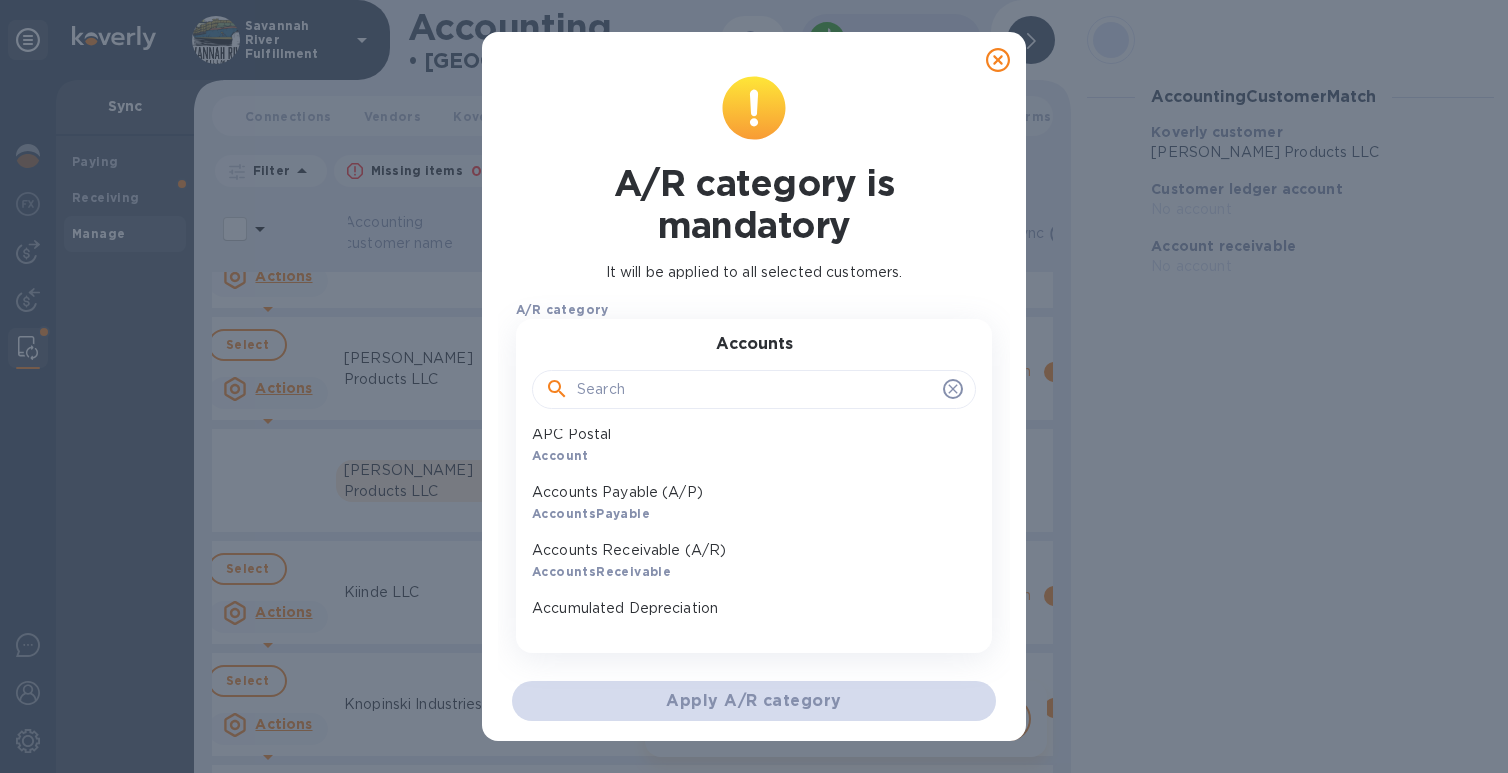 scroll, scrollTop: 72, scrollLeft: 0, axis: vertical 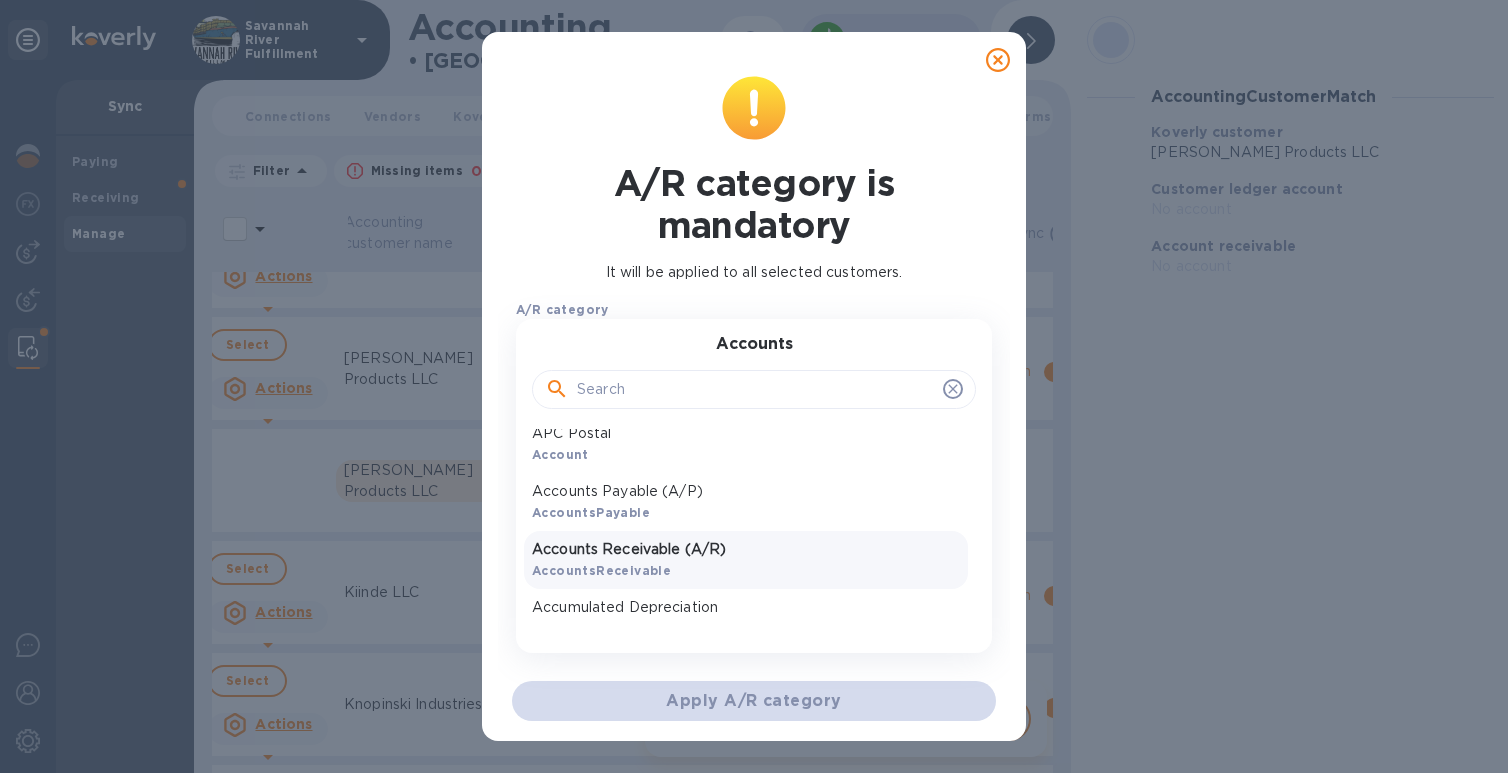 click on "Accounts Receivable (A/R)" at bounding box center (746, 549) 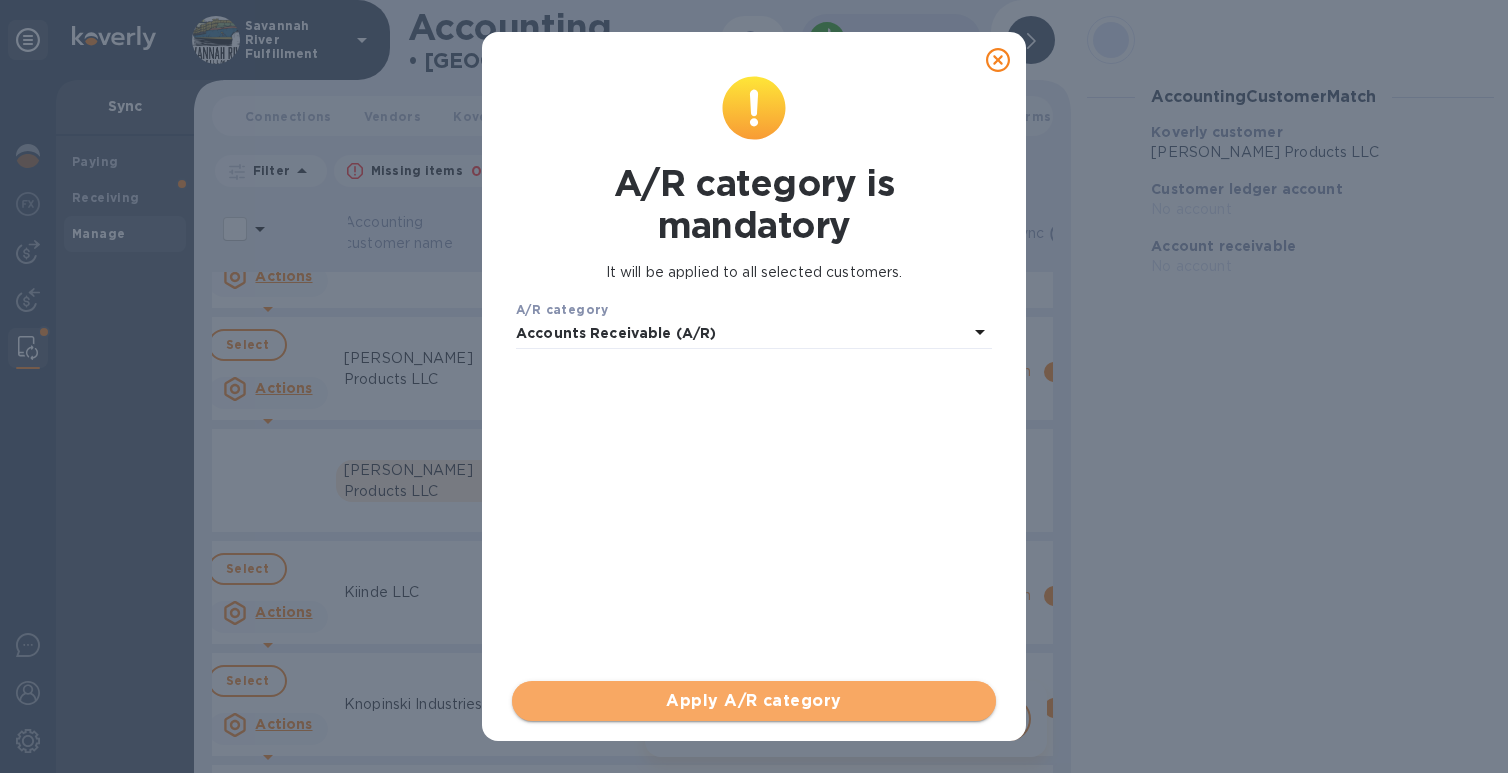 click on "Apply A/R category" at bounding box center [754, 701] 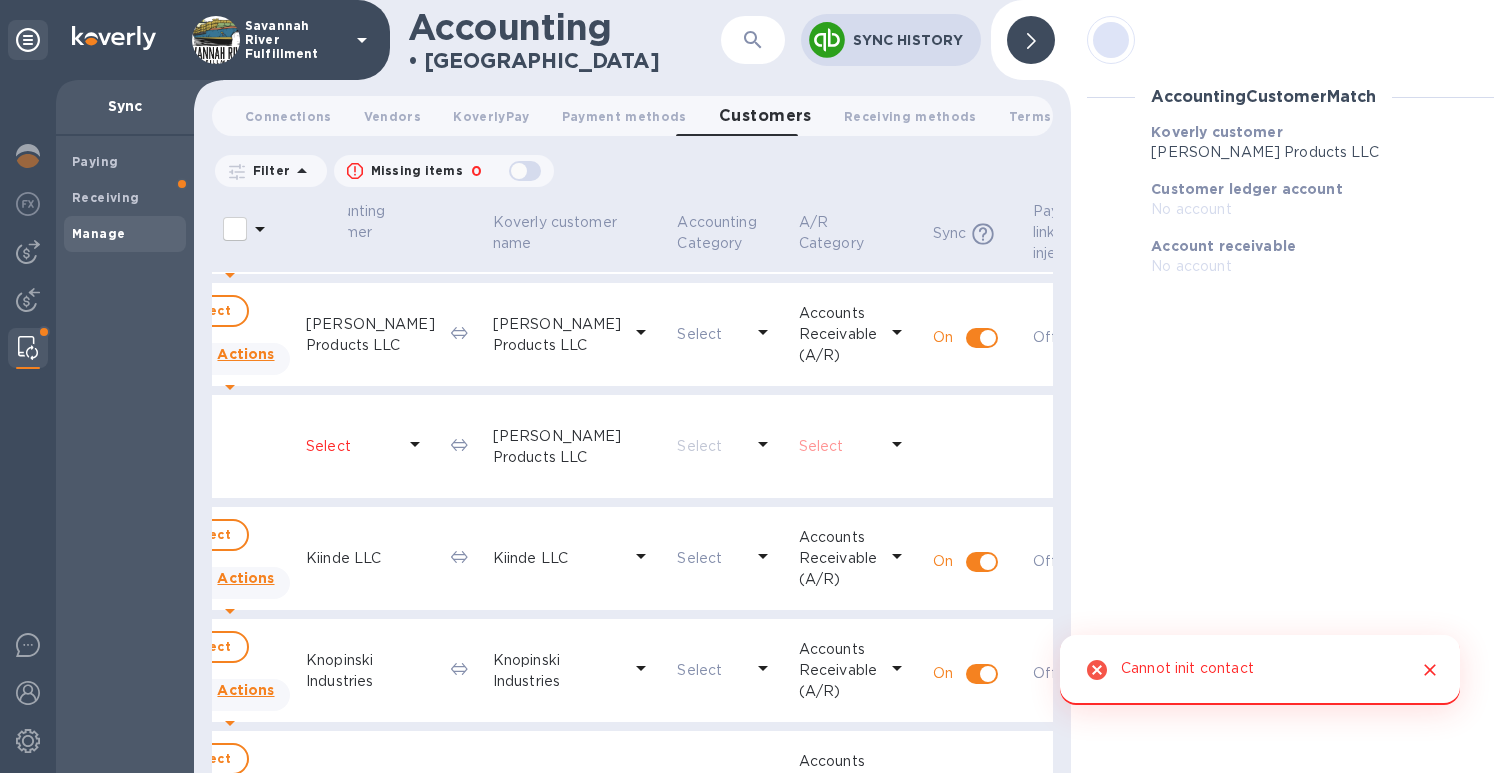 scroll, scrollTop: 4805, scrollLeft: 59, axis: both 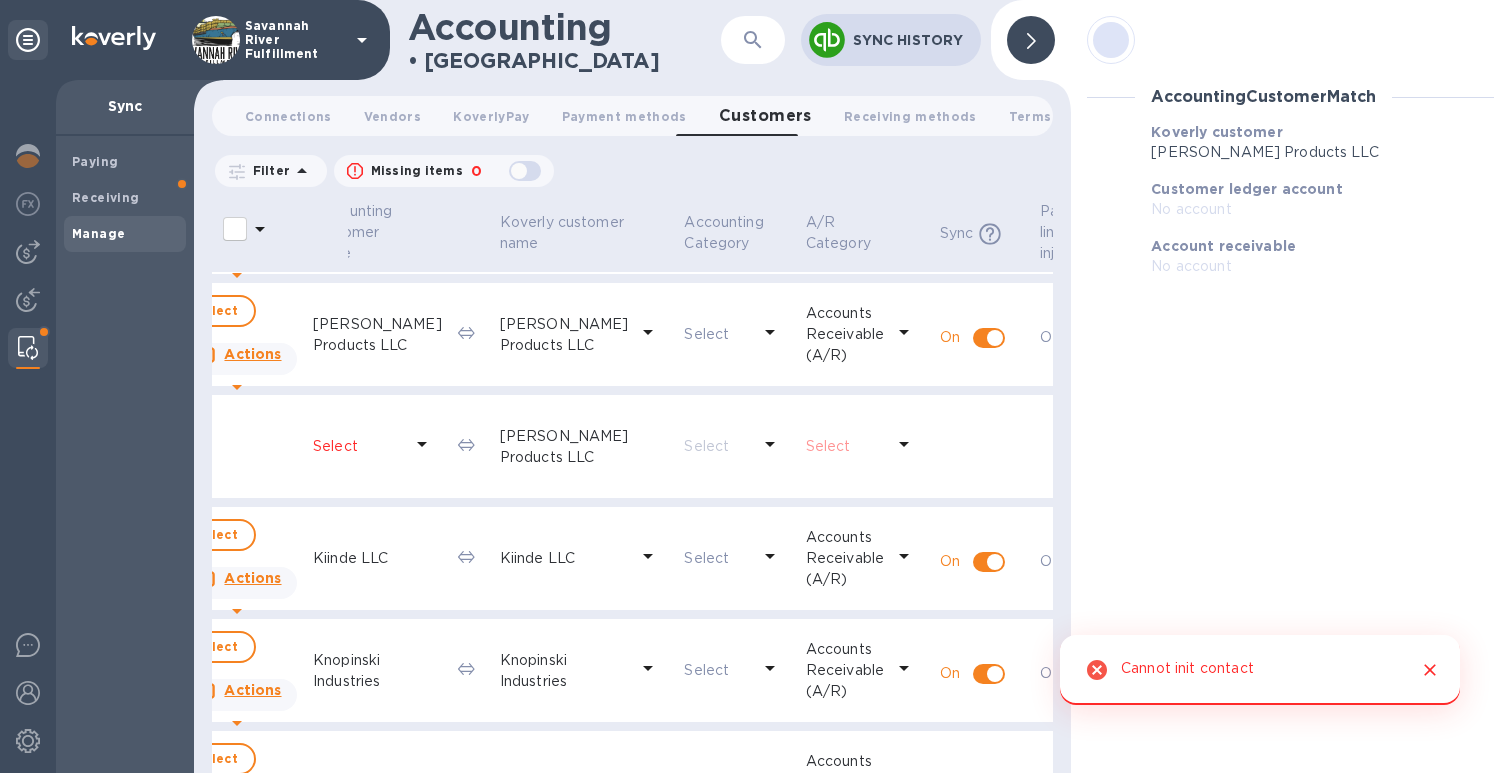 click 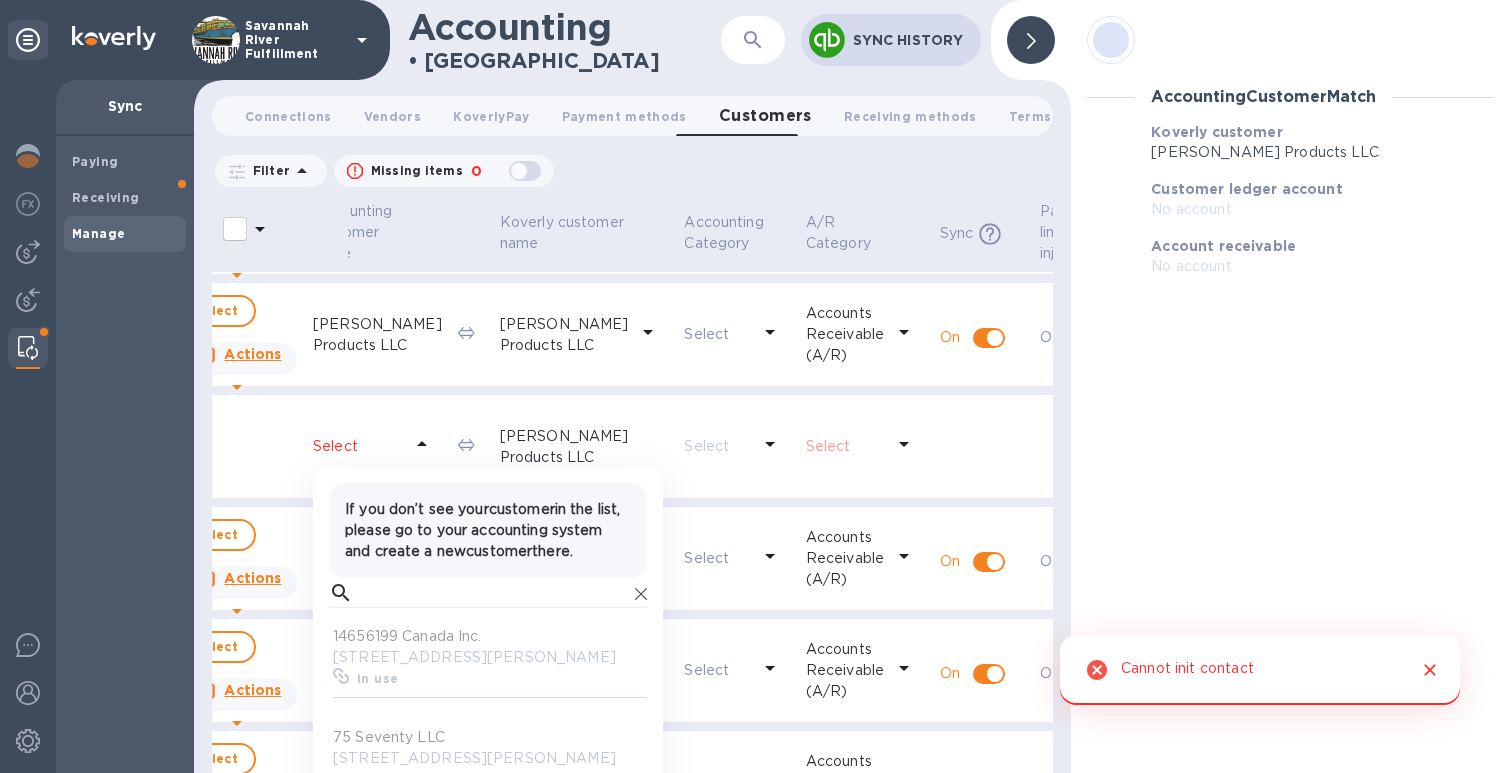 scroll, scrollTop: 17, scrollLeft: 9, axis: both 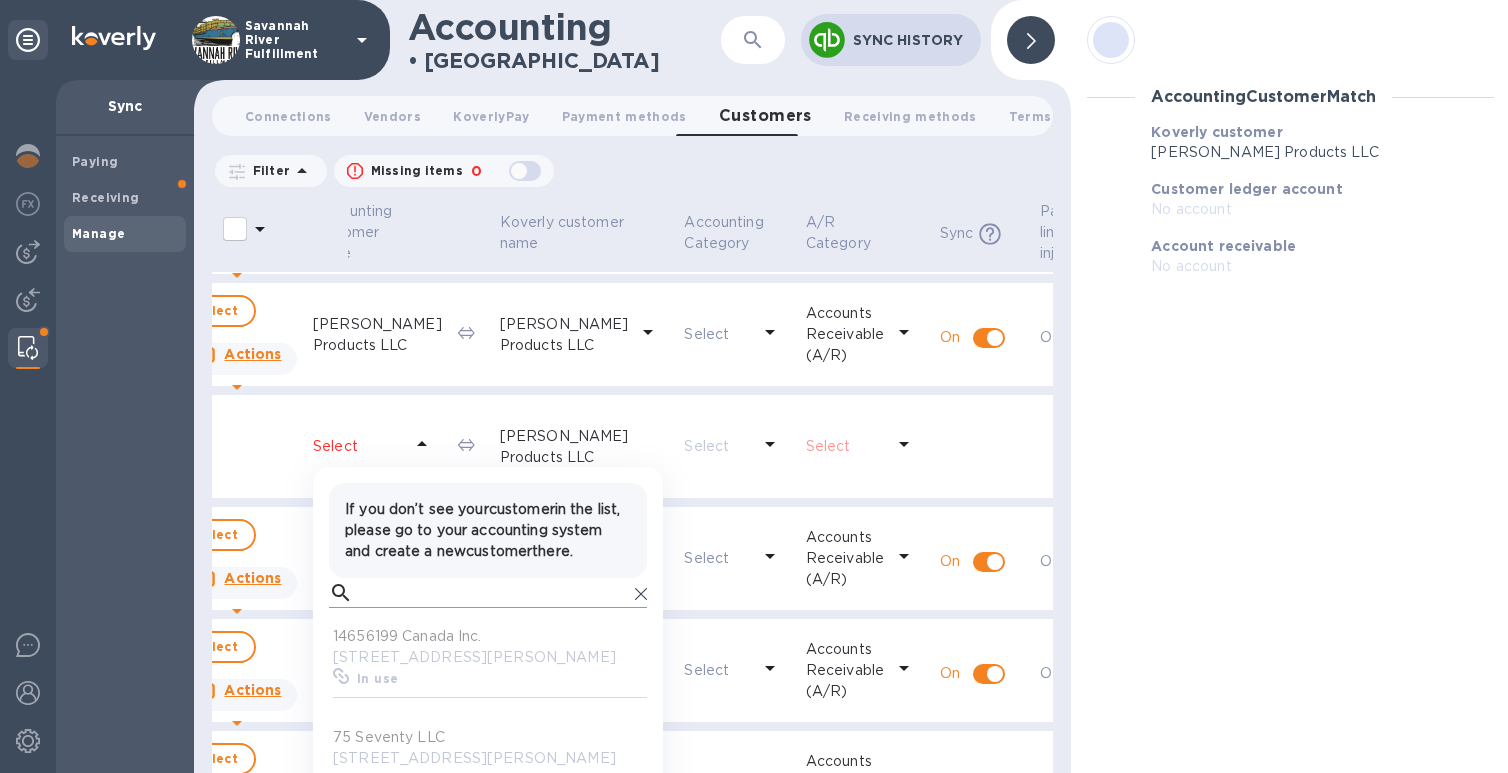 click at bounding box center (494, 593) 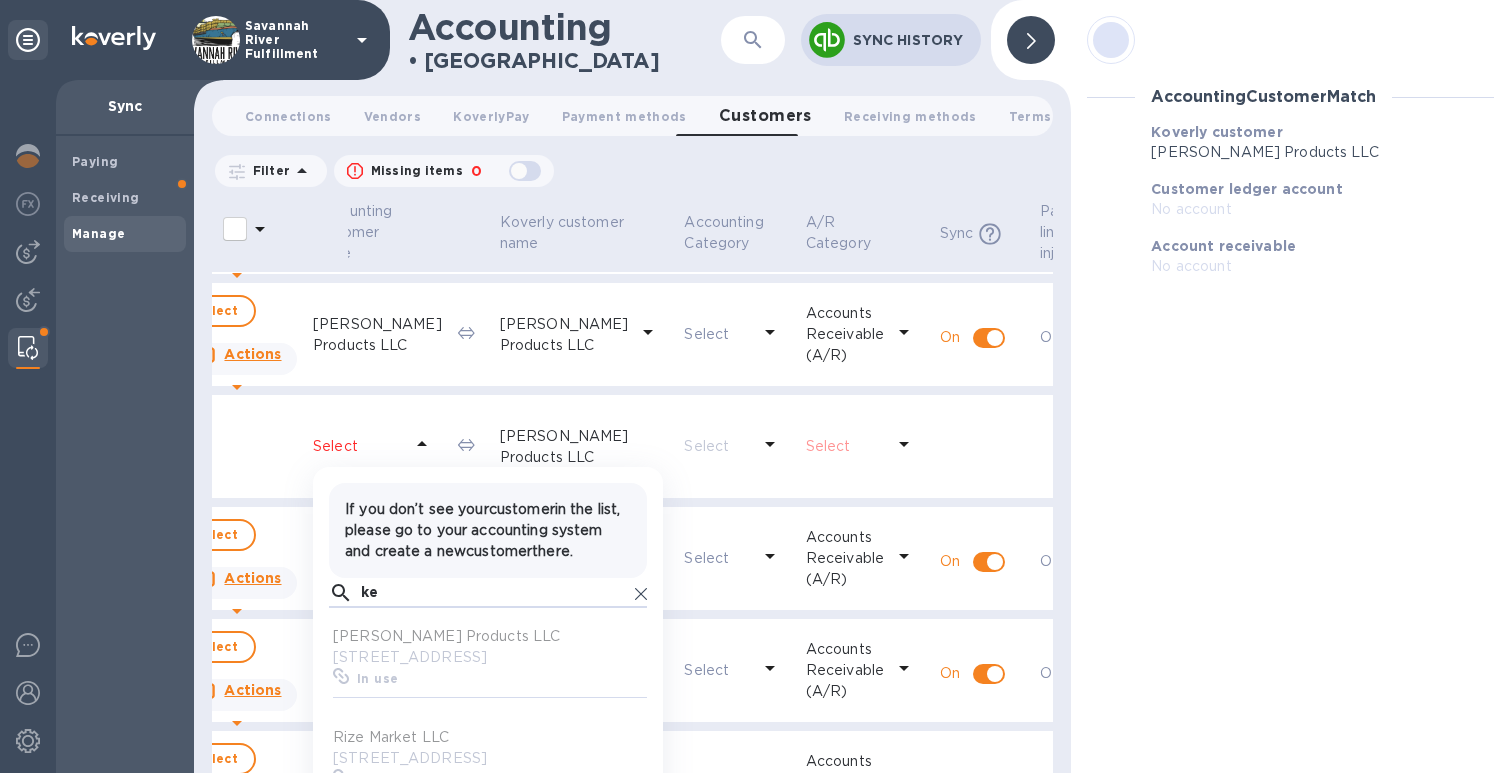 scroll, scrollTop: 17, scrollLeft: 9, axis: both 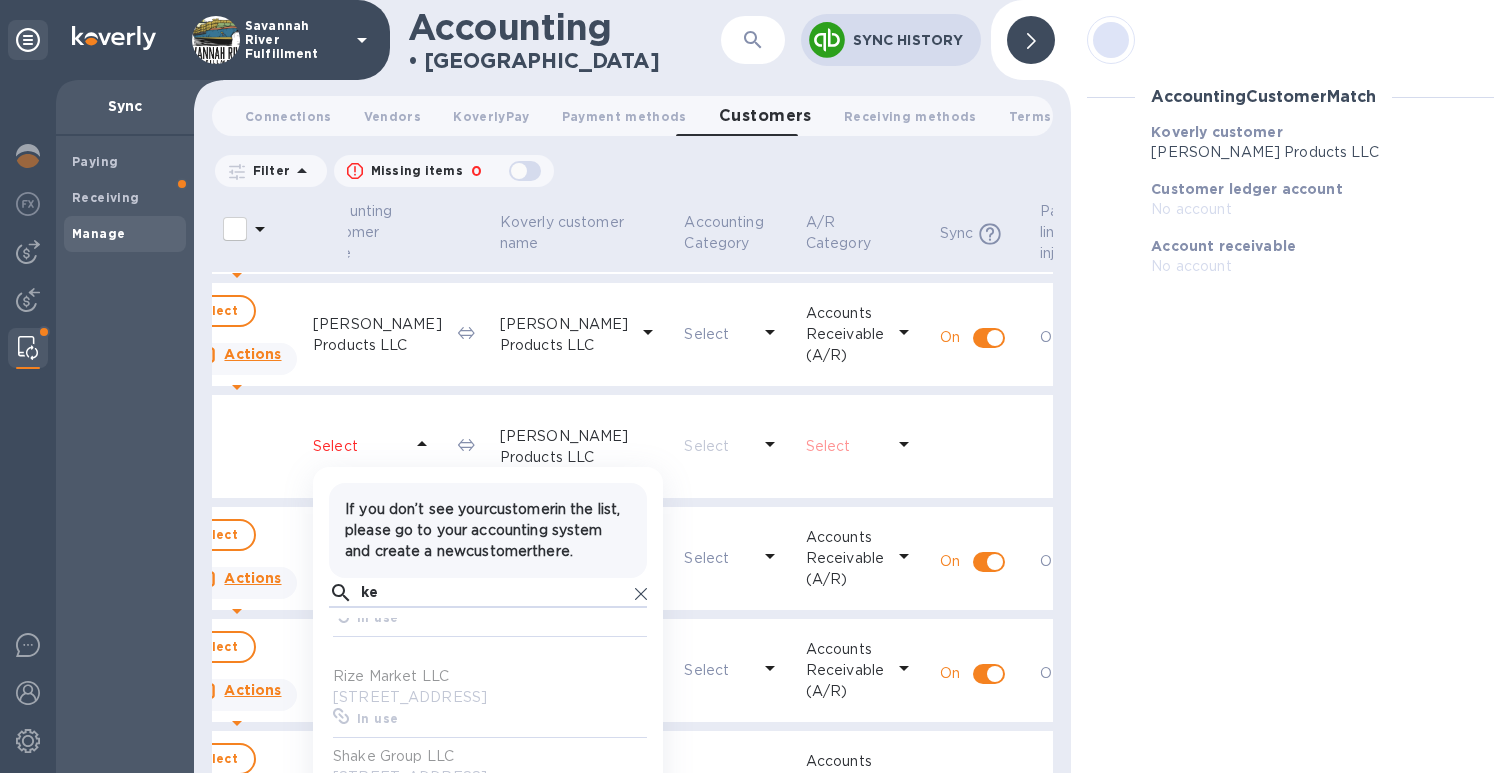 type on "ke" 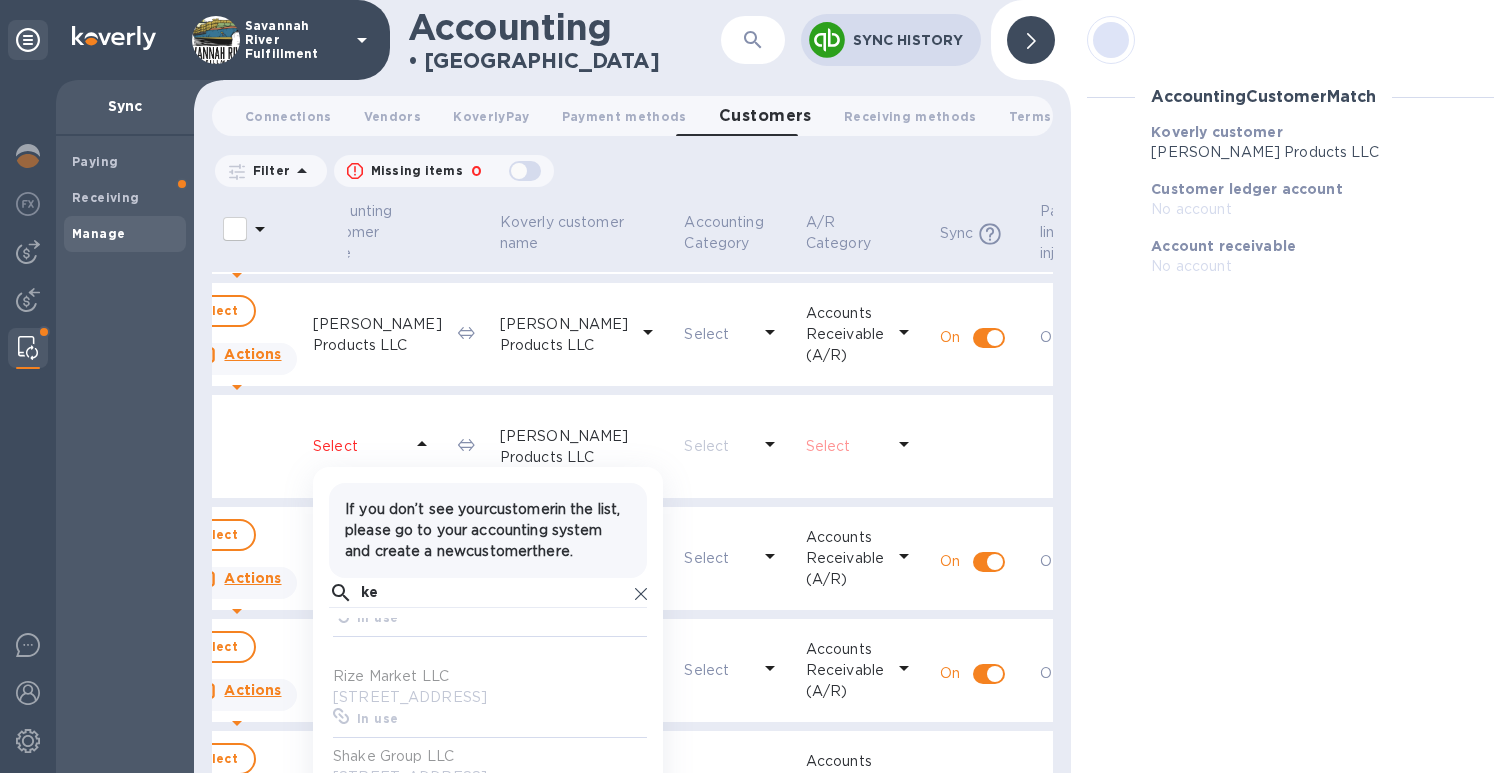 click on "In use" at bounding box center [504, 617] 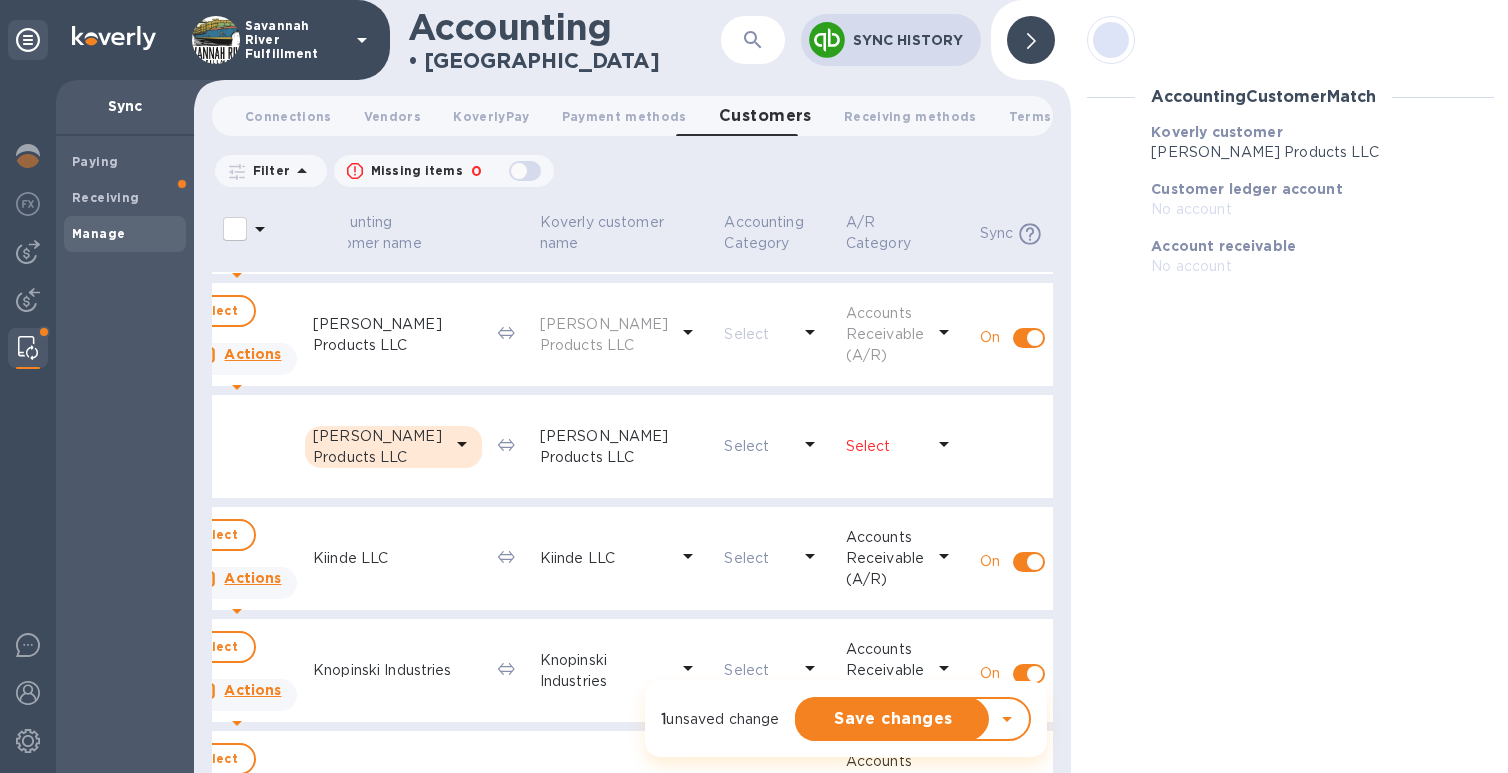 click 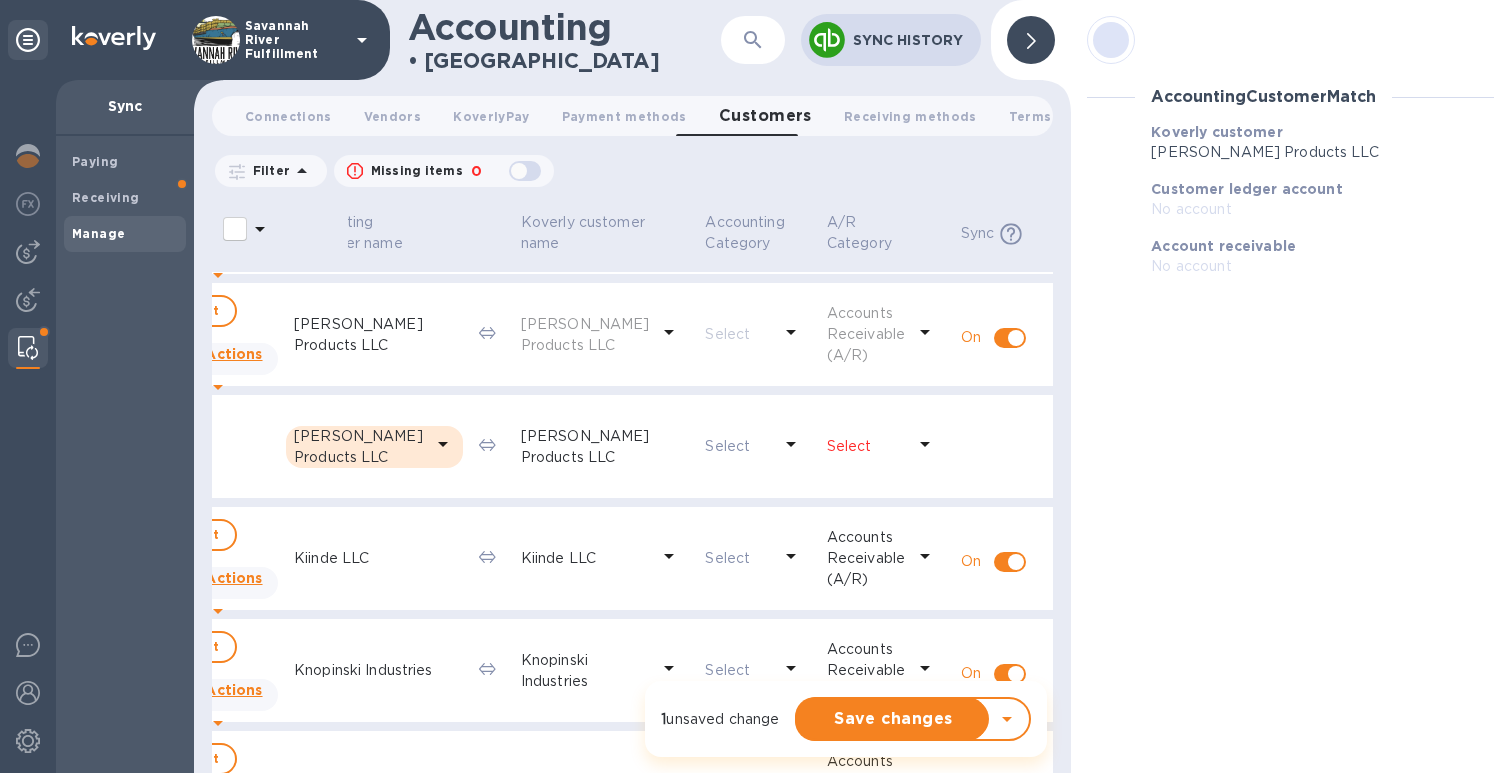 scroll, scrollTop: 4805, scrollLeft: 0, axis: vertical 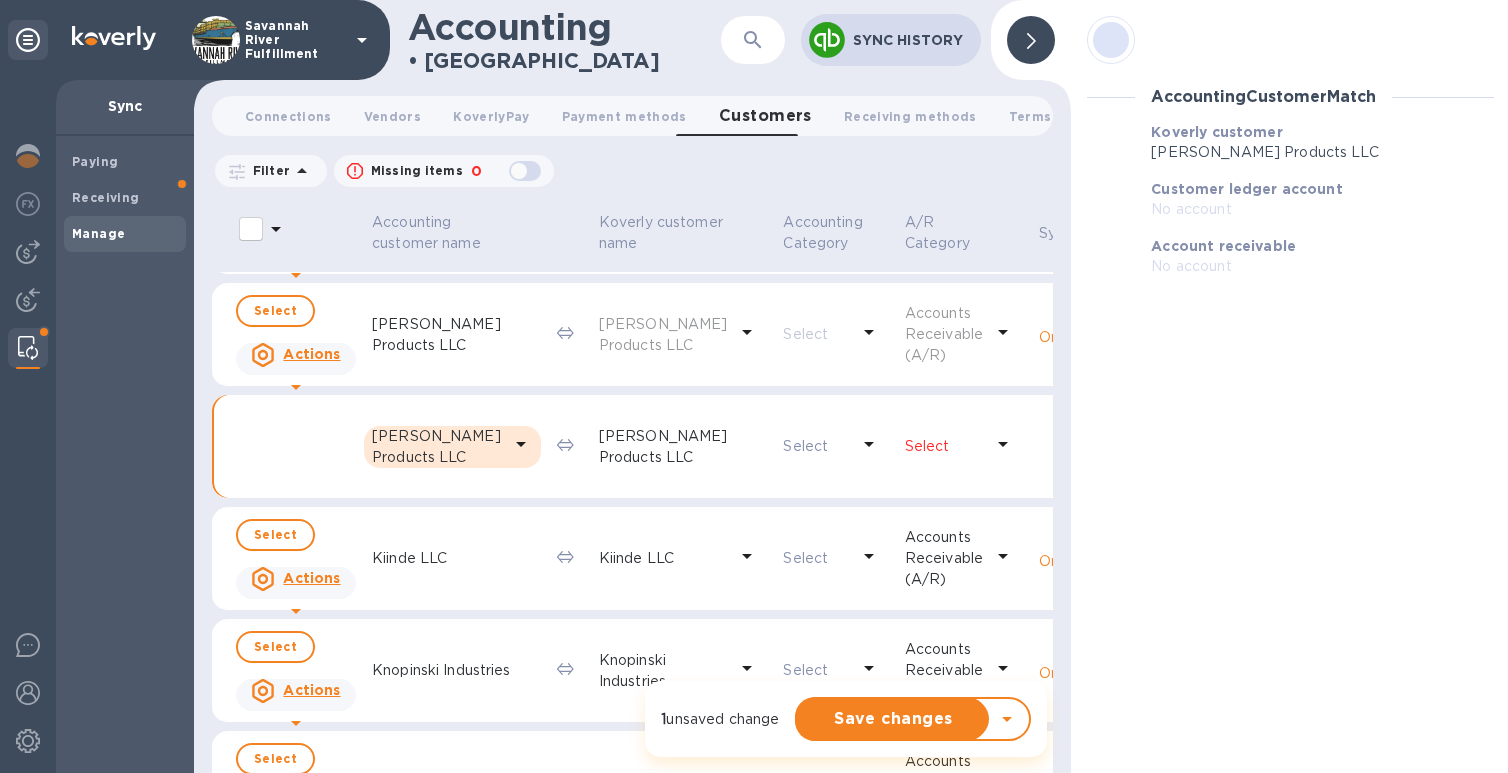 click on "Keaton Products LLC" at bounding box center (683, 447) 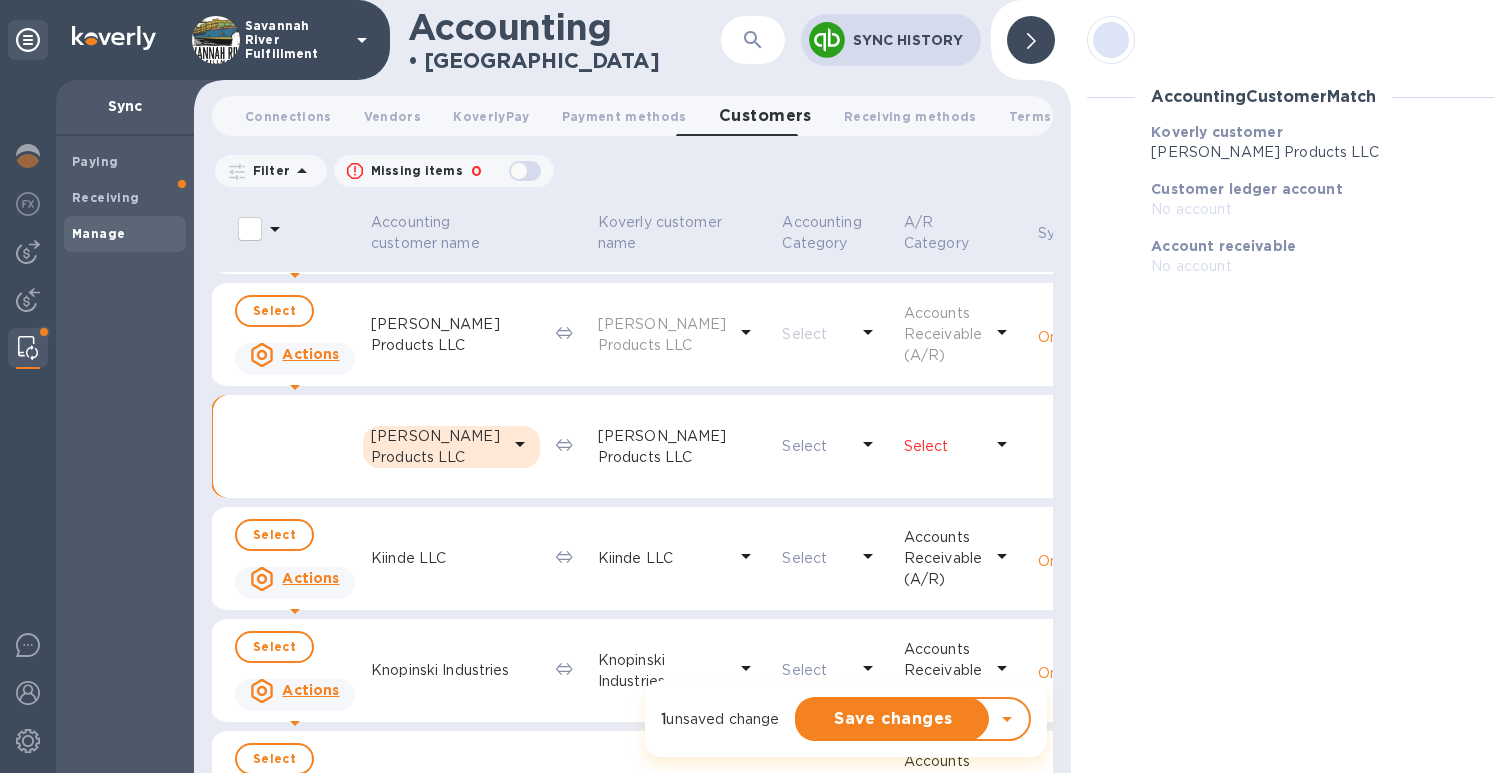 scroll, scrollTop: 4805, scrollLeft: 0, axis: vertical 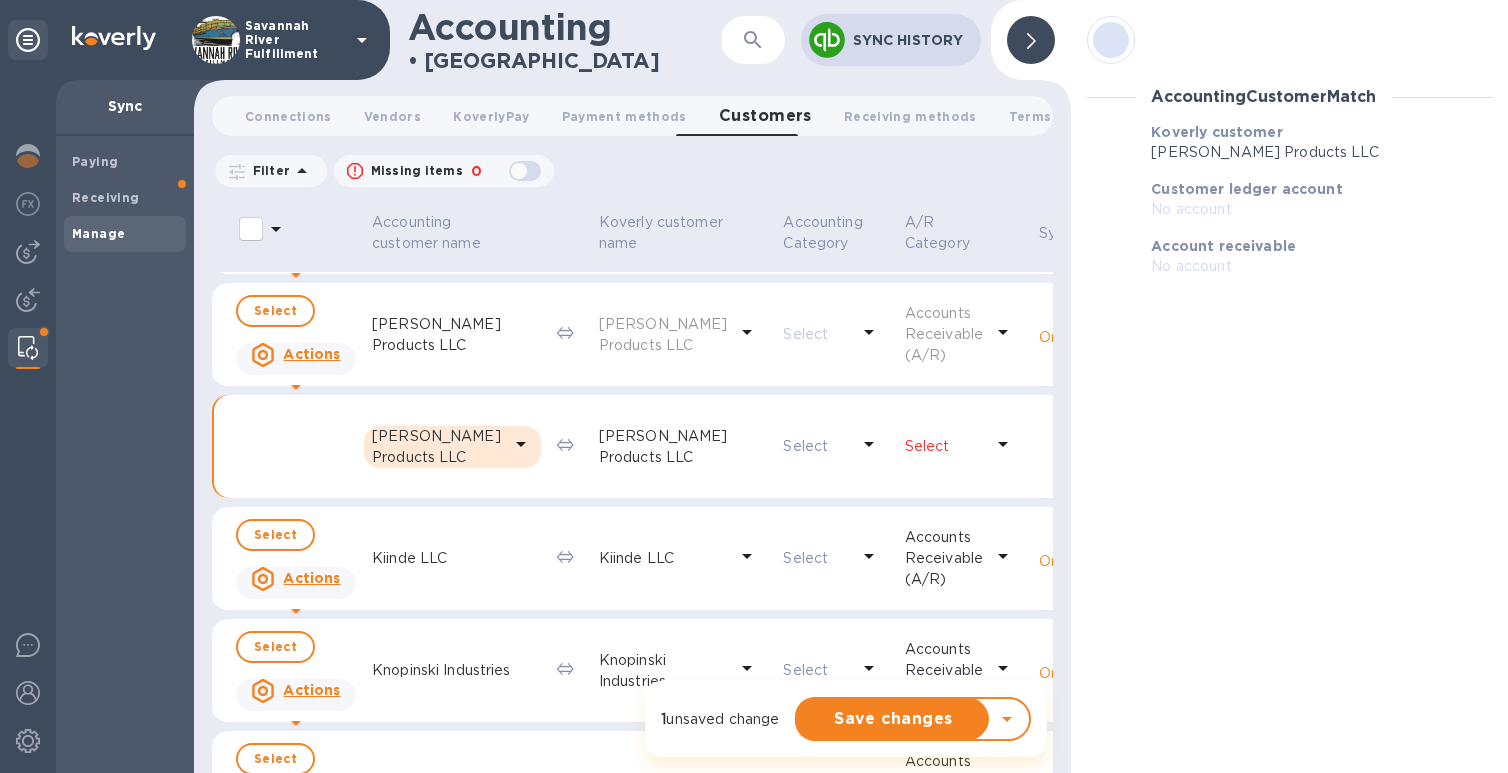 click on "Actions" at bounding box center [311, 354] 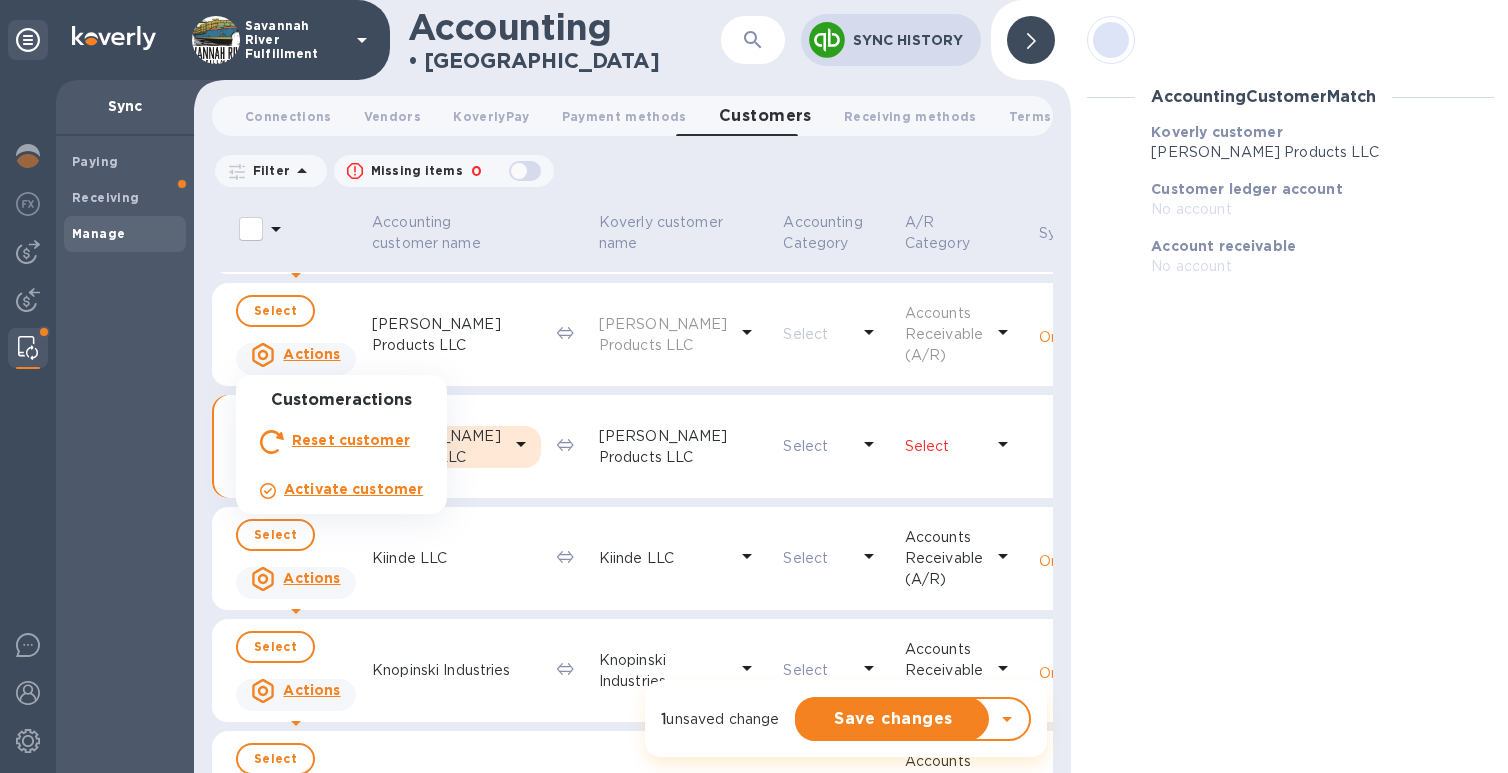 click at bounding box center (754, 386) 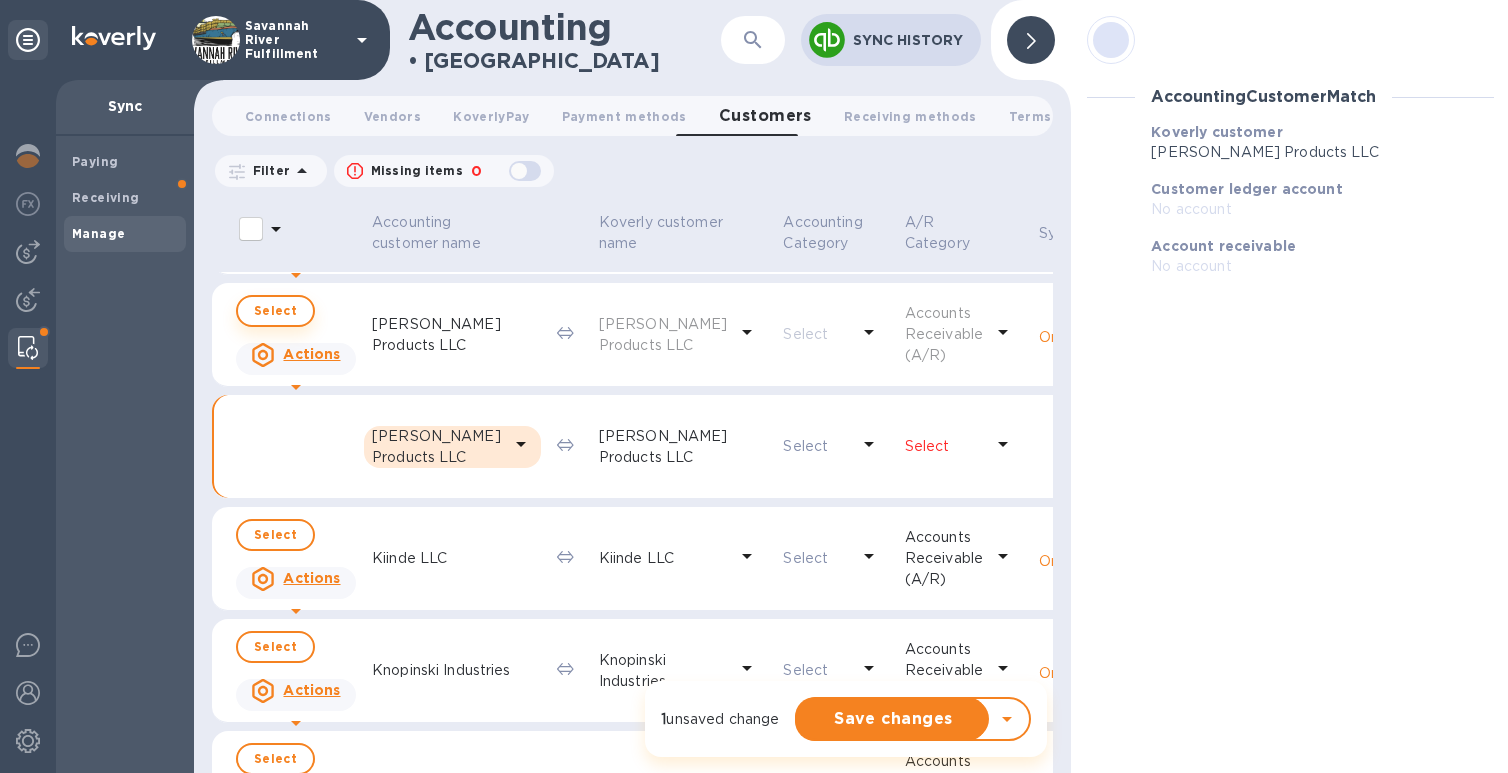 click on "Select" at bounding box center (275, 311) 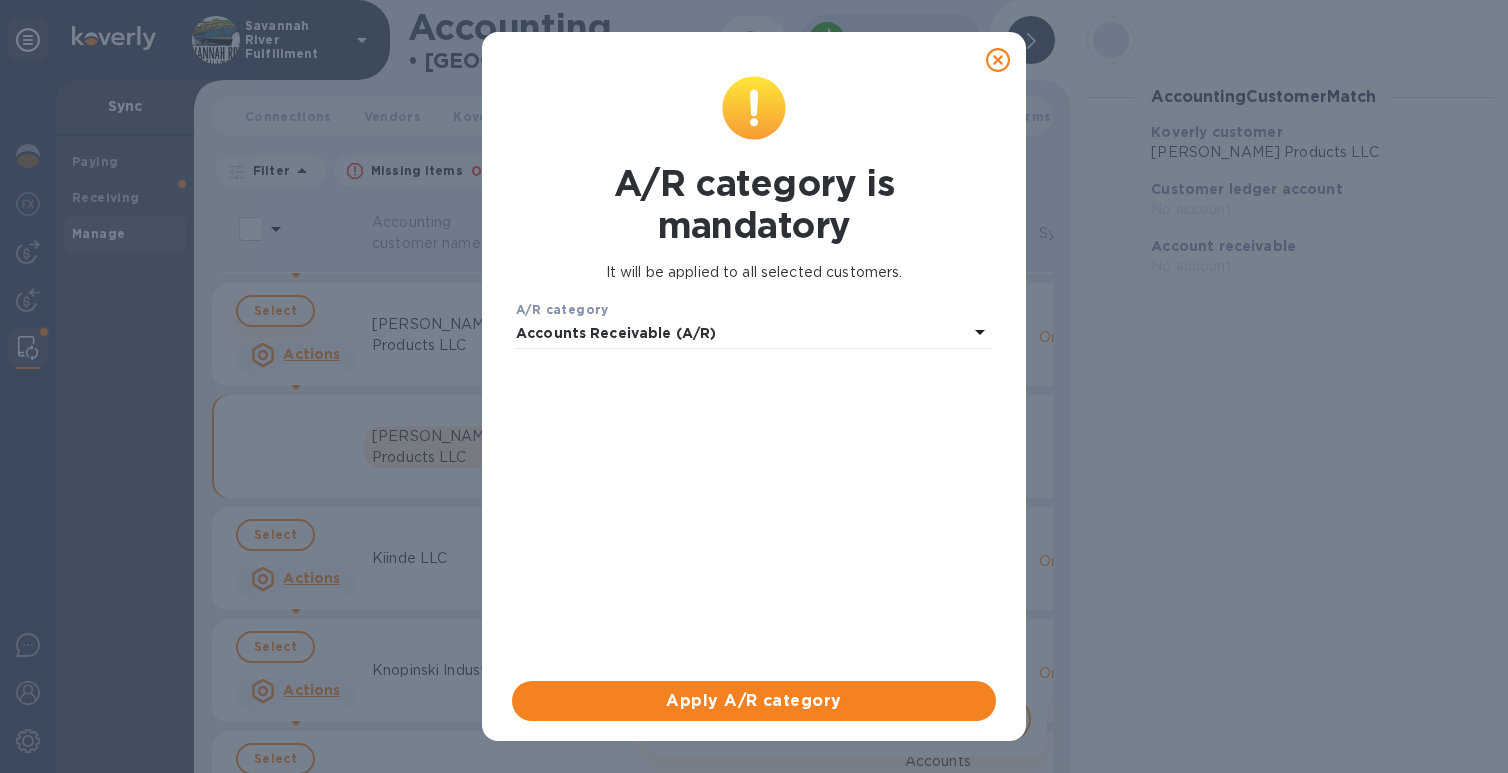 click on "A/R category is mandatory It will be applied to all selected customers. A/R category Accounts Receivable (A/R) Apply A/R category" at bounding box center (754, 386) 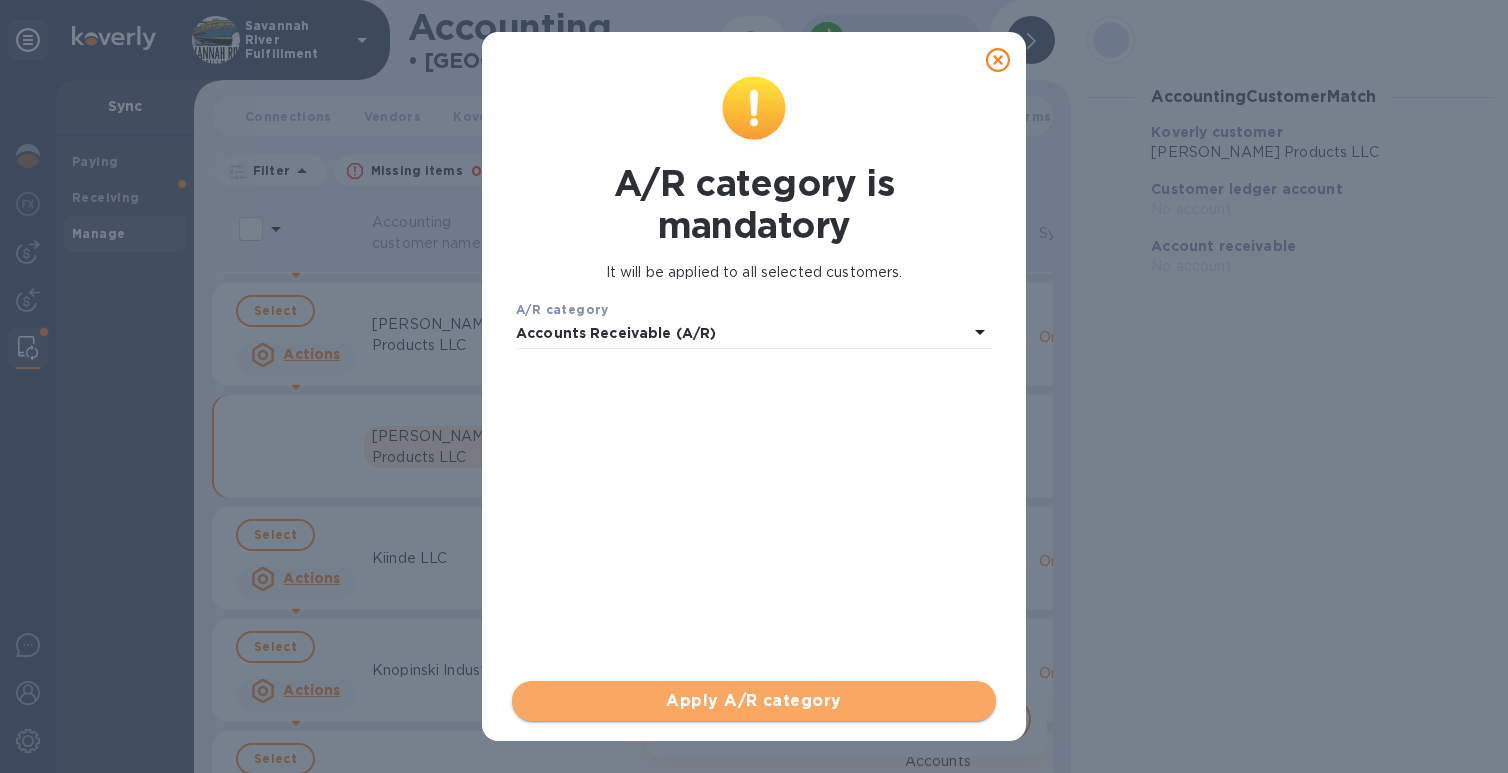 click on "Apply A/R category" at bounding box center (754, 701) 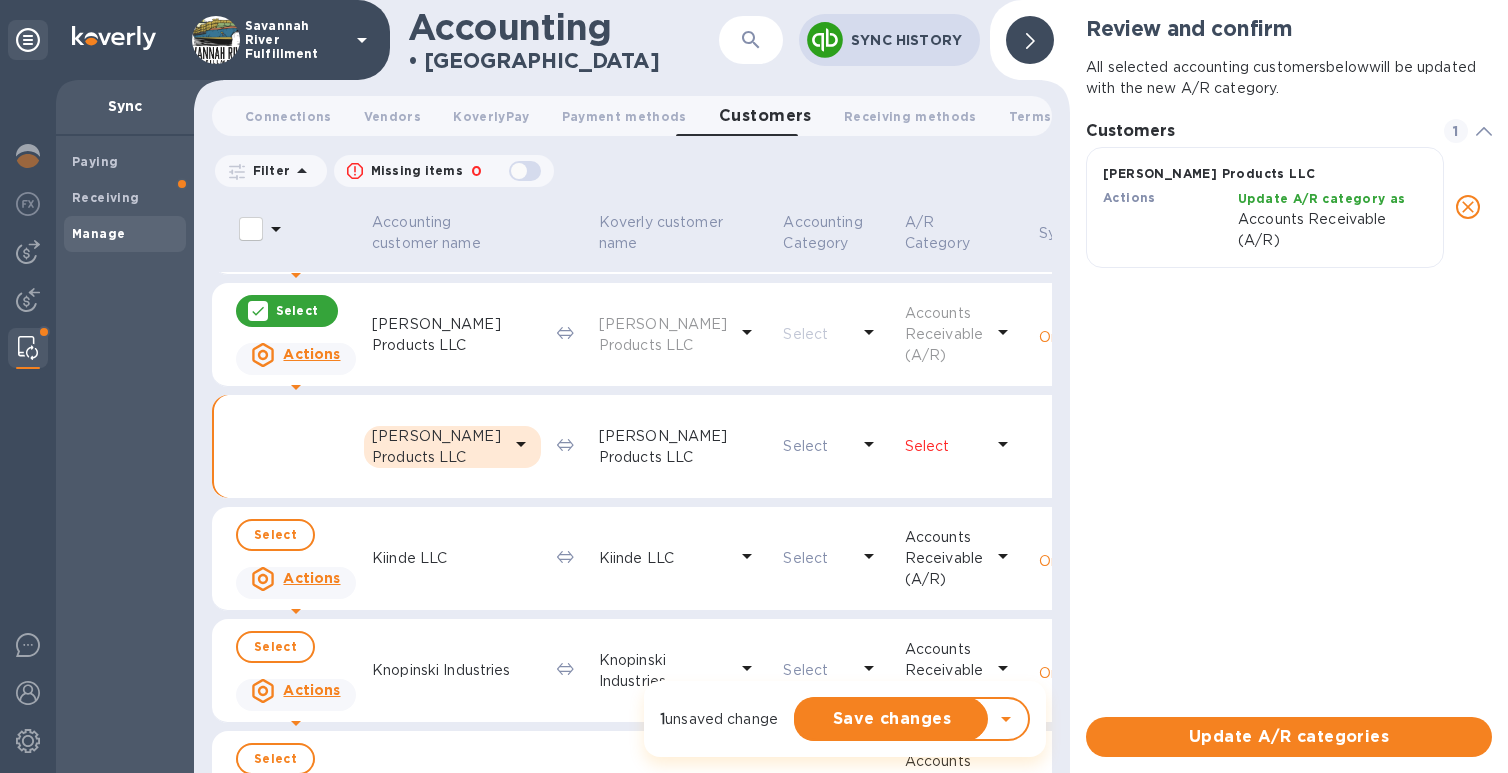 scroll, scrollTop: 112, scrollLeft: 406, axis: both 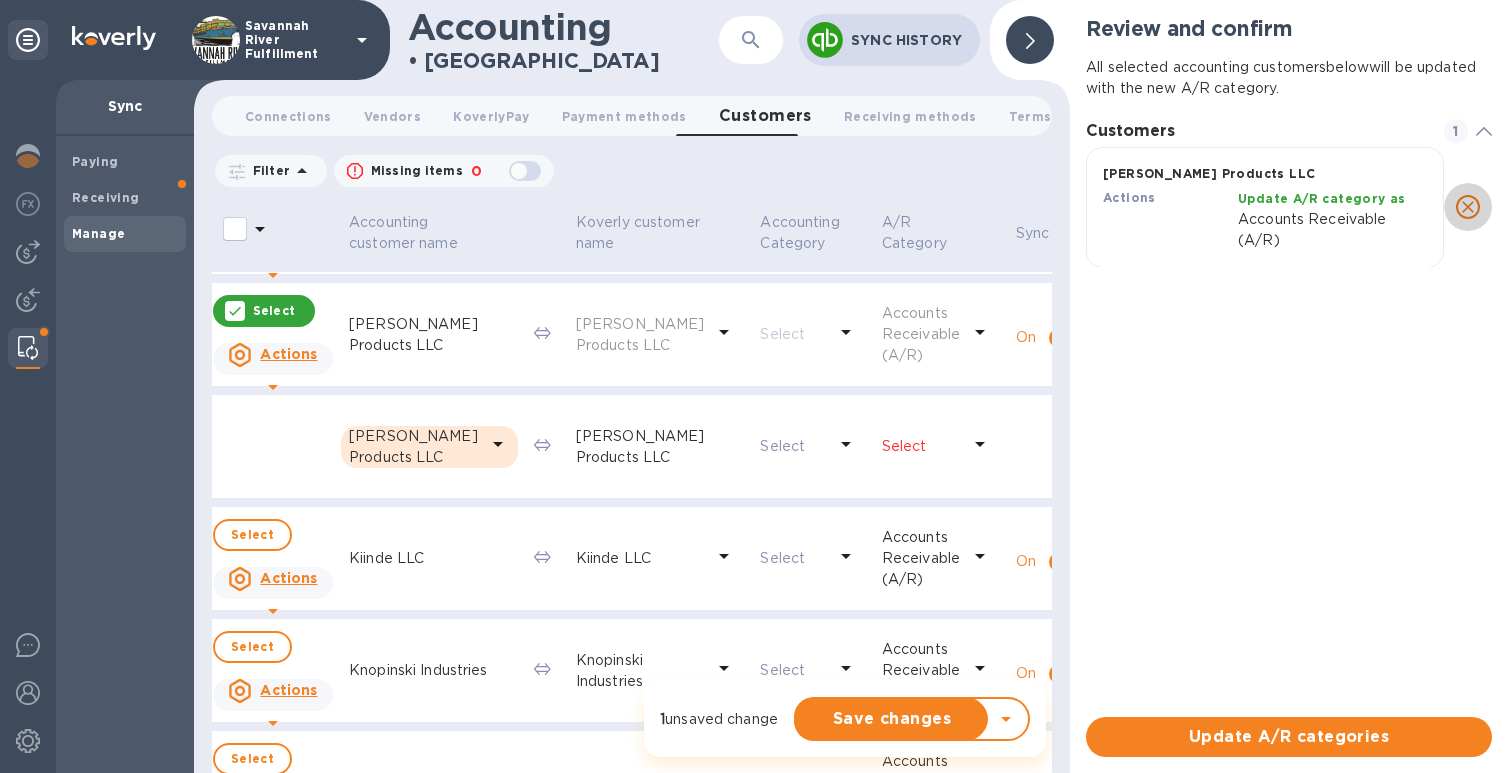 click 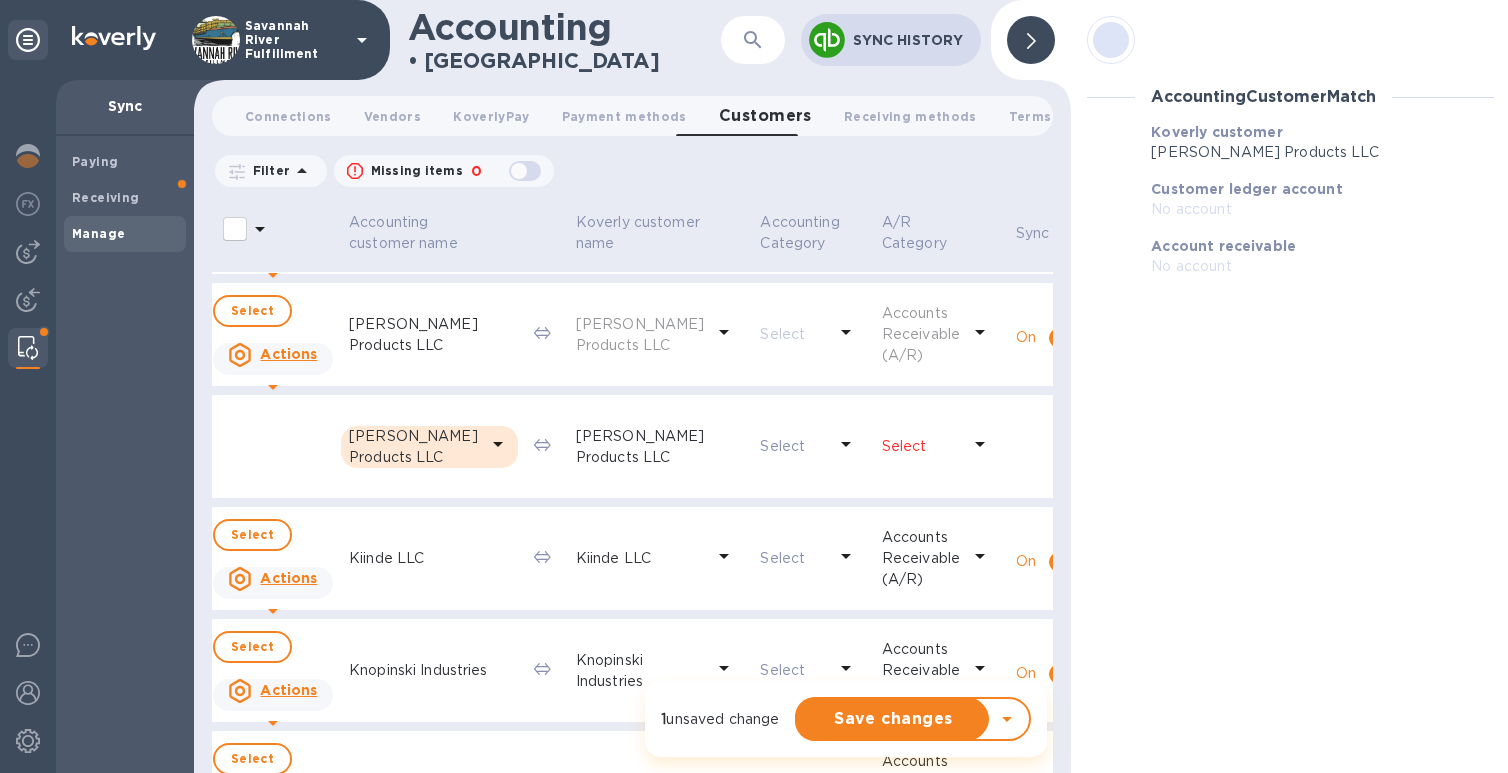 click at bounding box center (1031, 40) 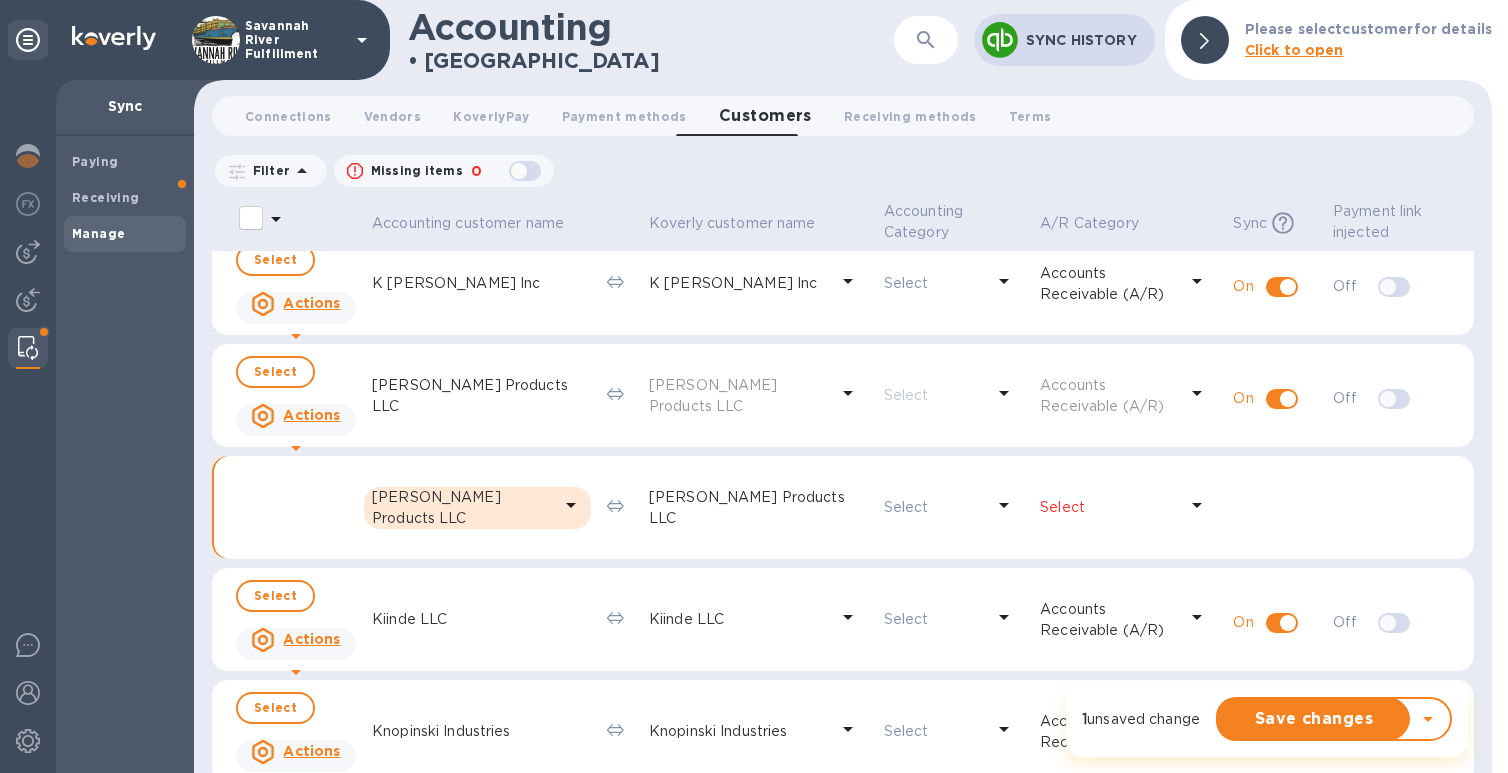 scroll, scrollTop: 4732, scrollLeft: 0, axis: vertical 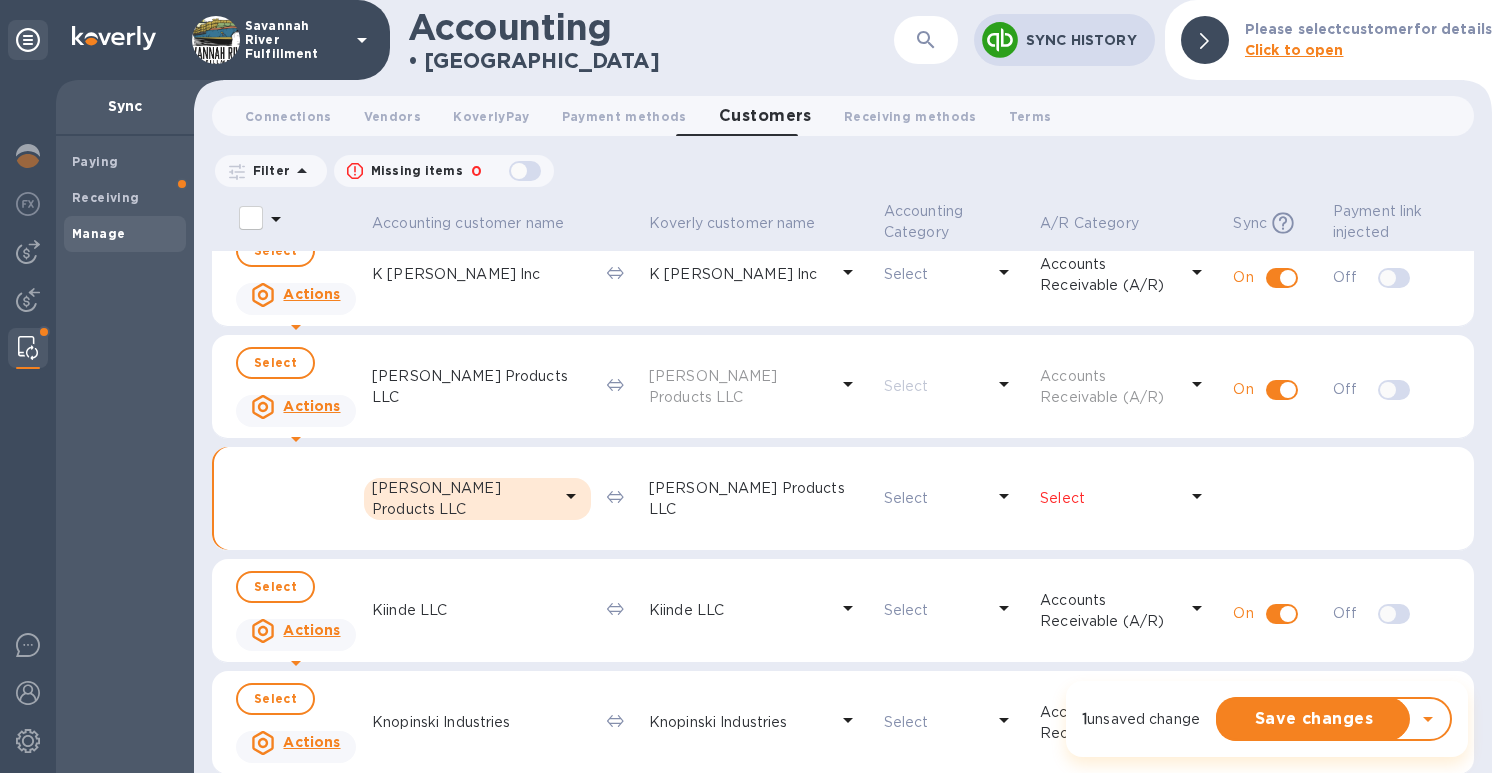 click on "Select" at bounding box center (934, 386) 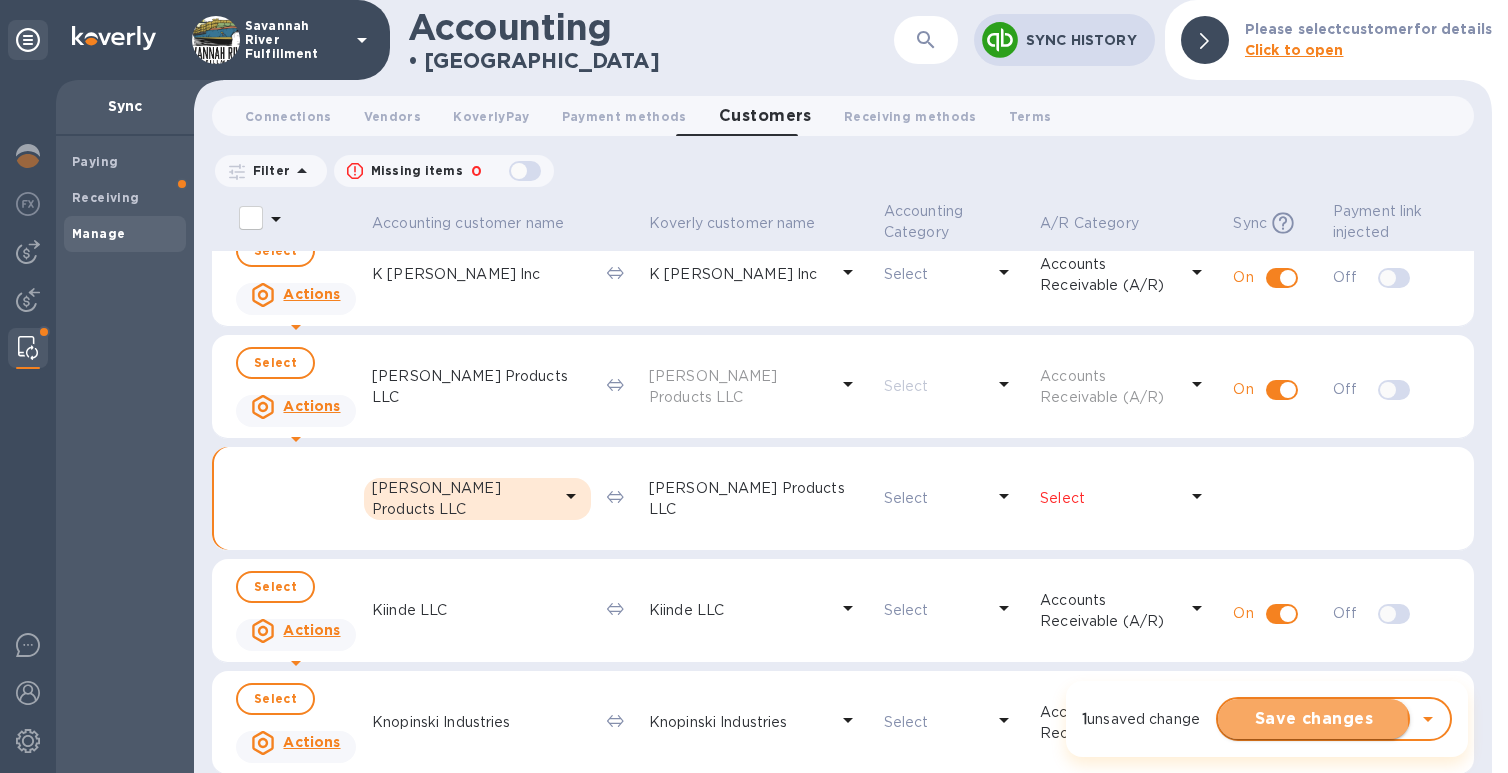 click on "Save changes" at bounding box center [1314, 719] 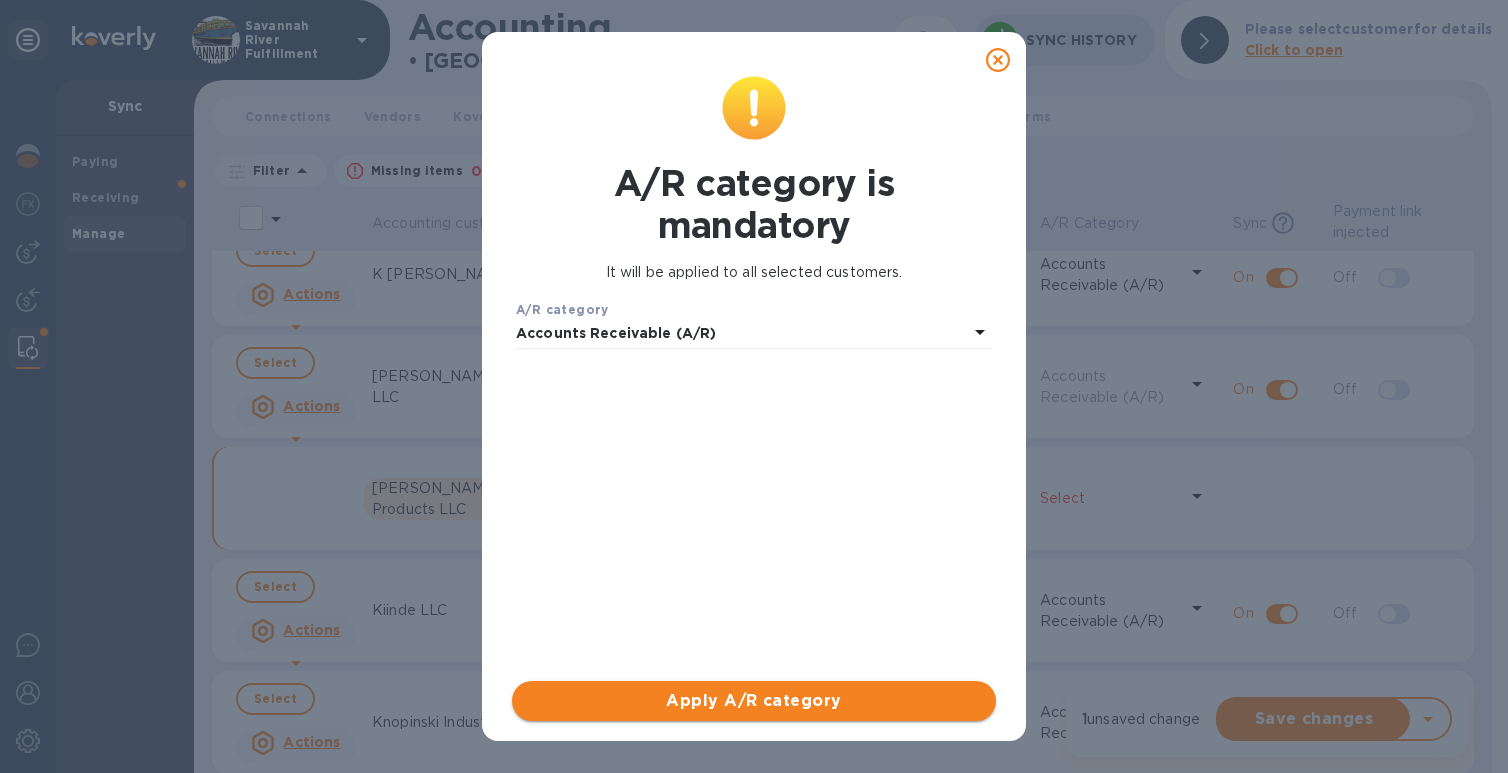 click on "Apply A/R category" at bounding box center (754, 701) 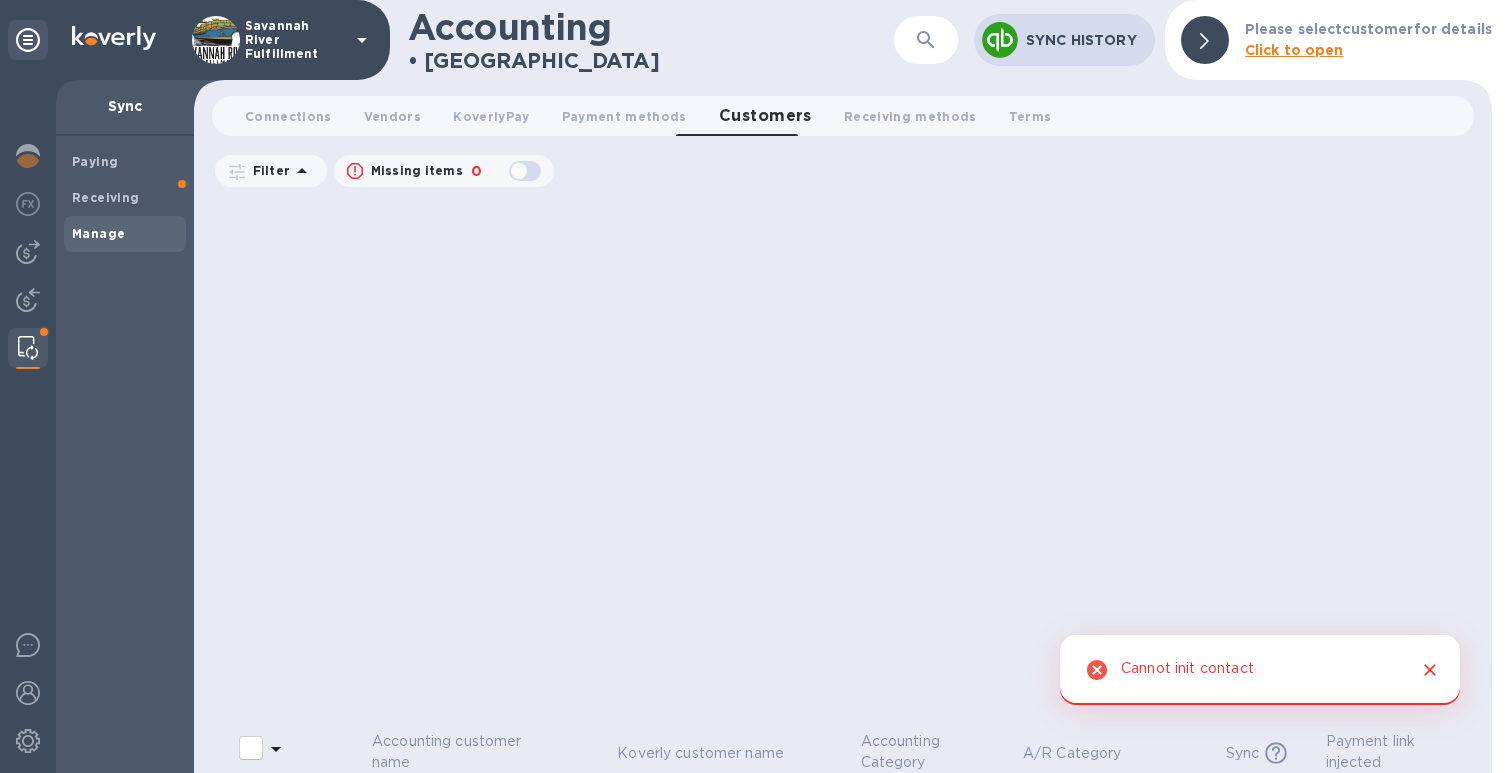 scroll, scrollTop: 4732, scrollLeft: 0, axis: vertical 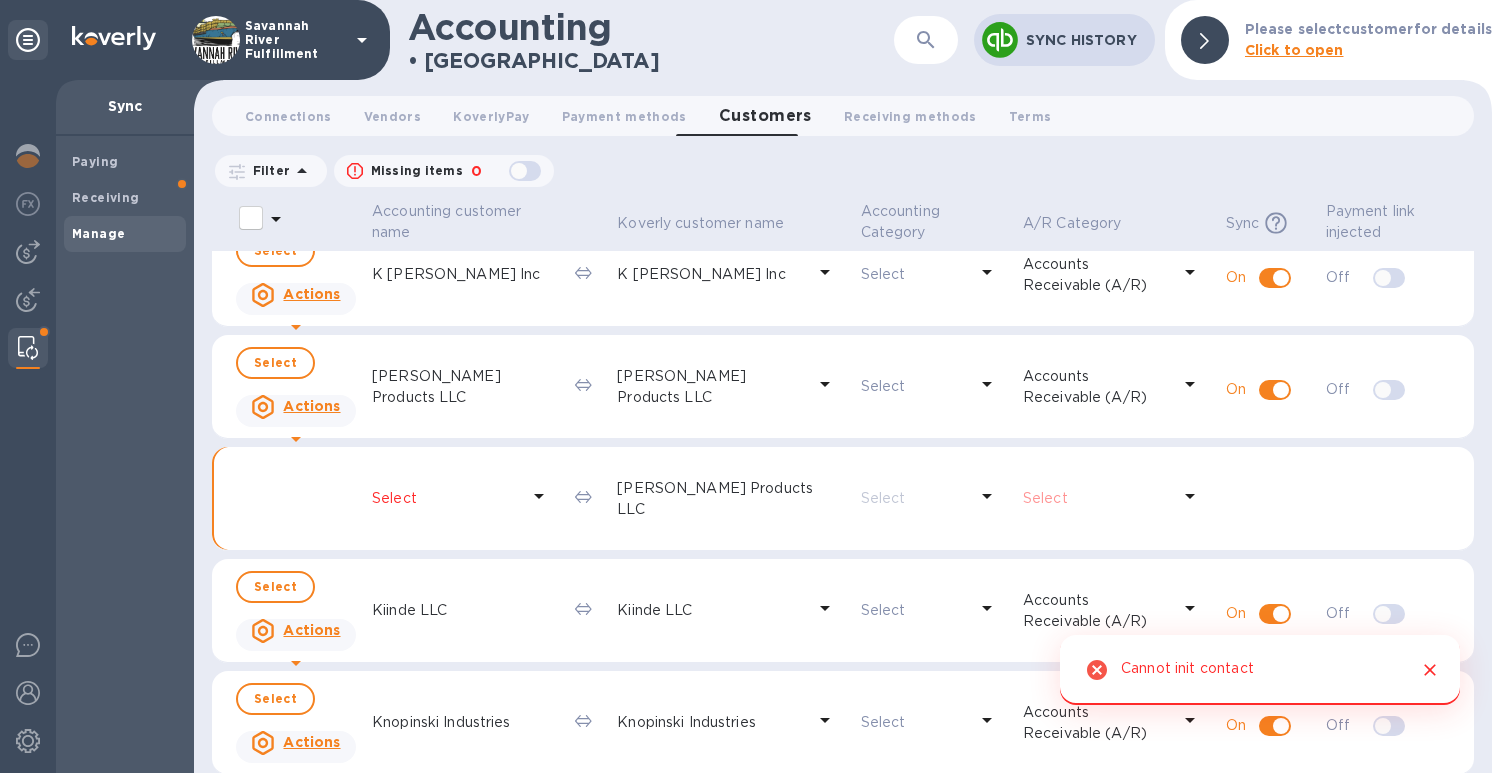 click 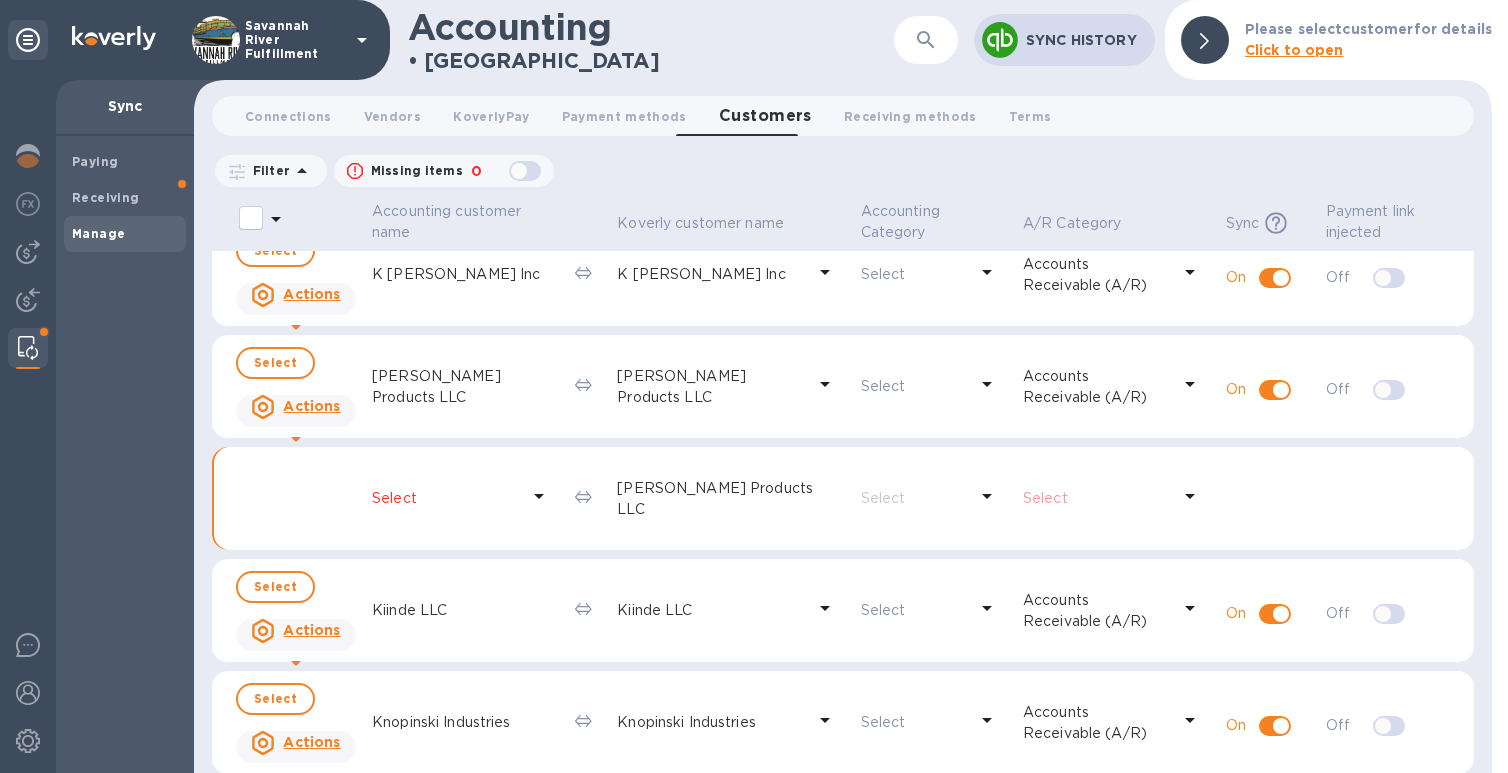click on "Keaton Products LLC" at bounding box center (730, 499) 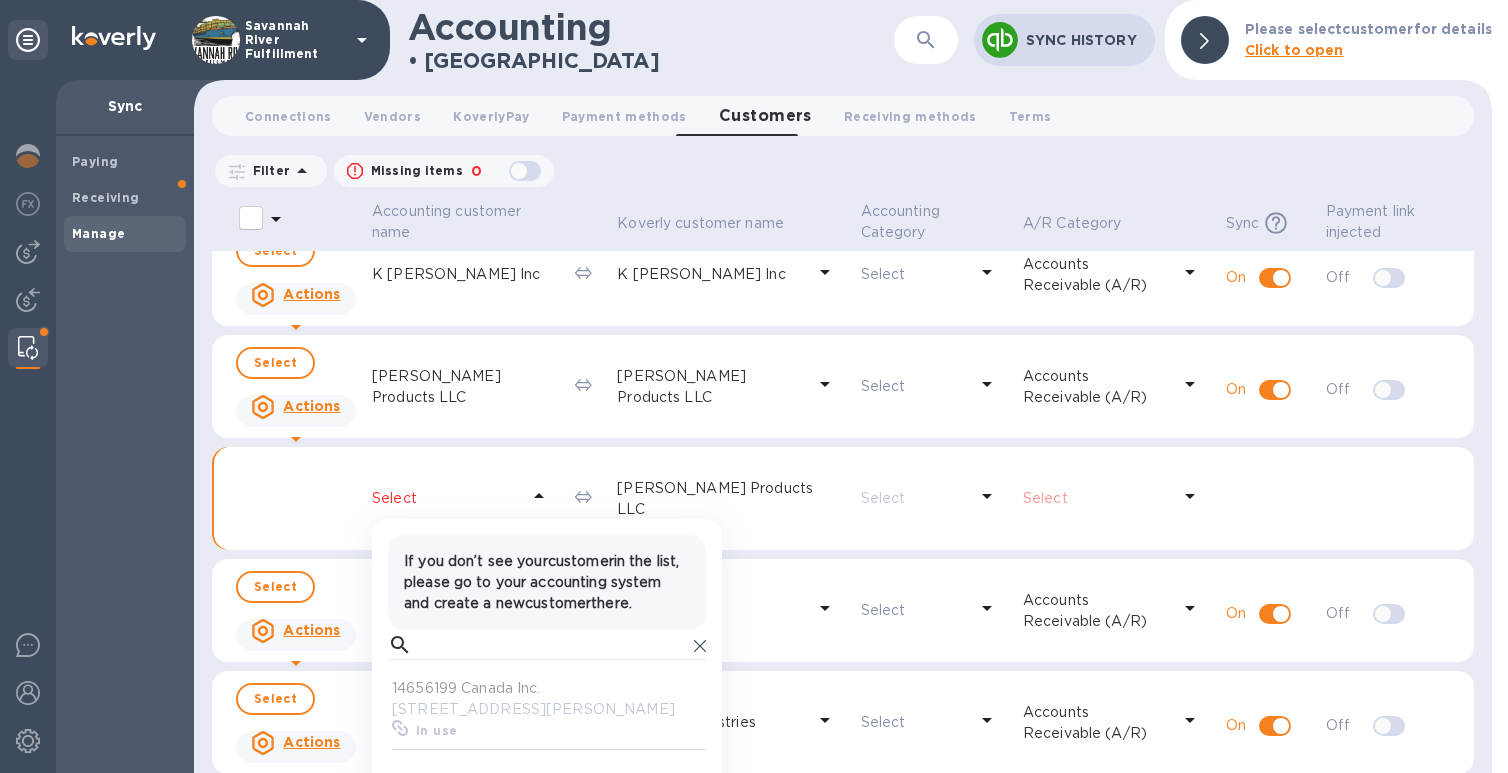 scroll, scrollTop: 17, scrollLeft: 9, axis: both 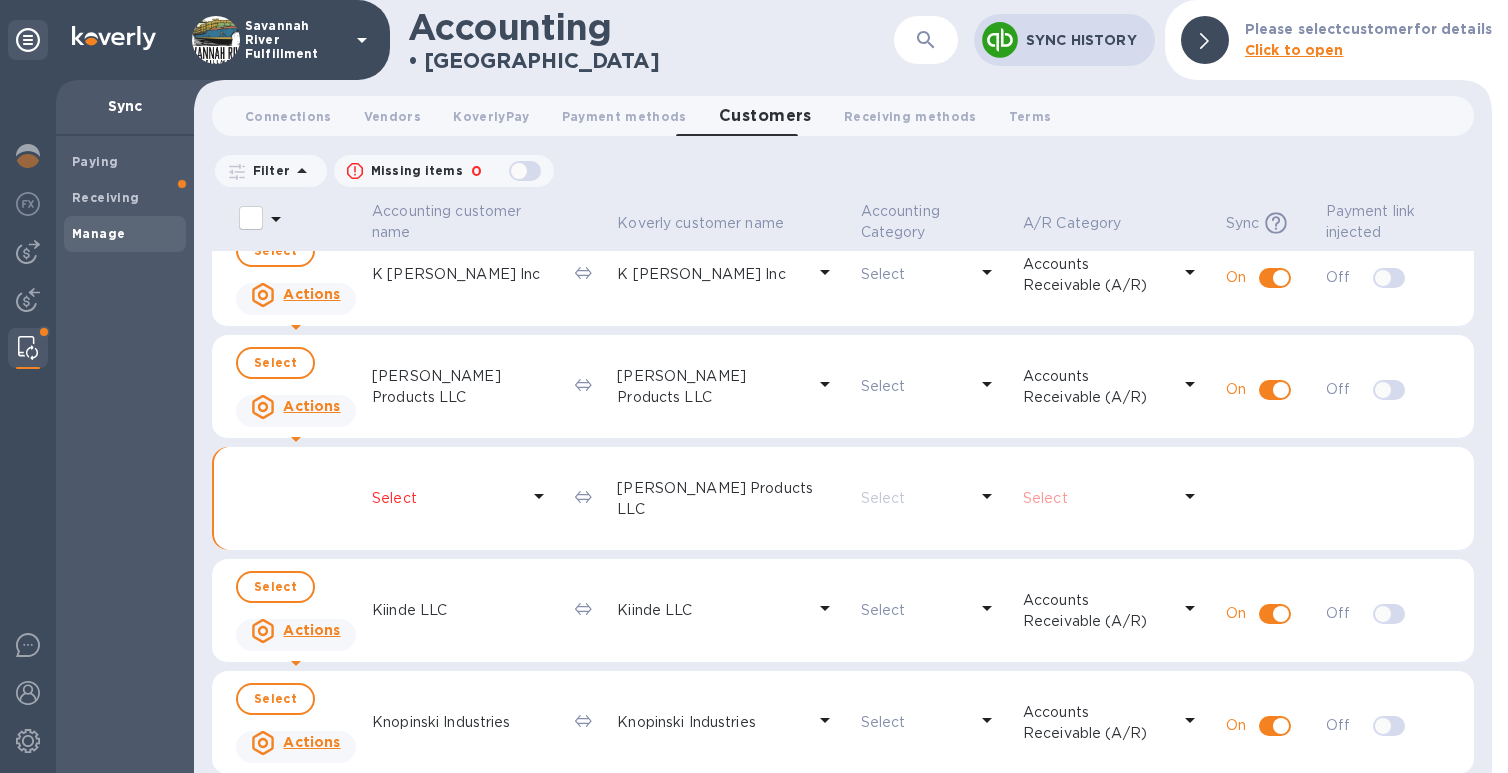 click on "Keaton Products LLC" at bounding box center [465, 387] 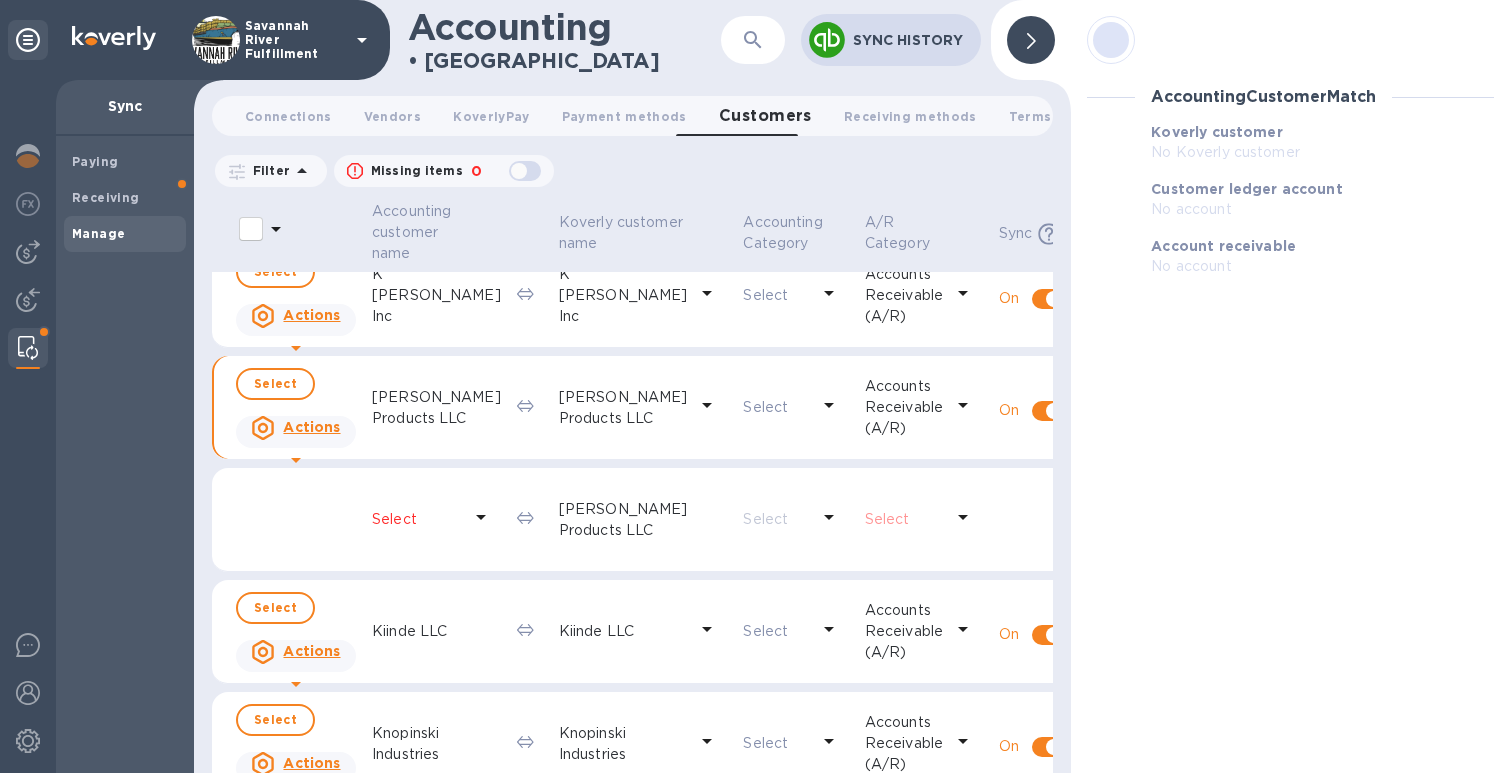 scroll, scrollTop: 4753, scrollLeft: 0, axis: vertical 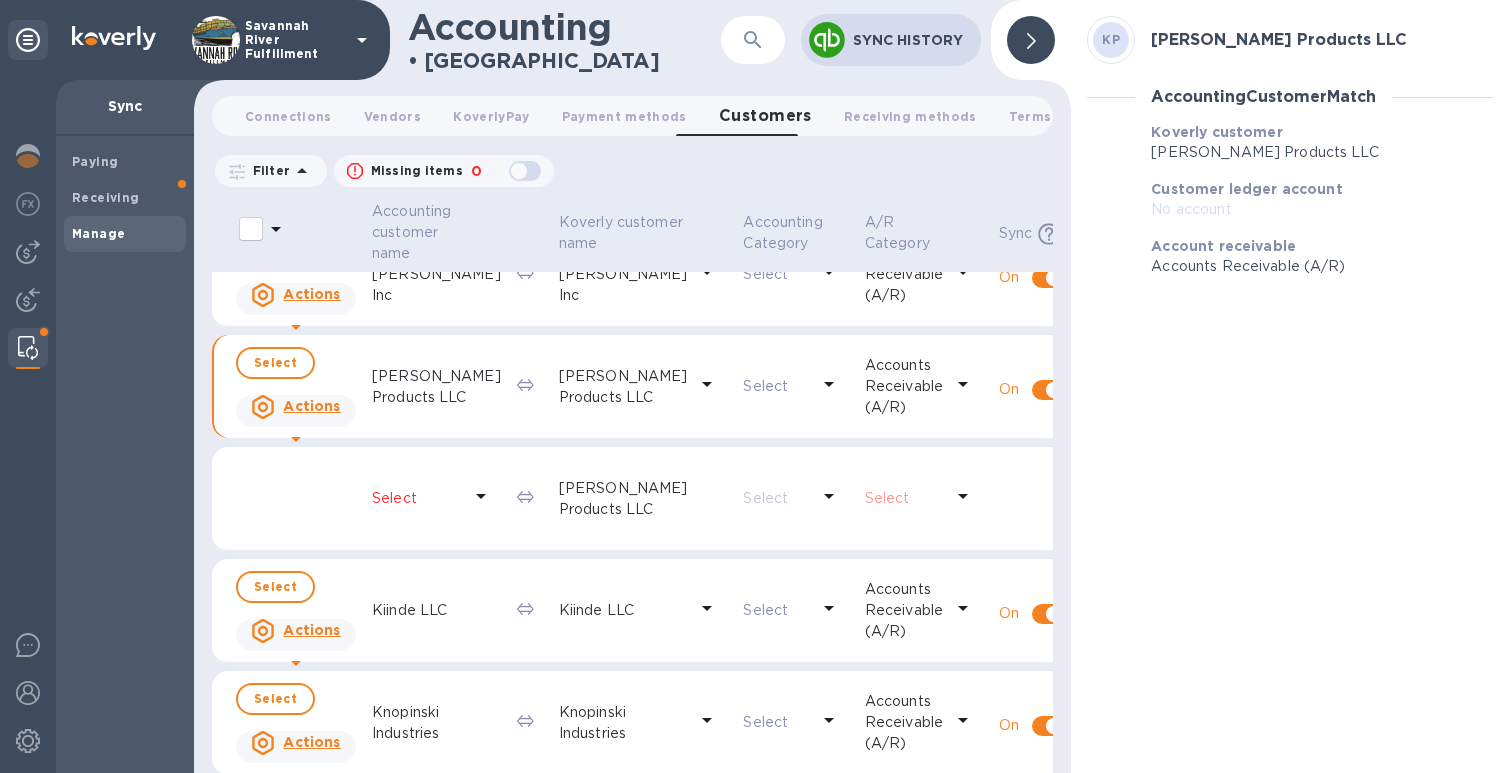 click on "Keaton Products LLC" at bounding box center (436, 387) 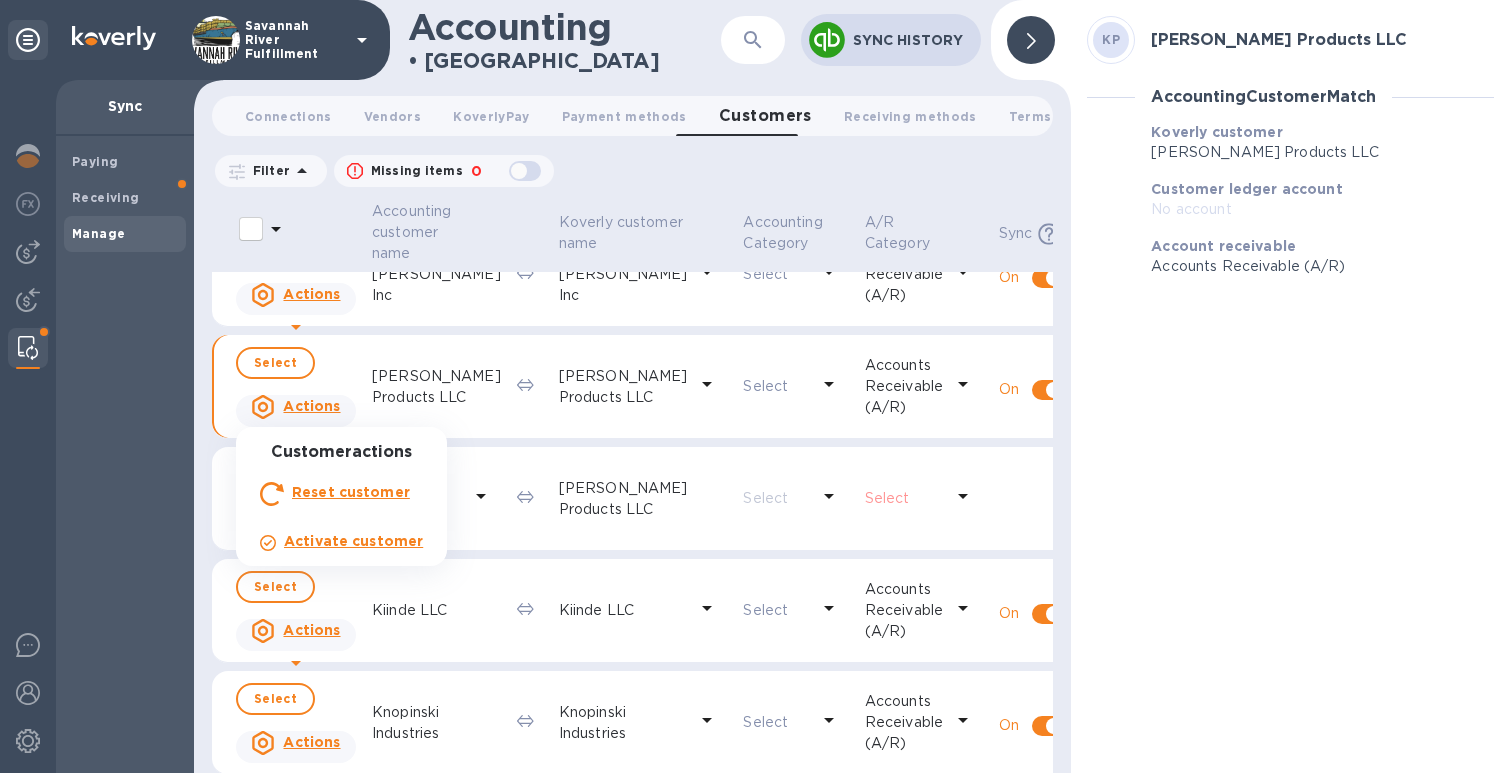 click at bounding box center [754, 386] 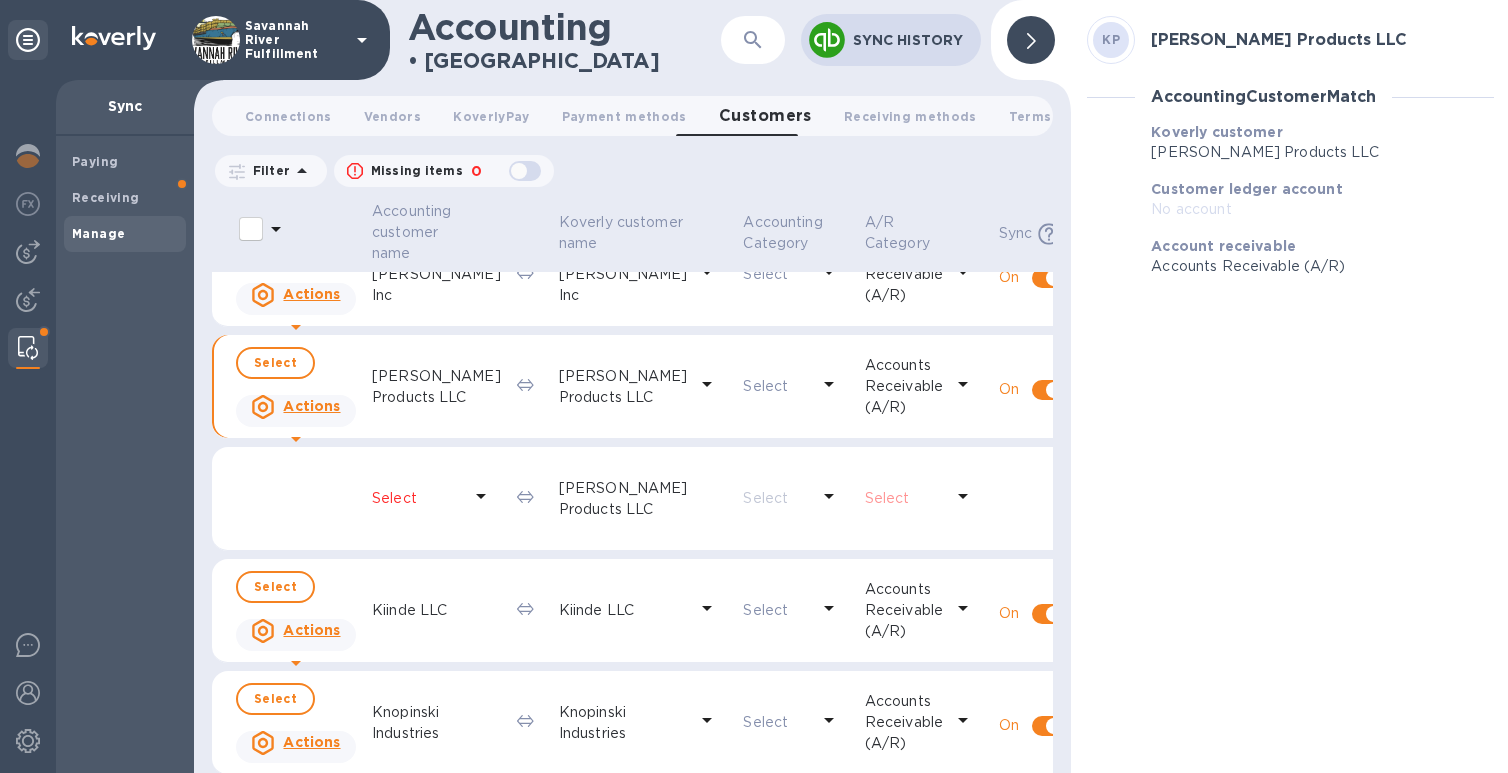 click 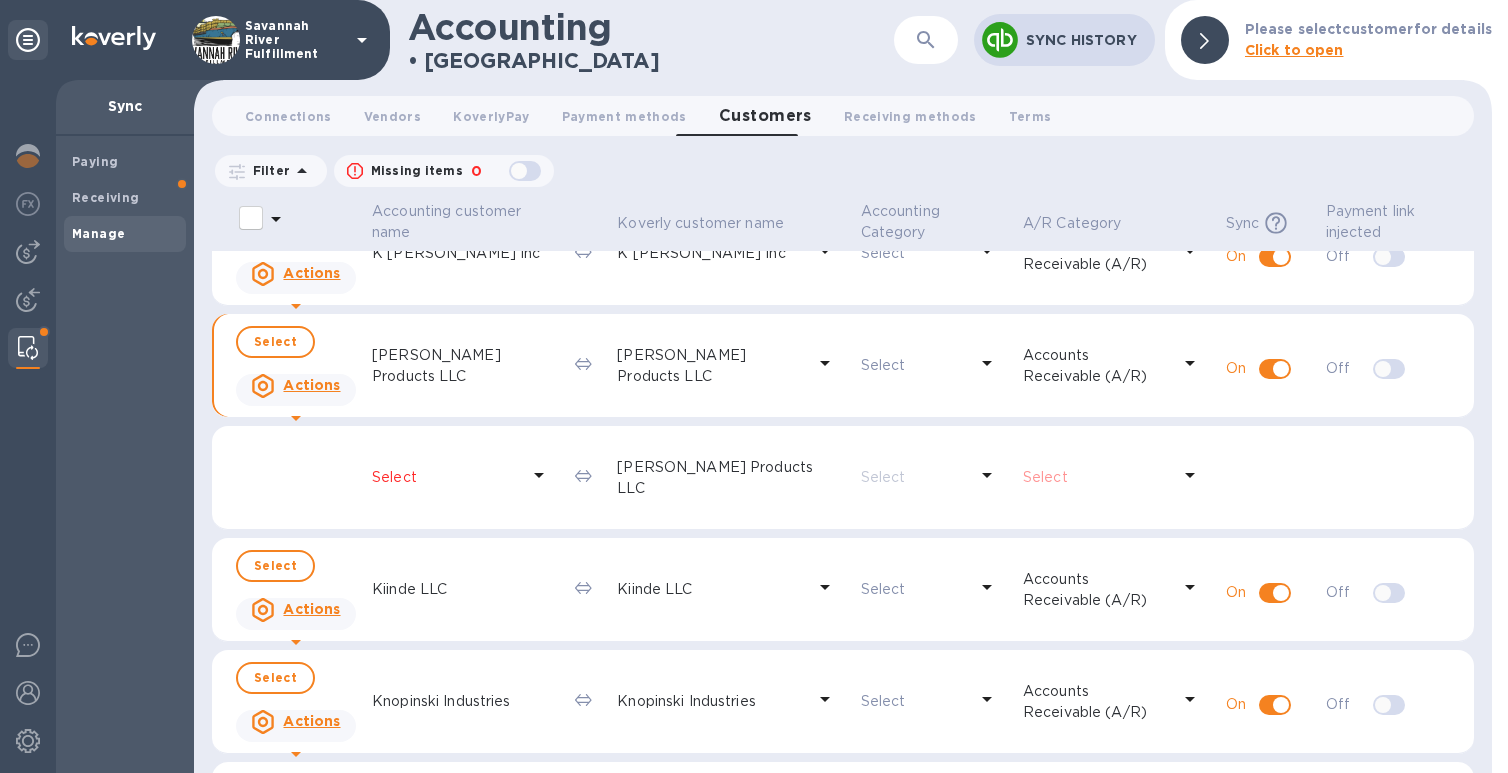 scroll, scrollTop: 4732, scrollLeft: 0, axis: vertical 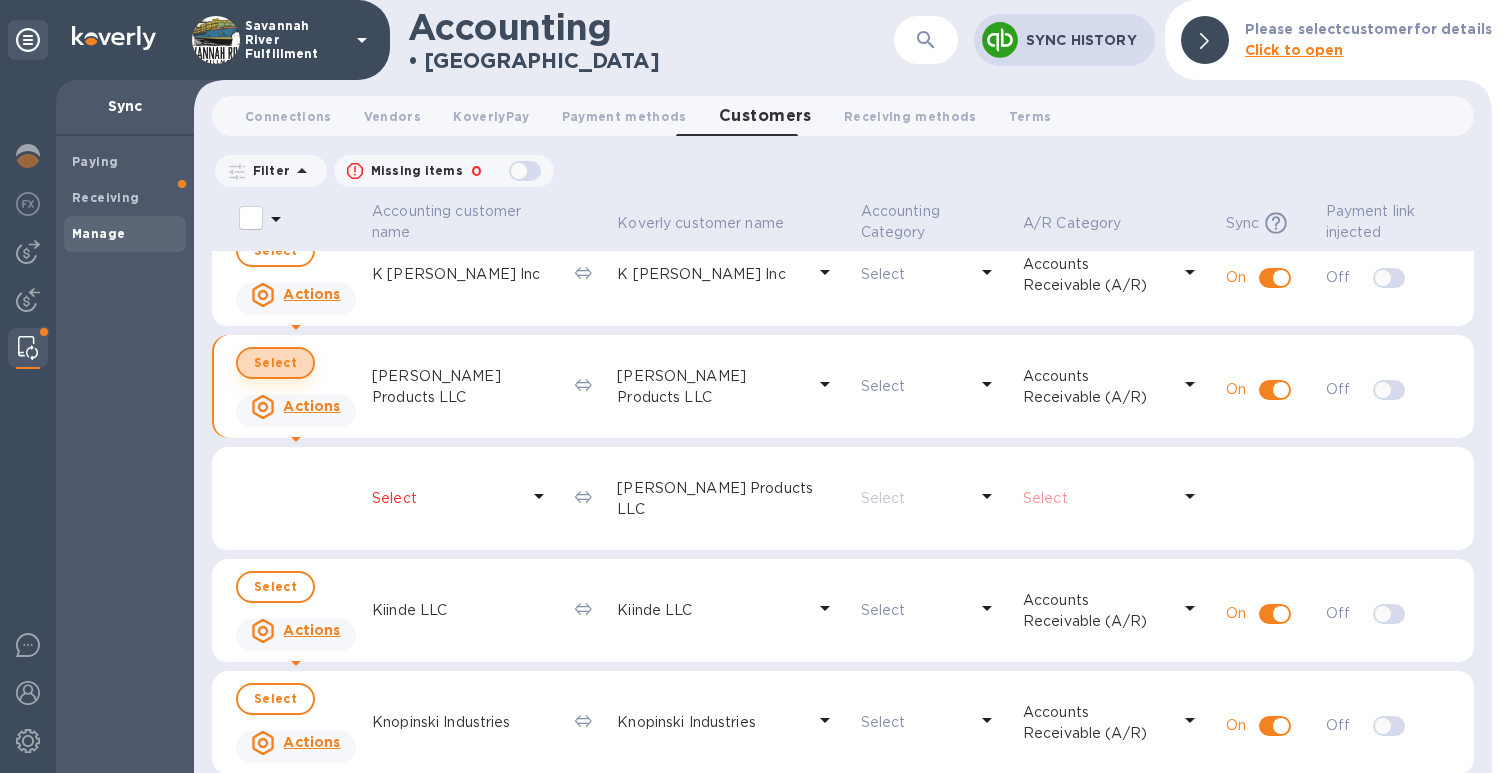 click on "Select" at bounding box center (275, 363) 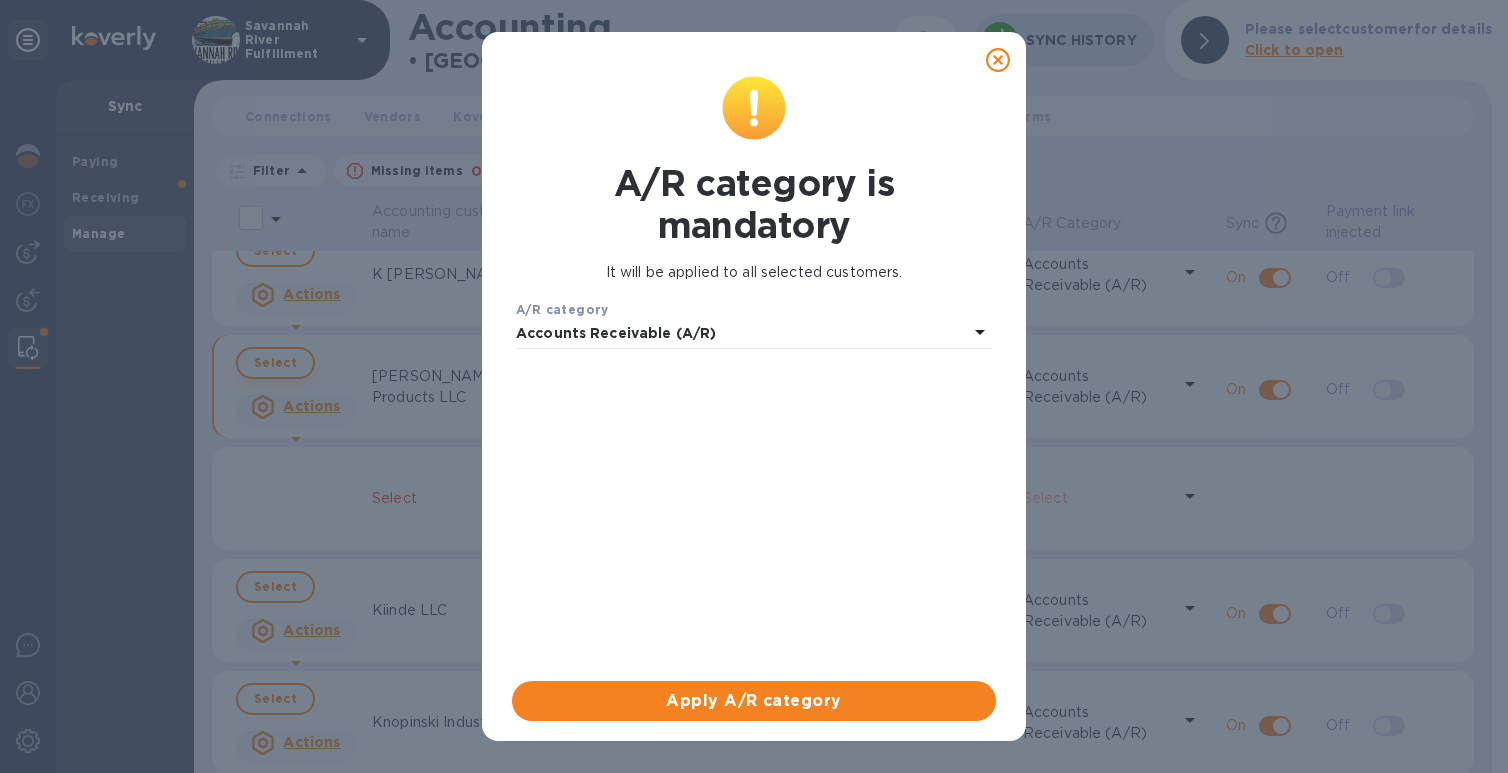 click on "A/R category is mandatory It will be applied to all selected customers. A/R category Accounts Receivable (A/R) Apply A/R category" at bounding box center [754, 386] 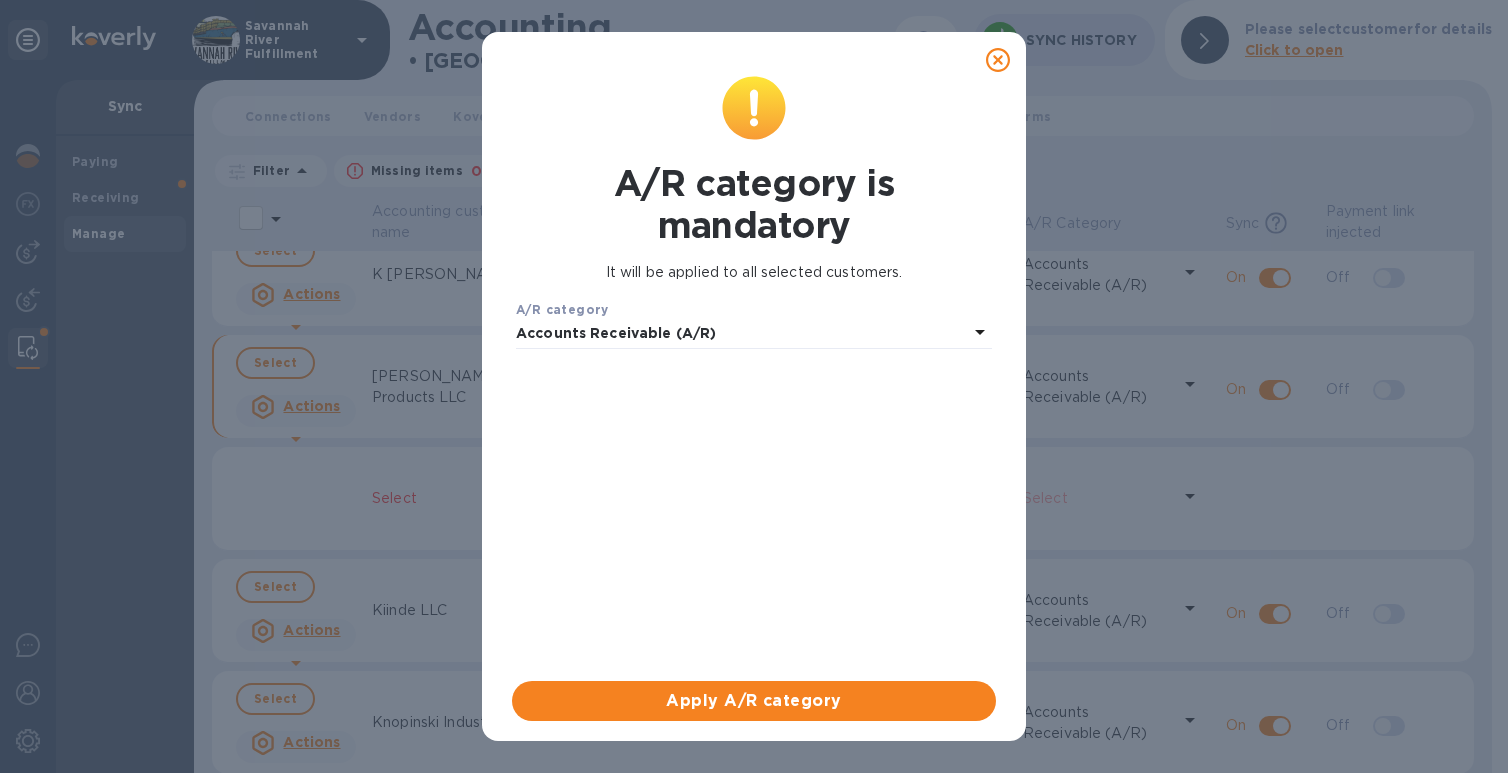 click 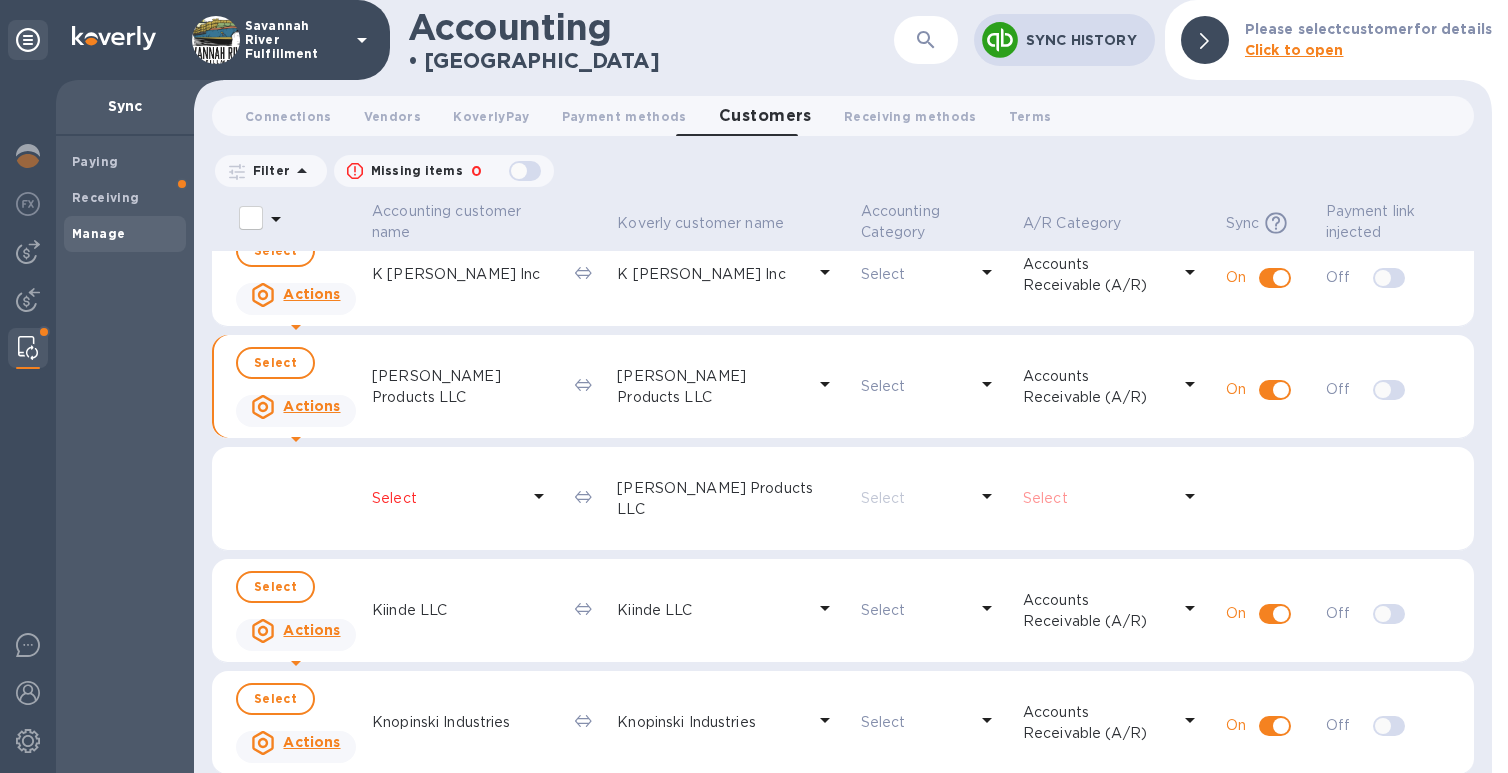 click on "Keaton Products LLC" at bounding box center (465, 387) 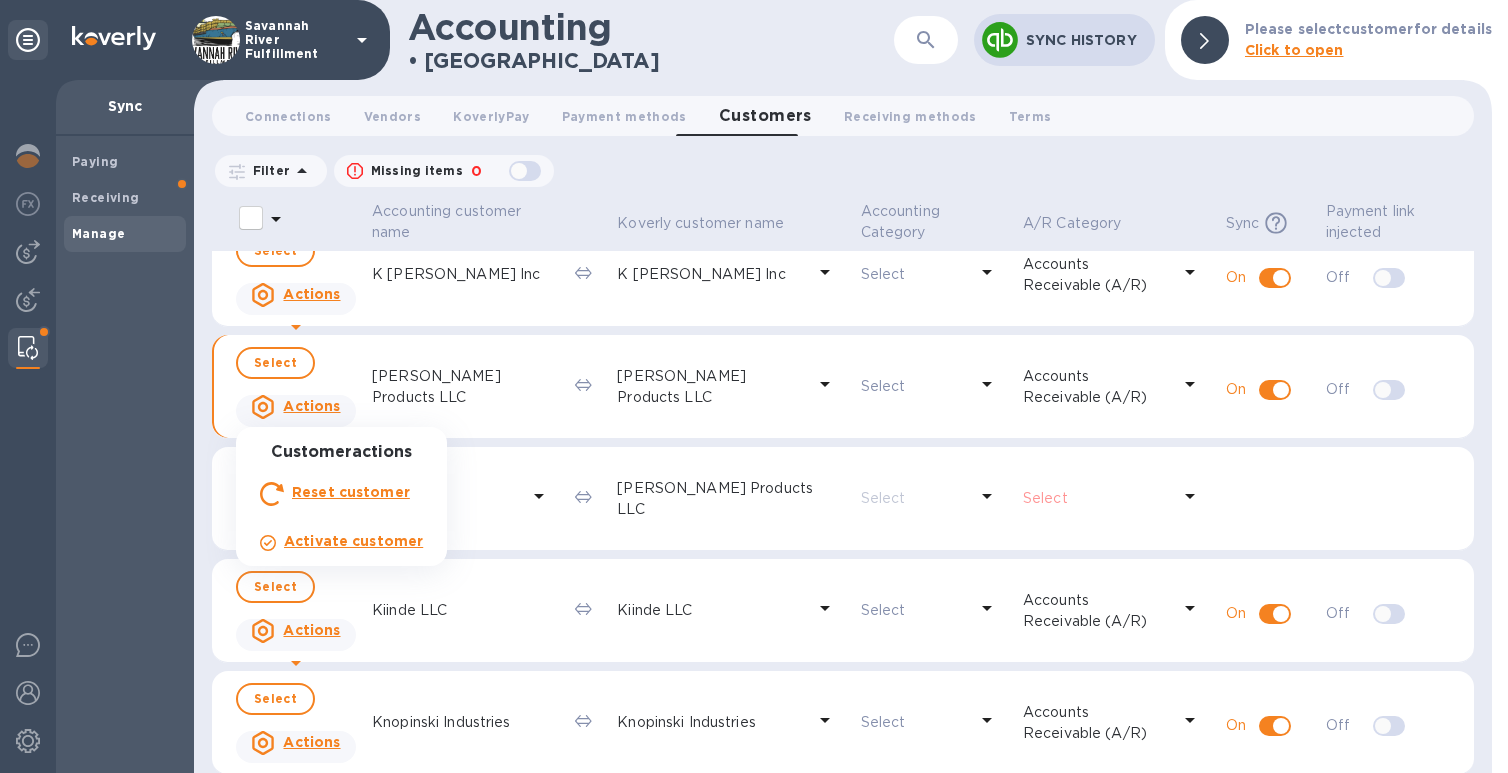 click on "Reset customer" at bounding box center (351, 492) 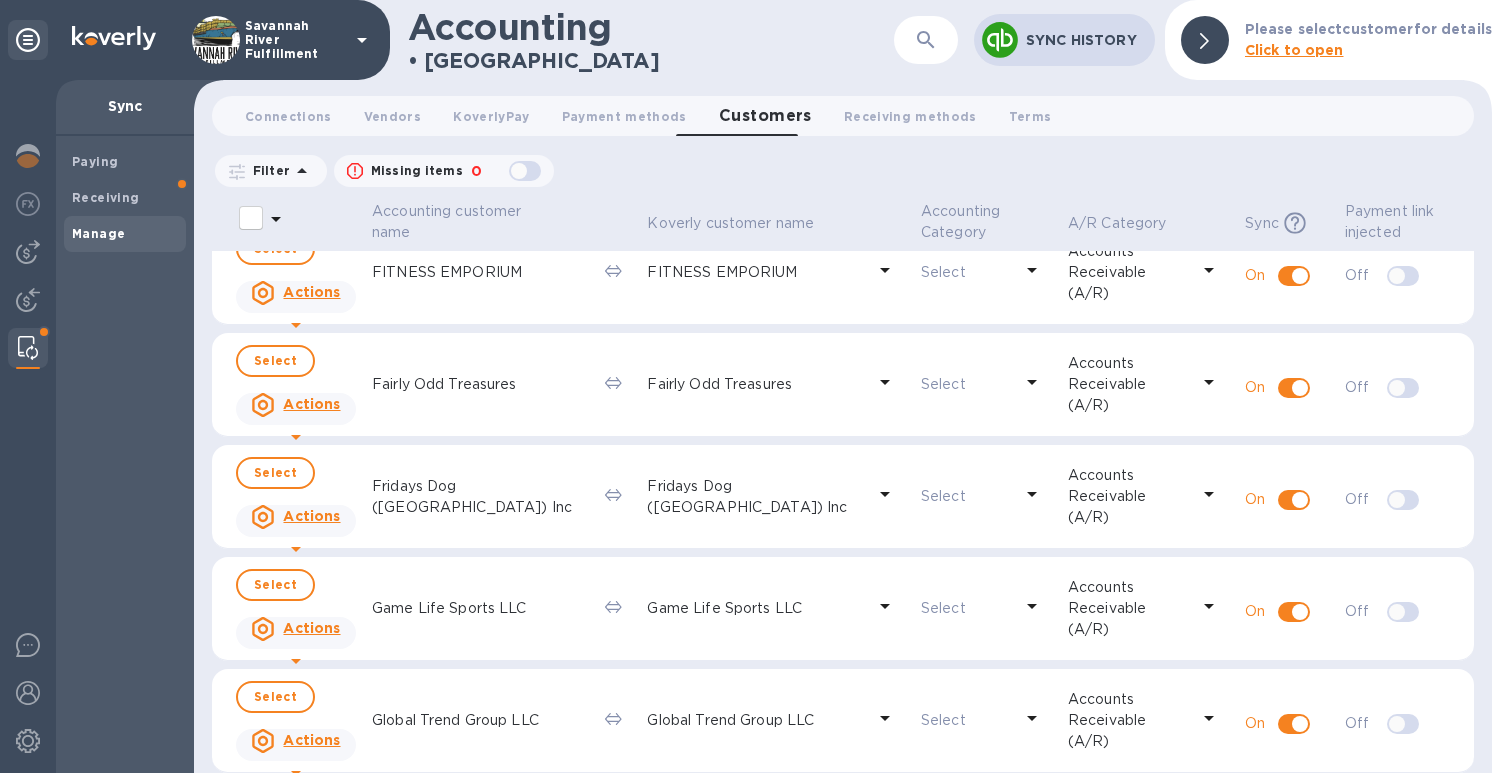 scroll, scrollTop: 4732, scrollLeft: 0, axis: vertical 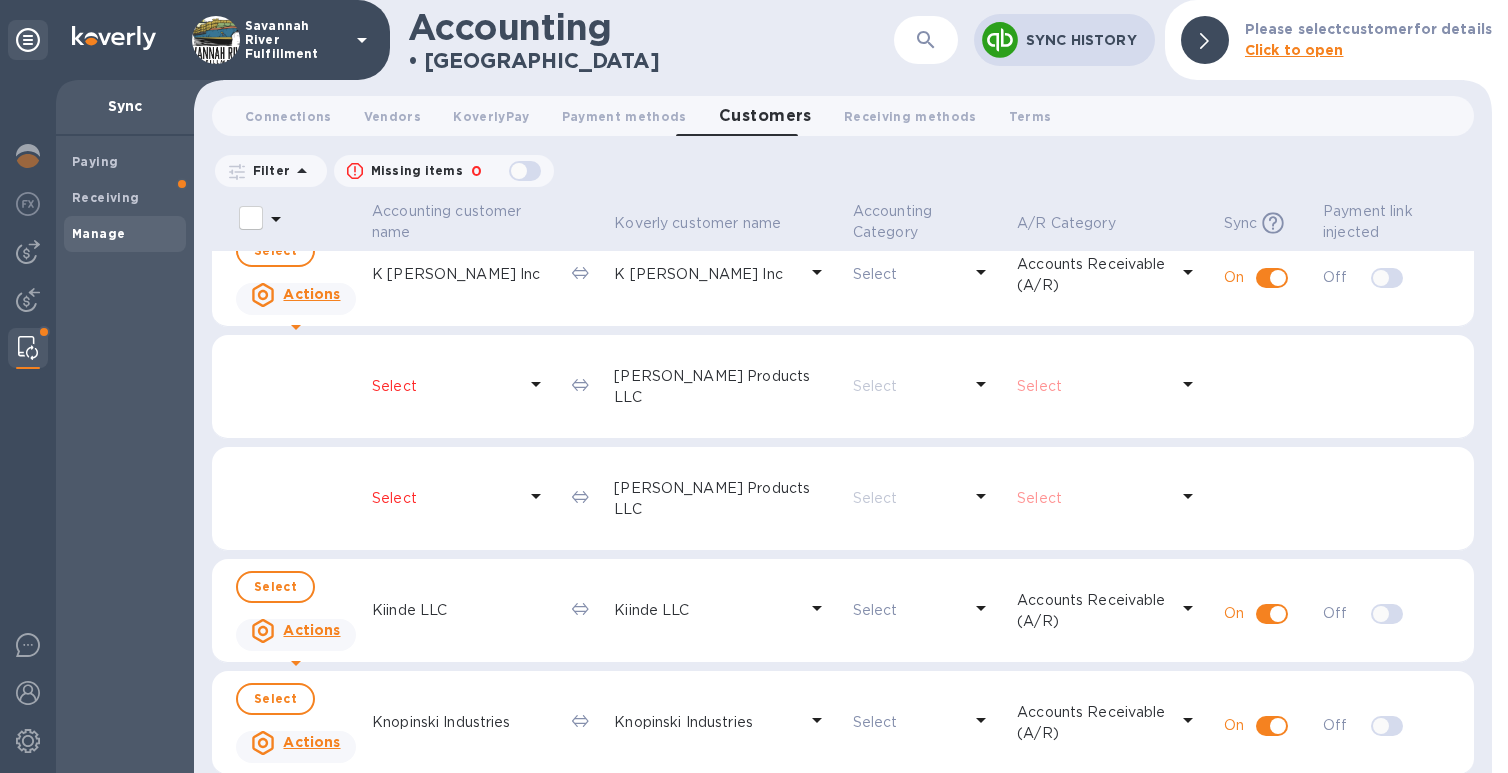 click on "Select" at bounding box center (444, 498) 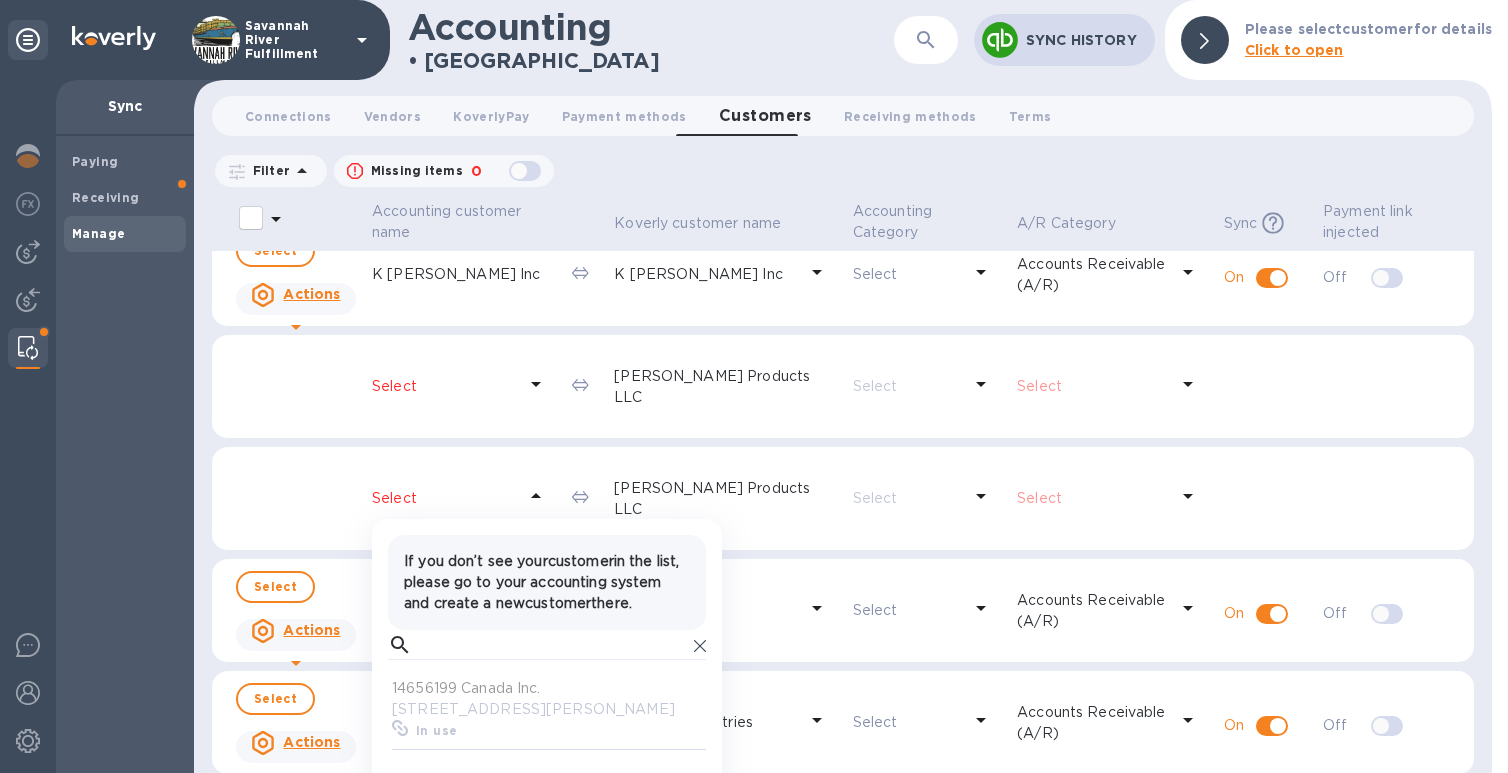 scroll, scrollTop: 17, scrollLeft: 9, axis: both 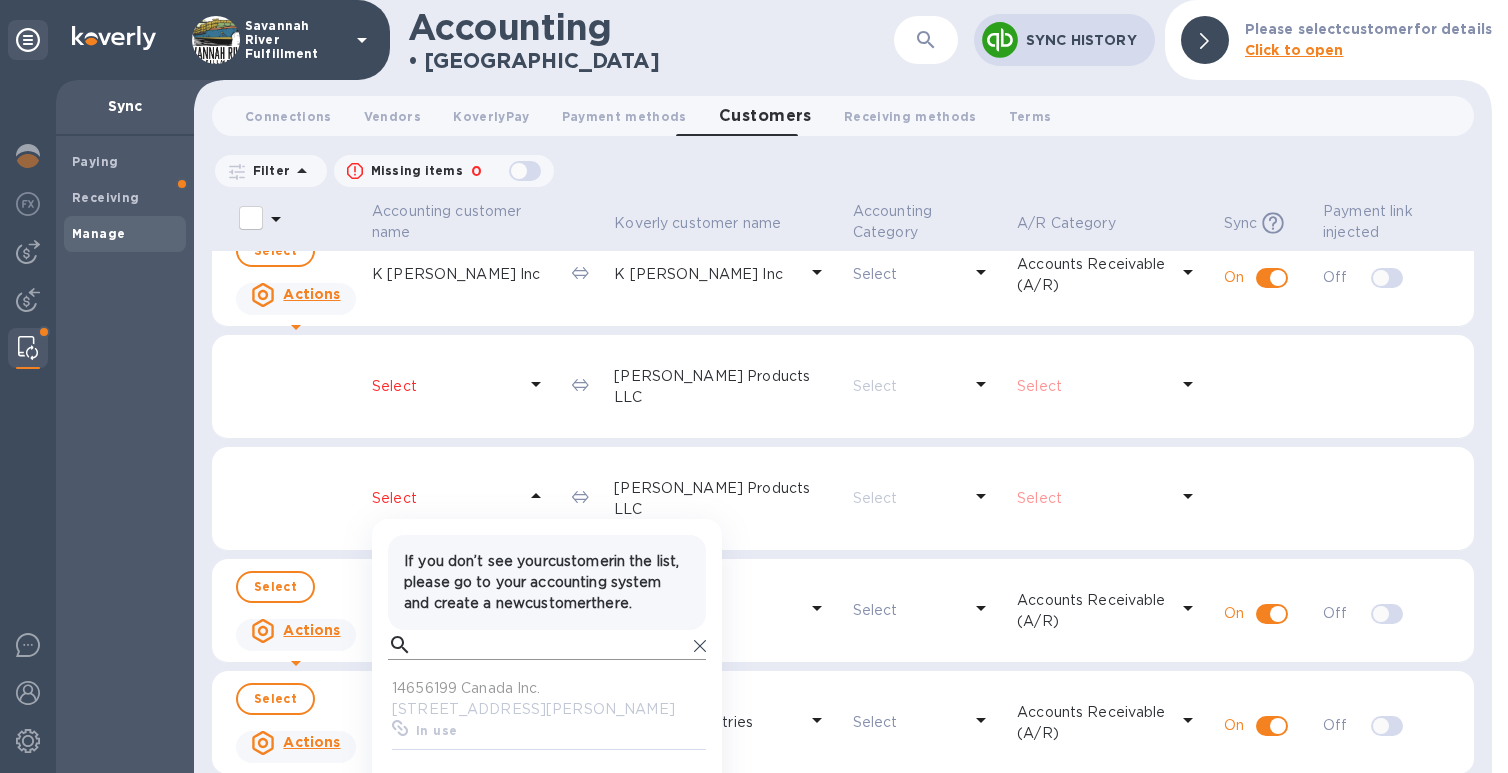 click at bounding box center (553, 645) 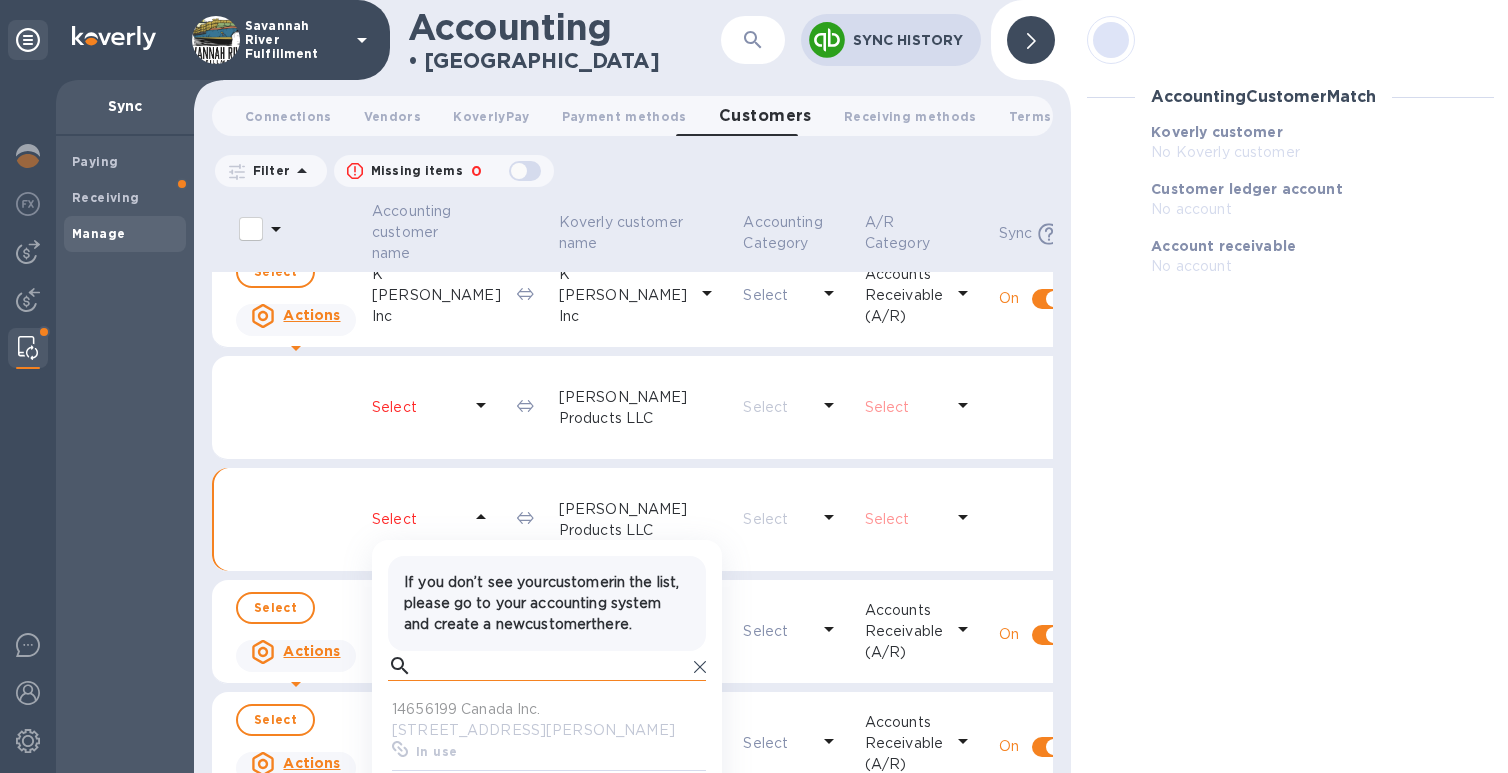 scroll, scrollTop: 4753, scrollLeft: 0, axis: vertical 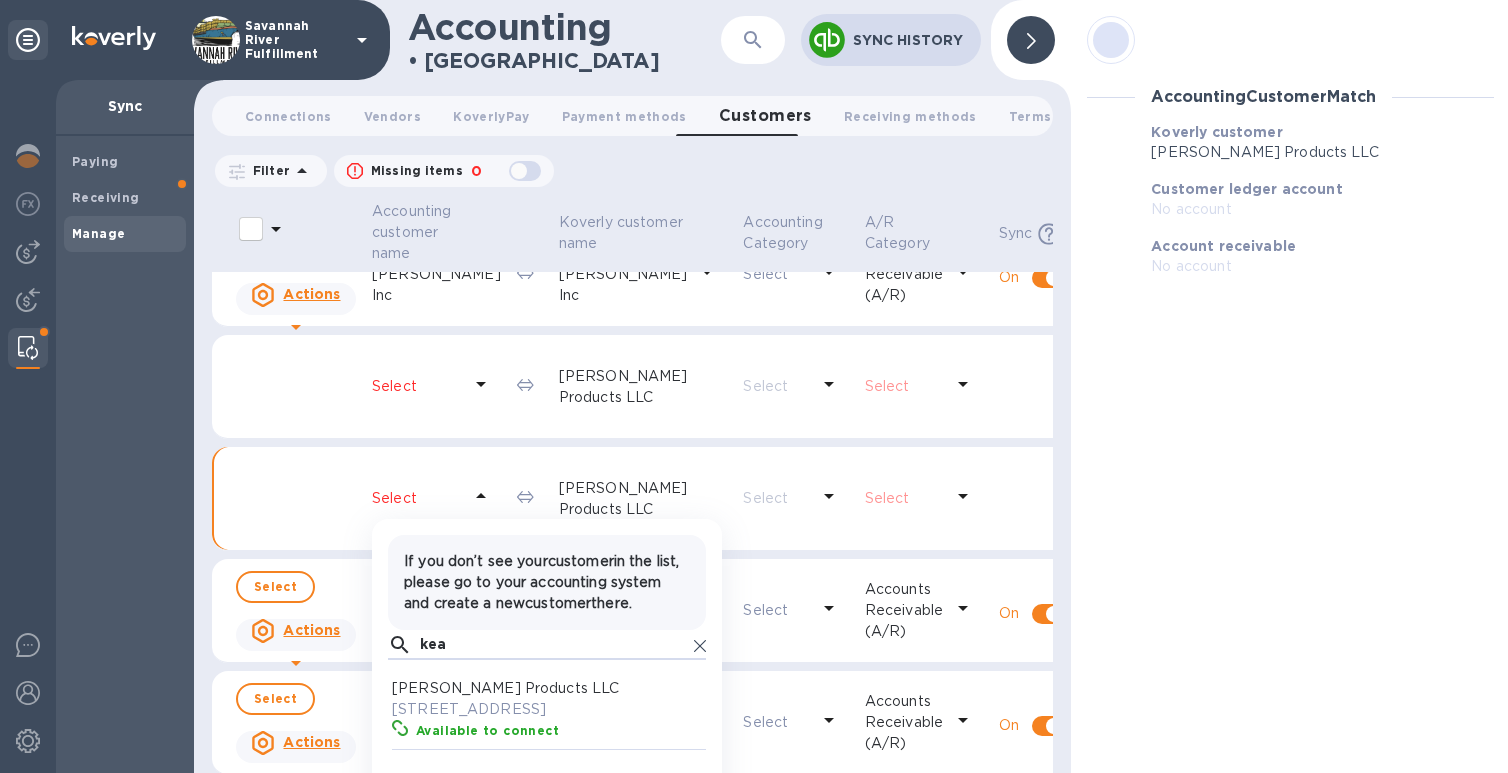 type on "kea" 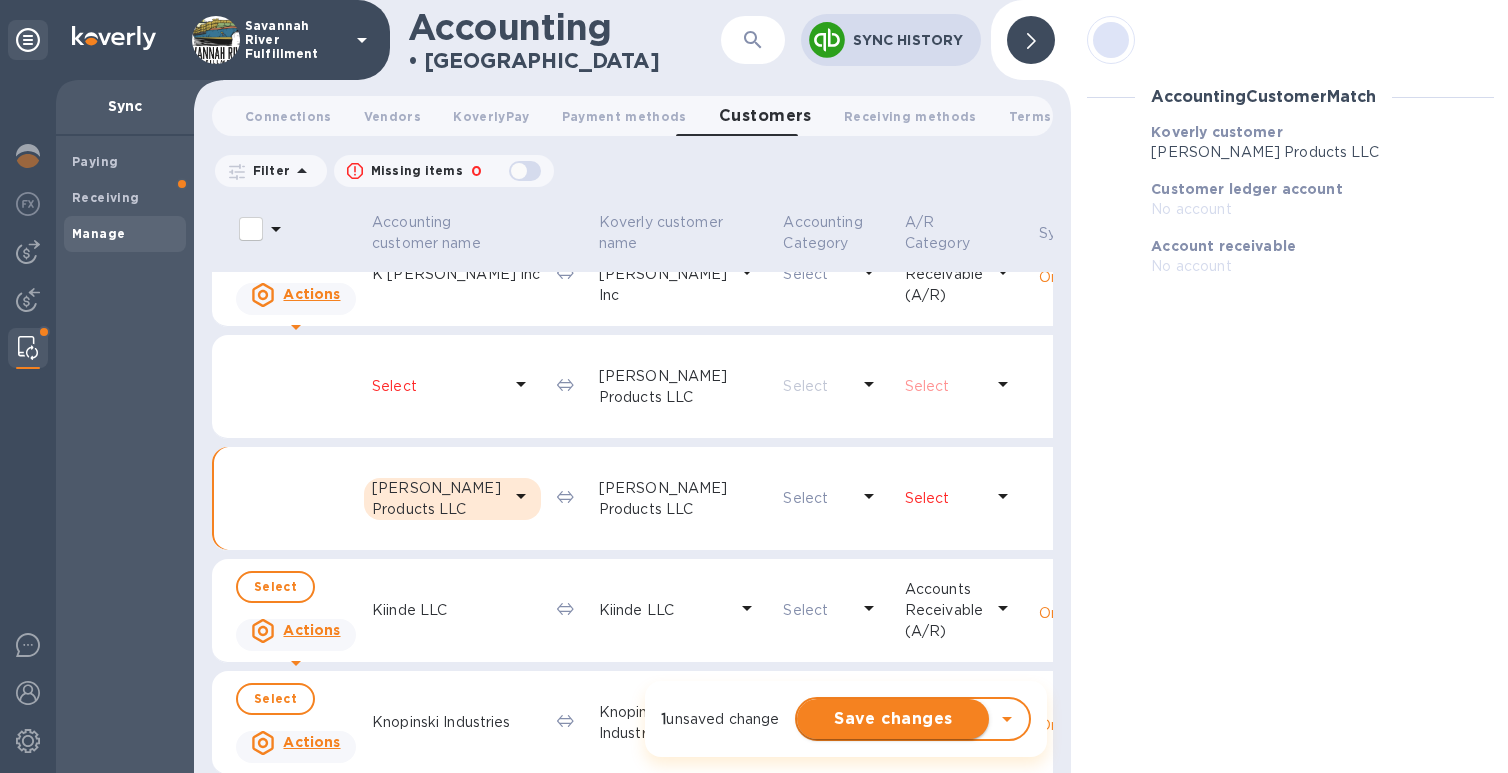 click on "Save changes" at bounding box center (893, 719) 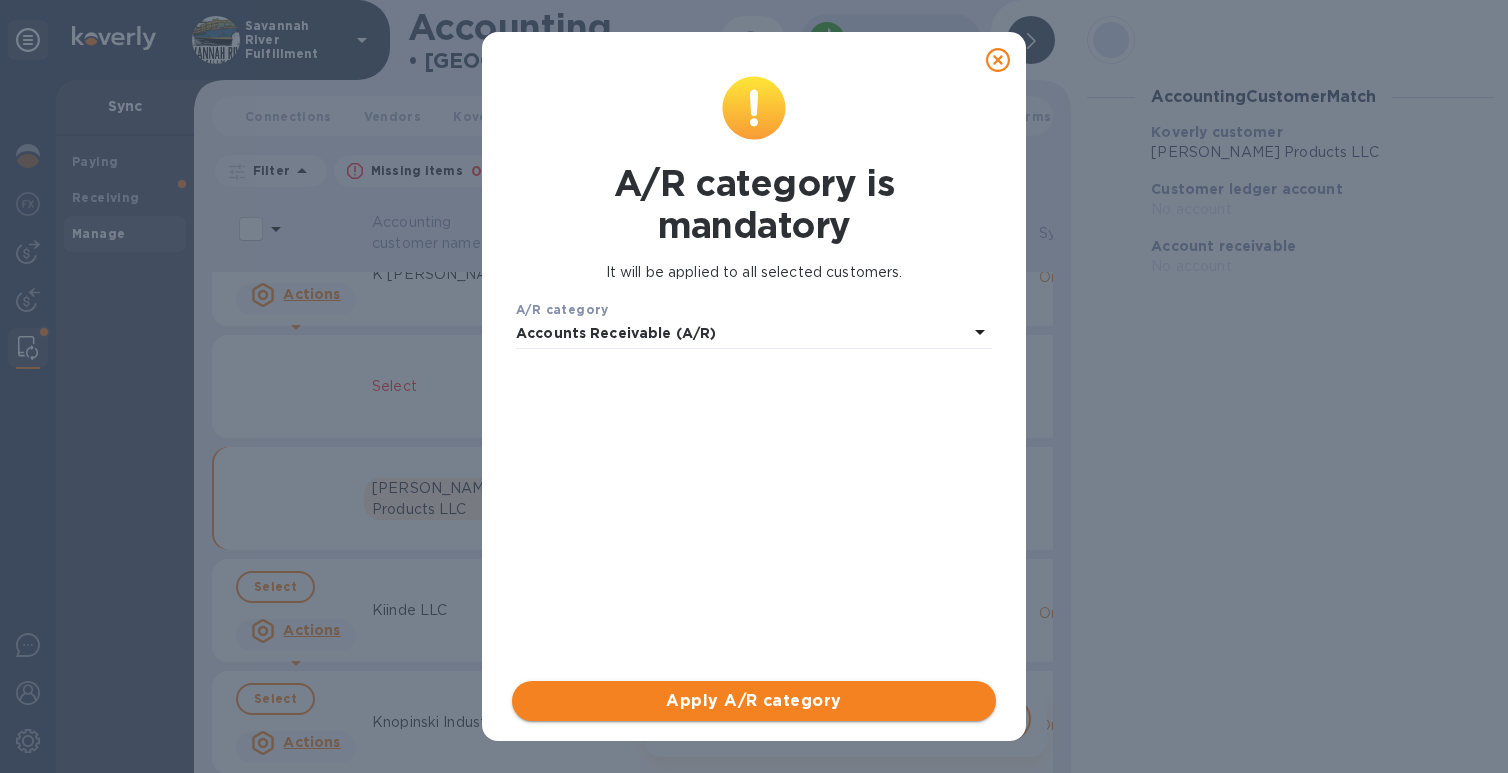 click on "Apply A/R category" at bounding box center (754, 701) 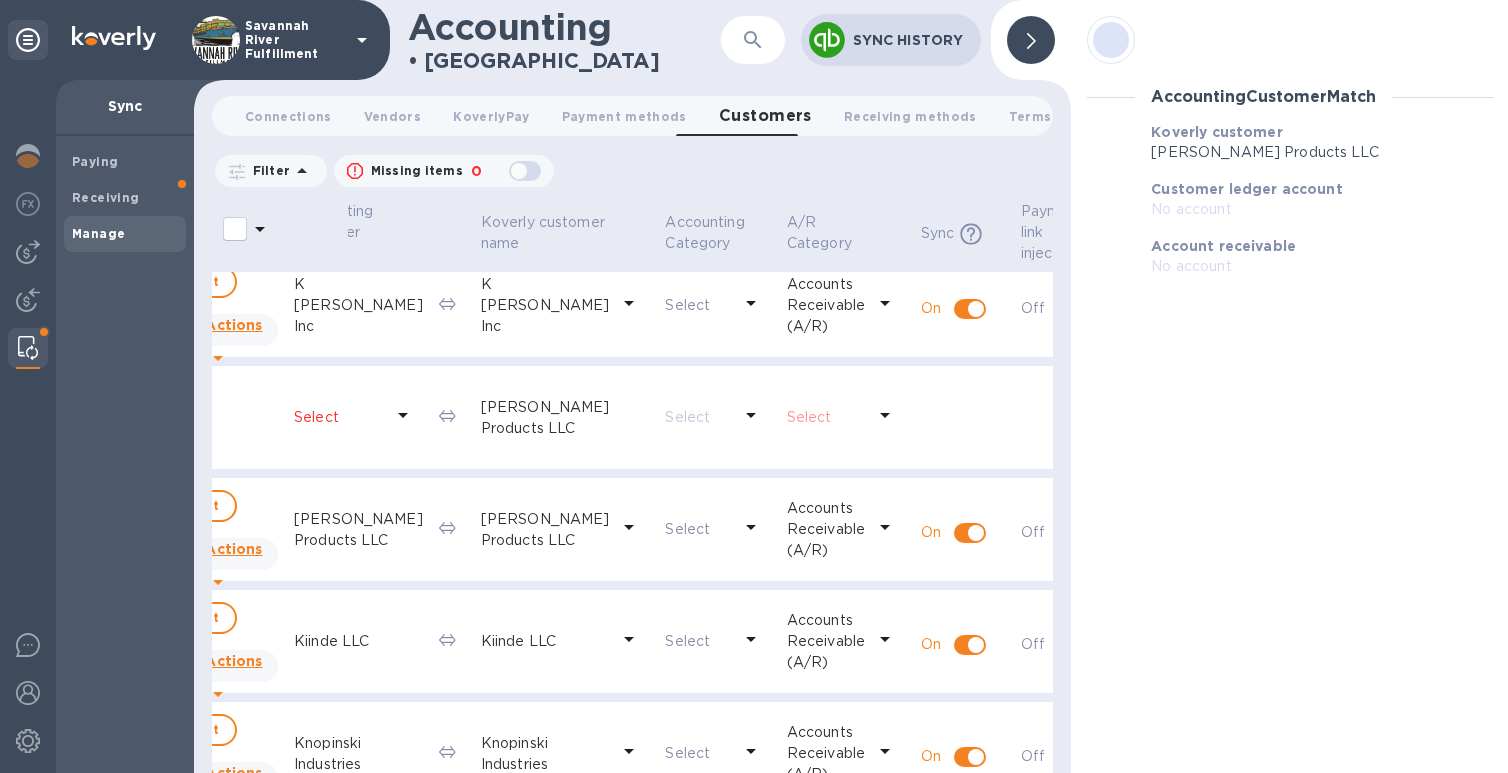 scroll, scrollTop: 4722, scrollLeft: 0, axis: vertical 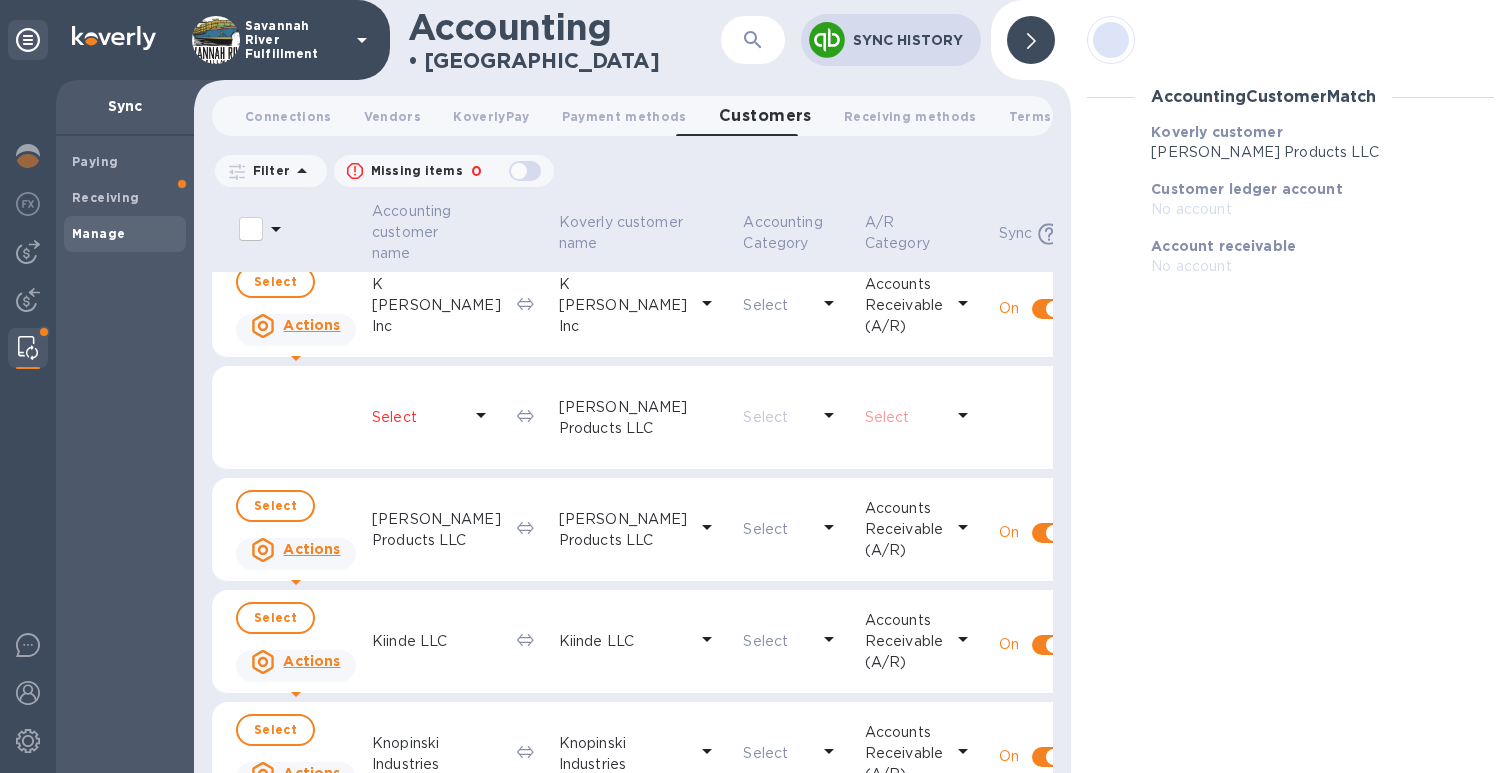 click at bounding box center (296, 418) 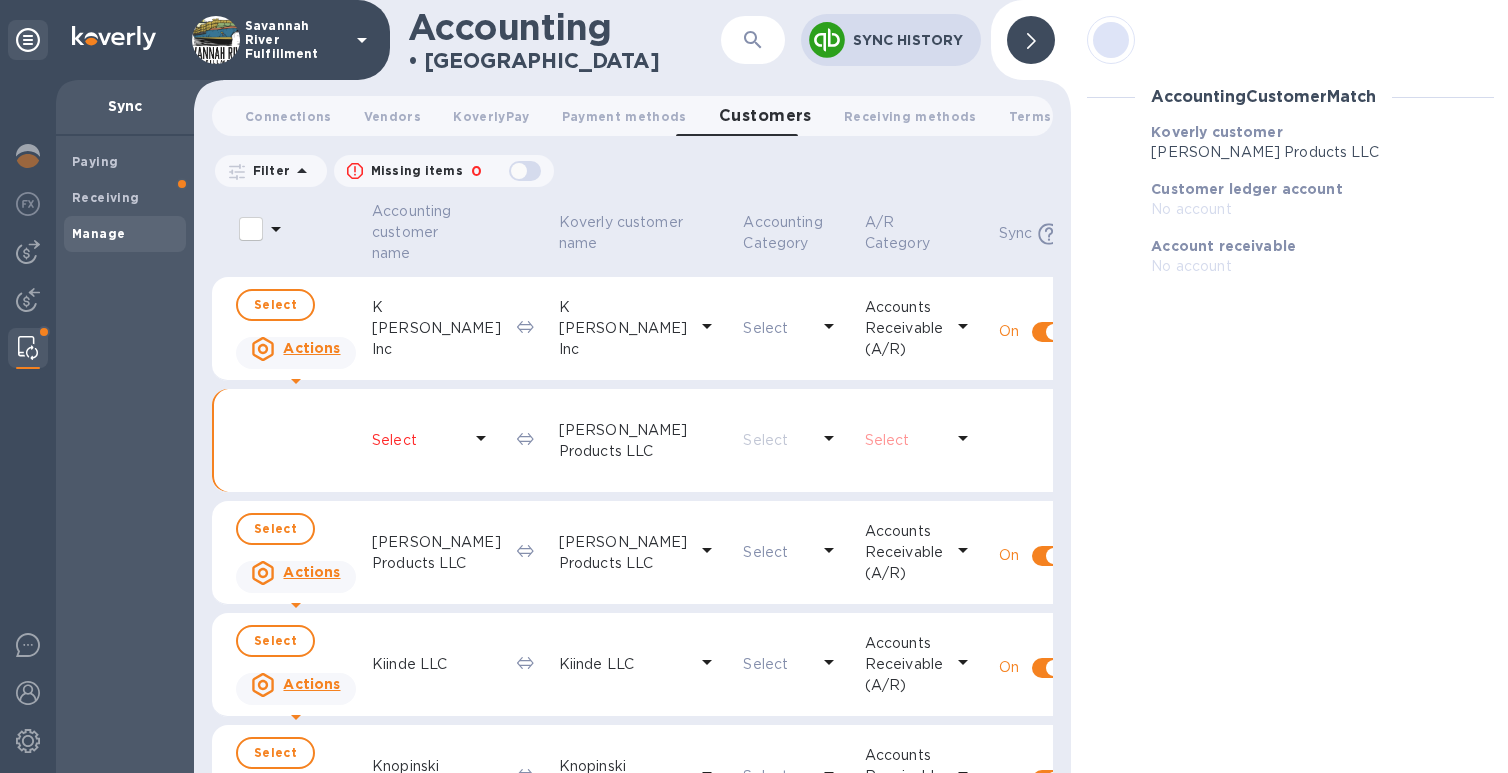 scroll, scrollTop: 4696, scrollLeft: 0, axis: vertical 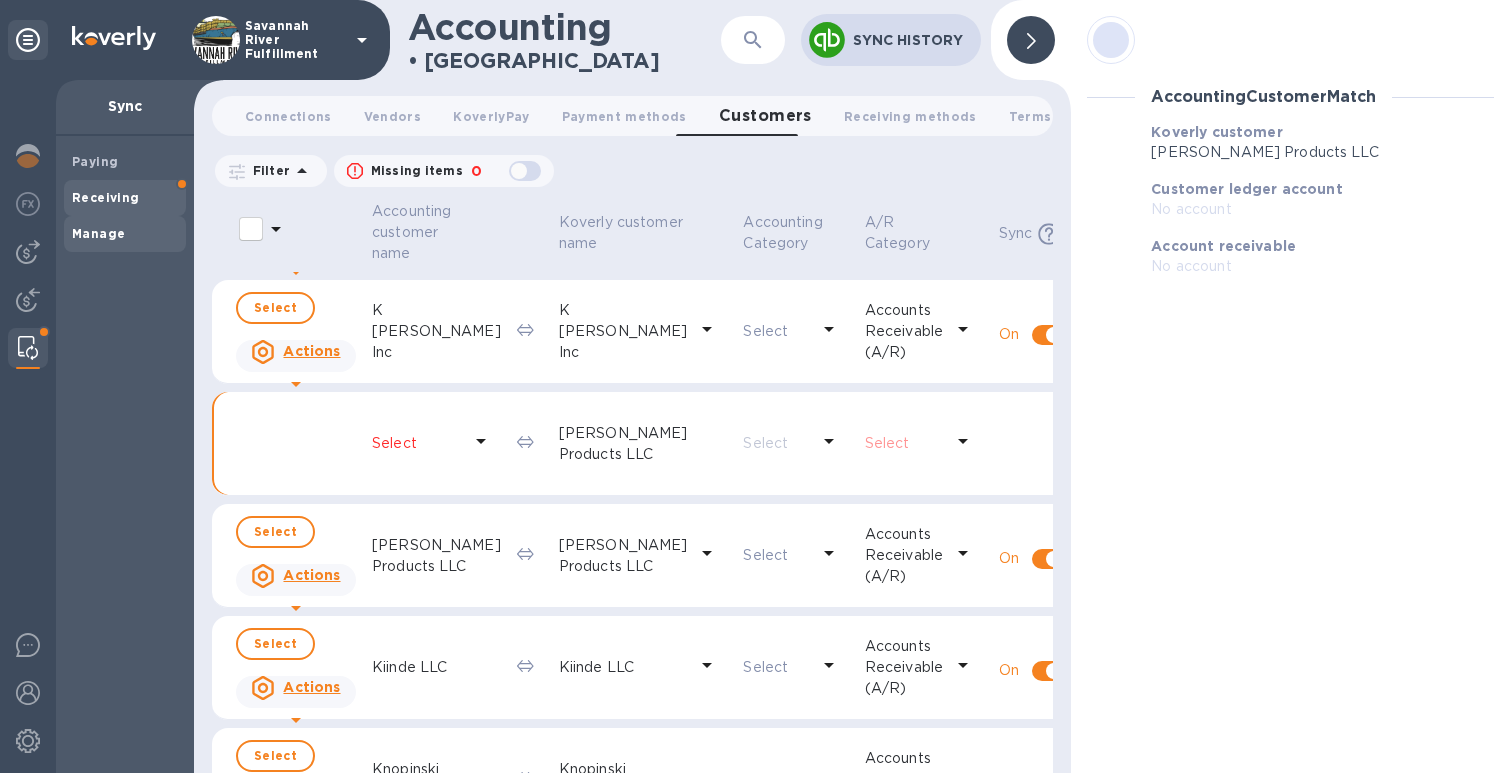 click on "Receiving" at bounding box center [125, 198] 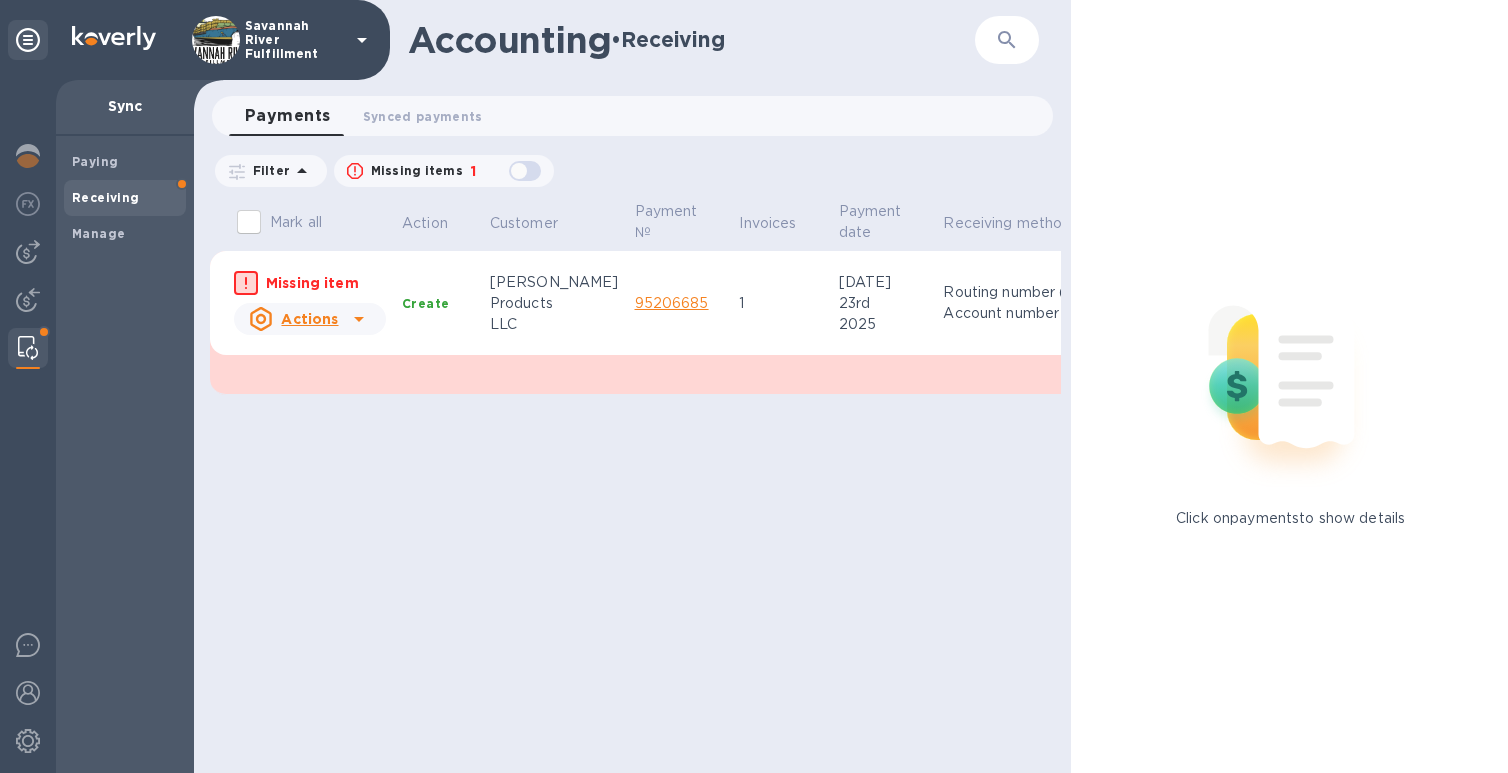 click 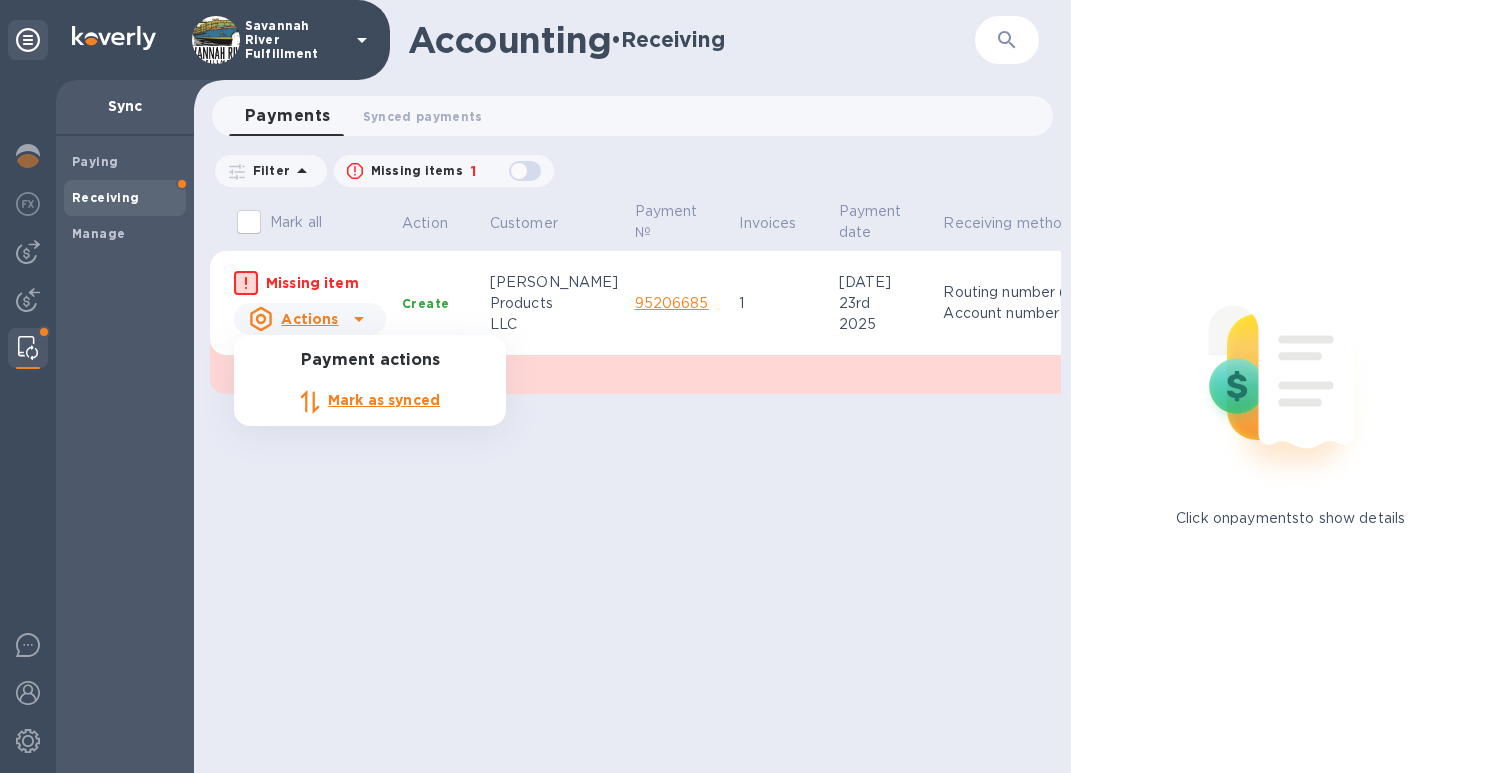 click on "Payment actions" at bounding box center (370, 360) 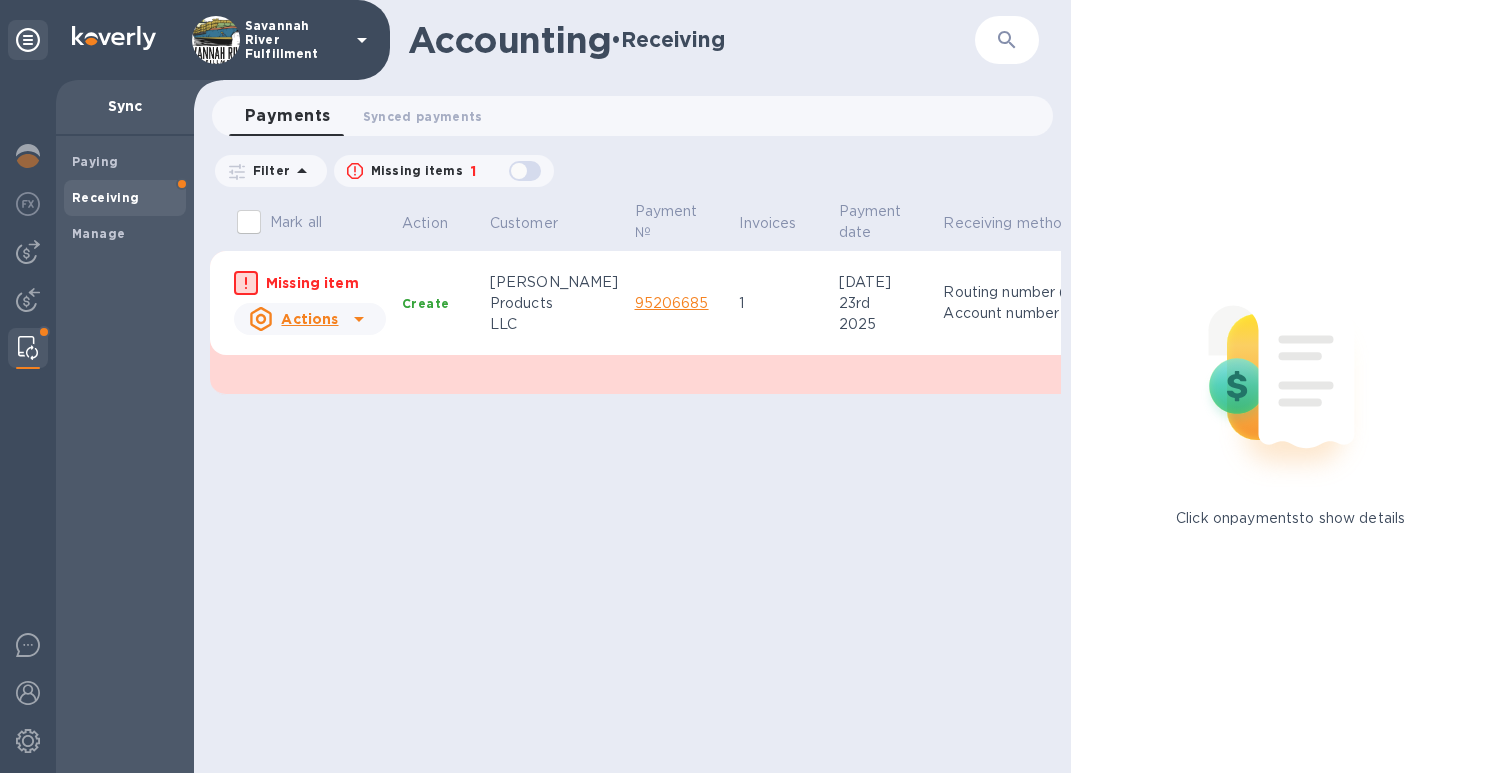 click on "Products" at bounding box center [554, 303] 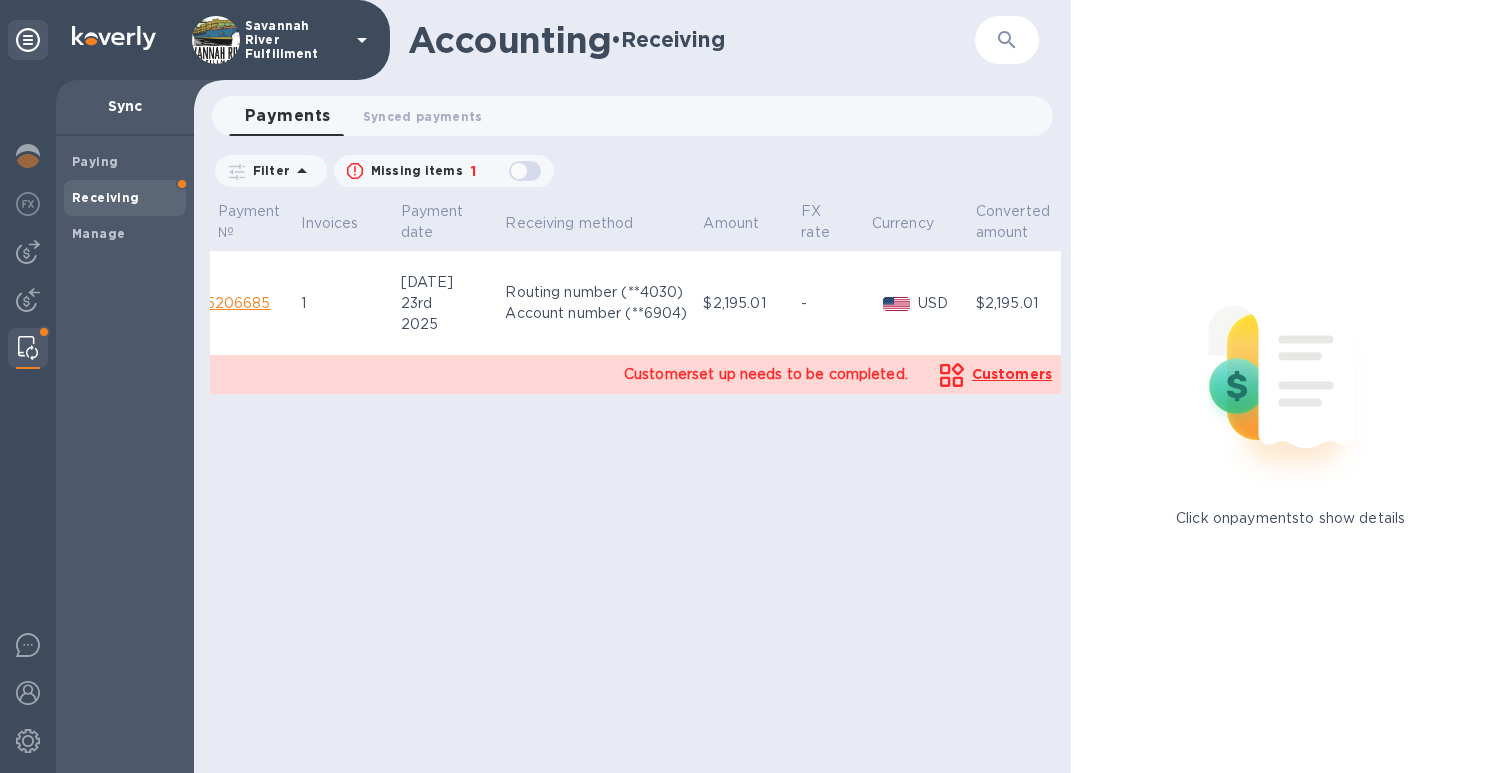 click on "Customers" at bounding box center [1012, 374] 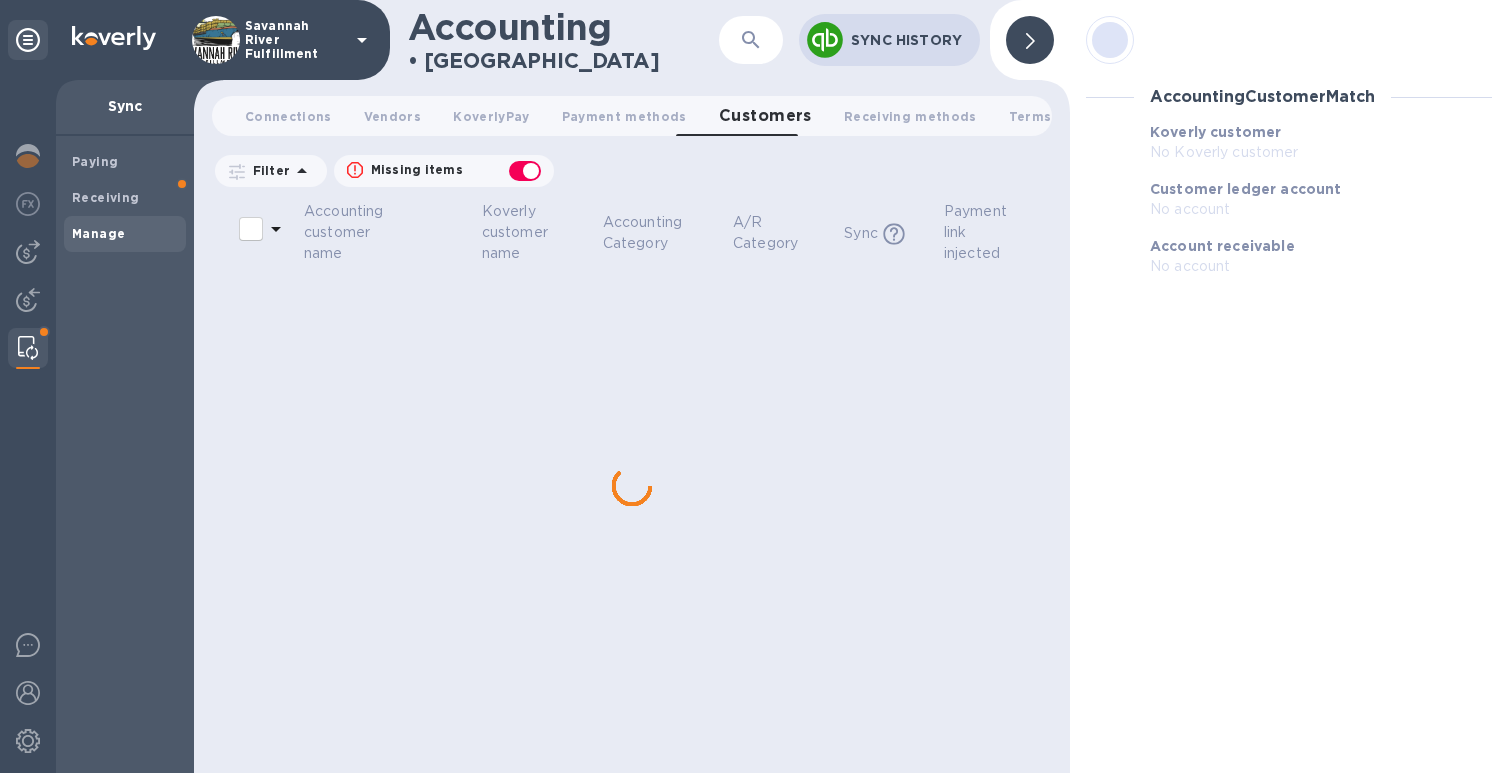 checkbox on "false" 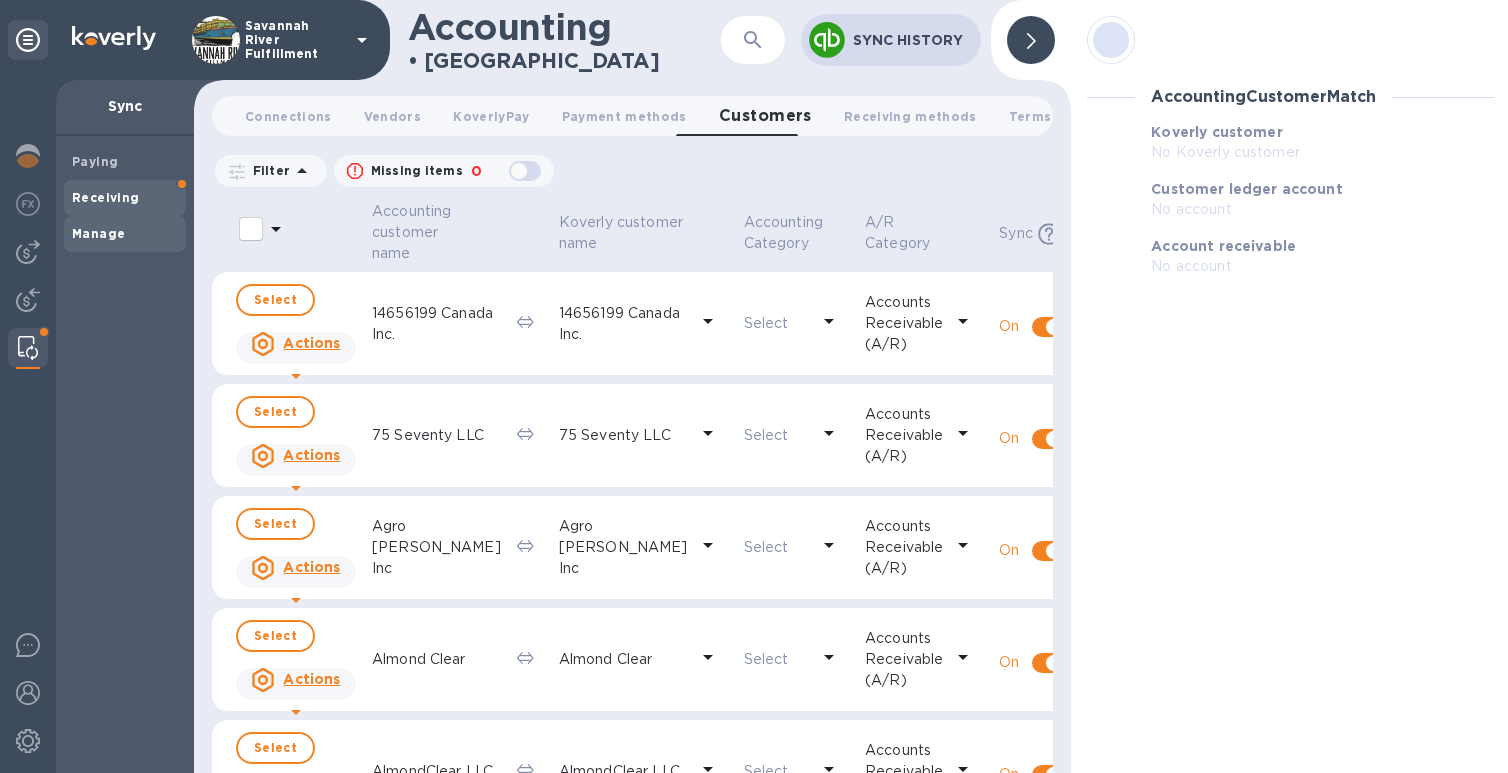 click on "Receiving" at bounding box center [125, 198] 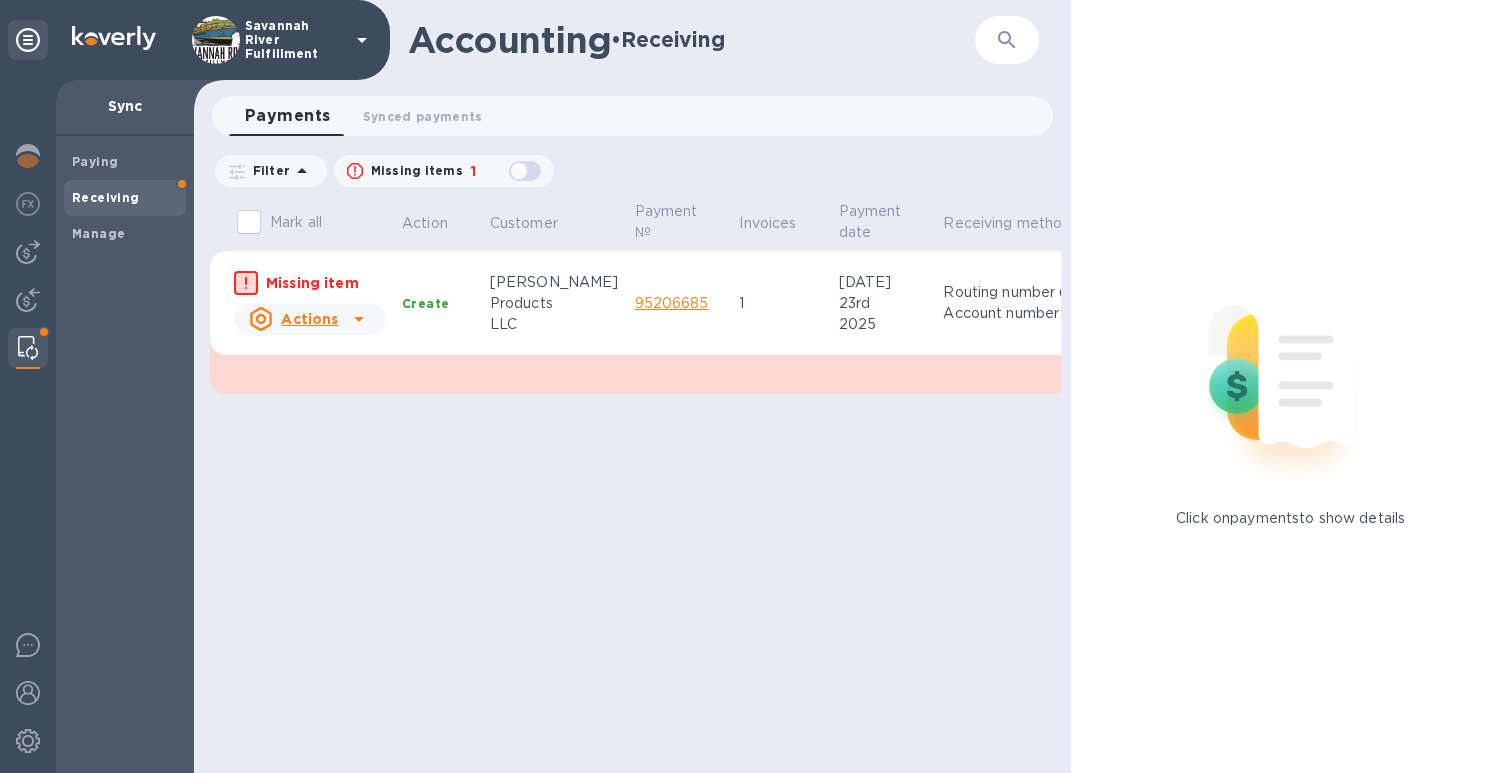 click on "Products" at bounding box center (554, 303) 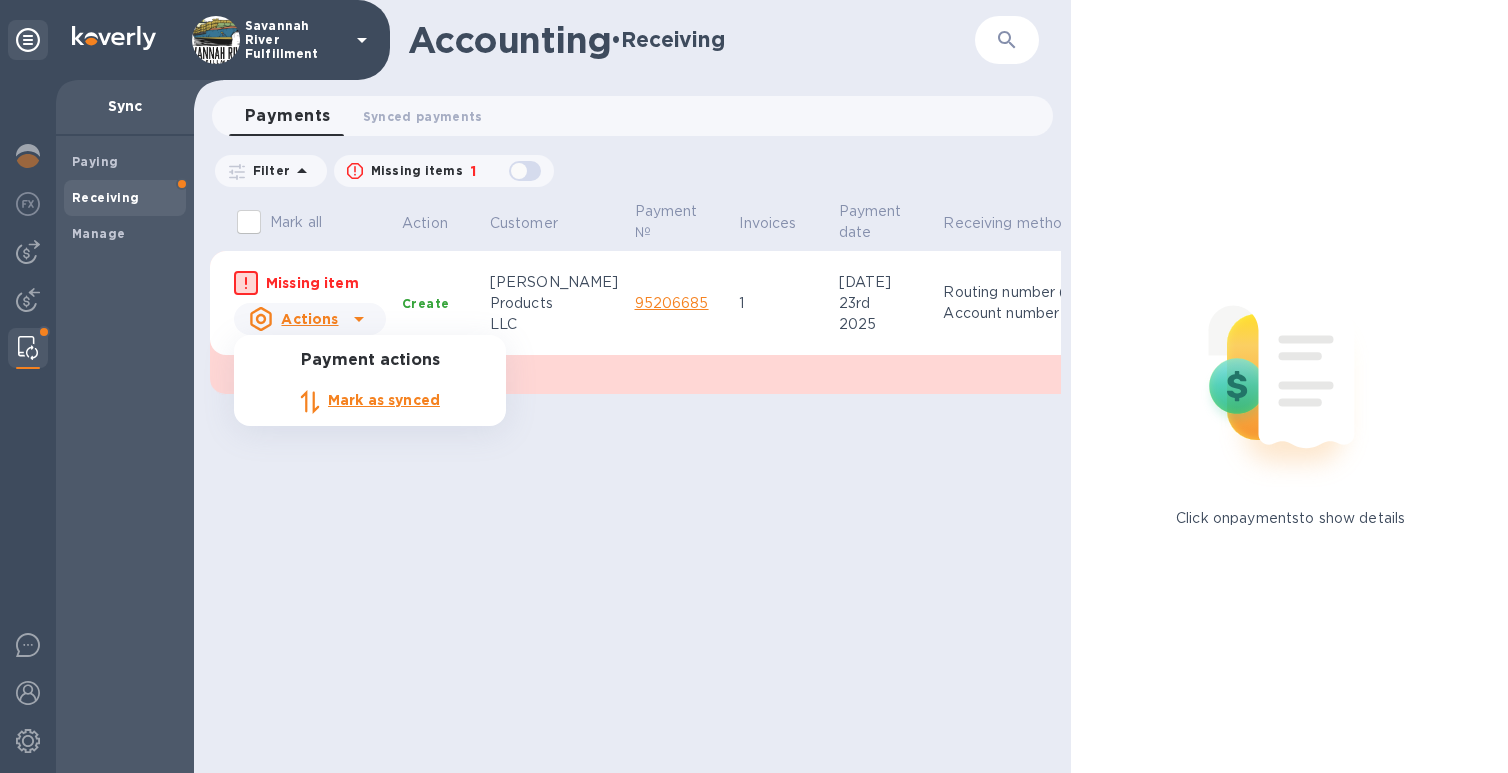 click on "Mark as synced" at bounding box center [384, 400] 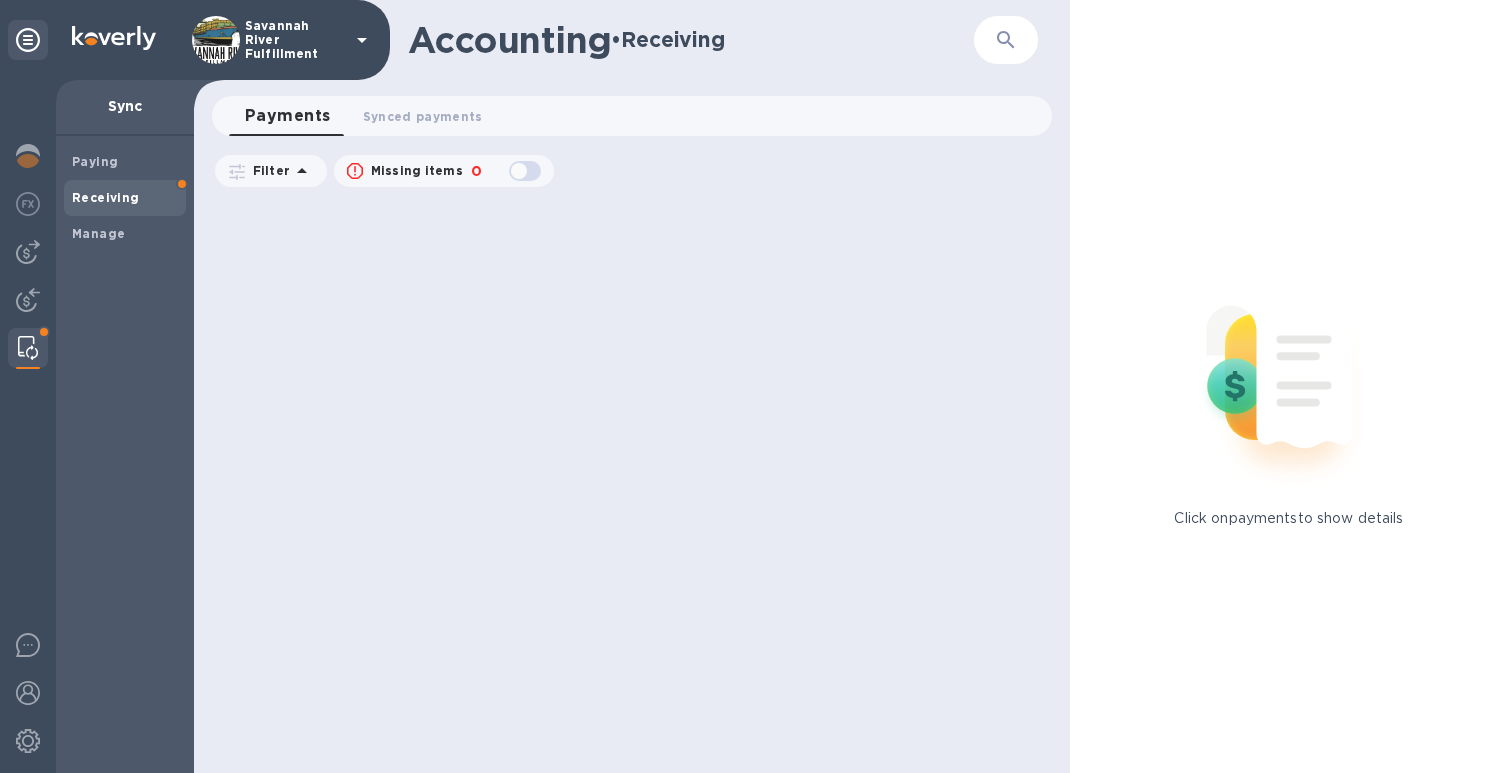 click on "Accounting  •  Receiving ​ Payments 0 Synced payments 0 Filter Missing items 0" at bounding box center (632, 386) 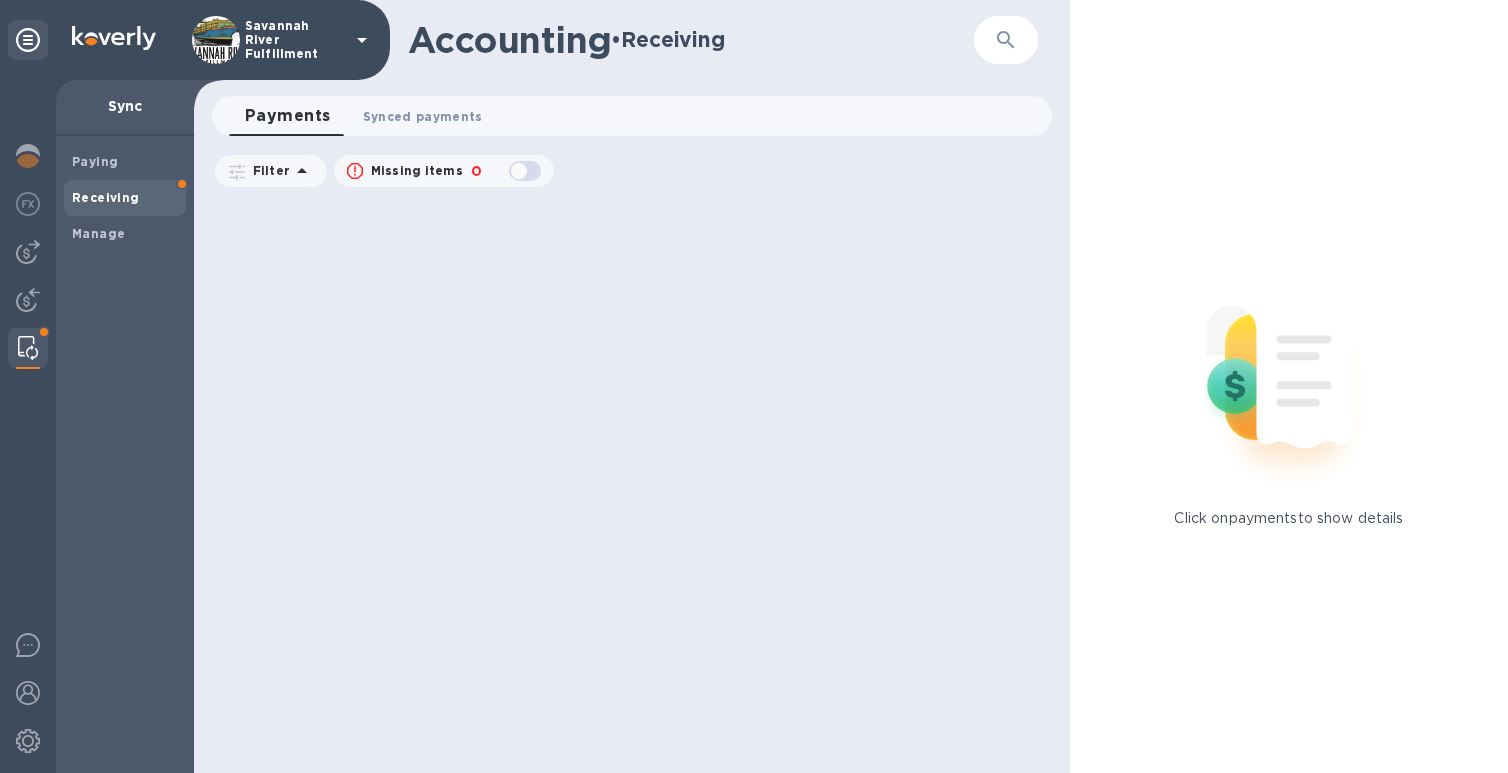 click on "Synced payments 0" at bounding box center (423, 116) 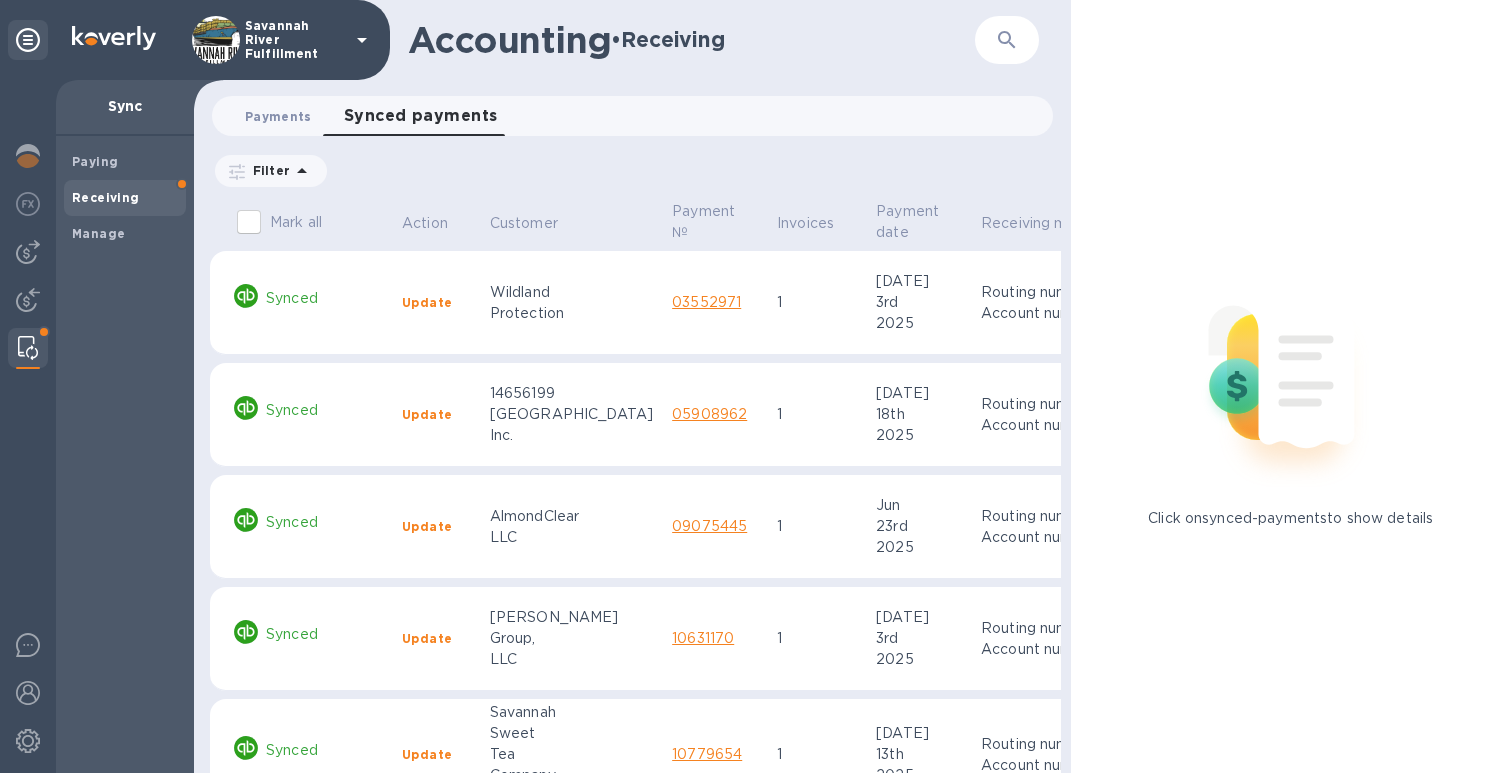 click on "Payments 0" at bounding box center [278, 116] 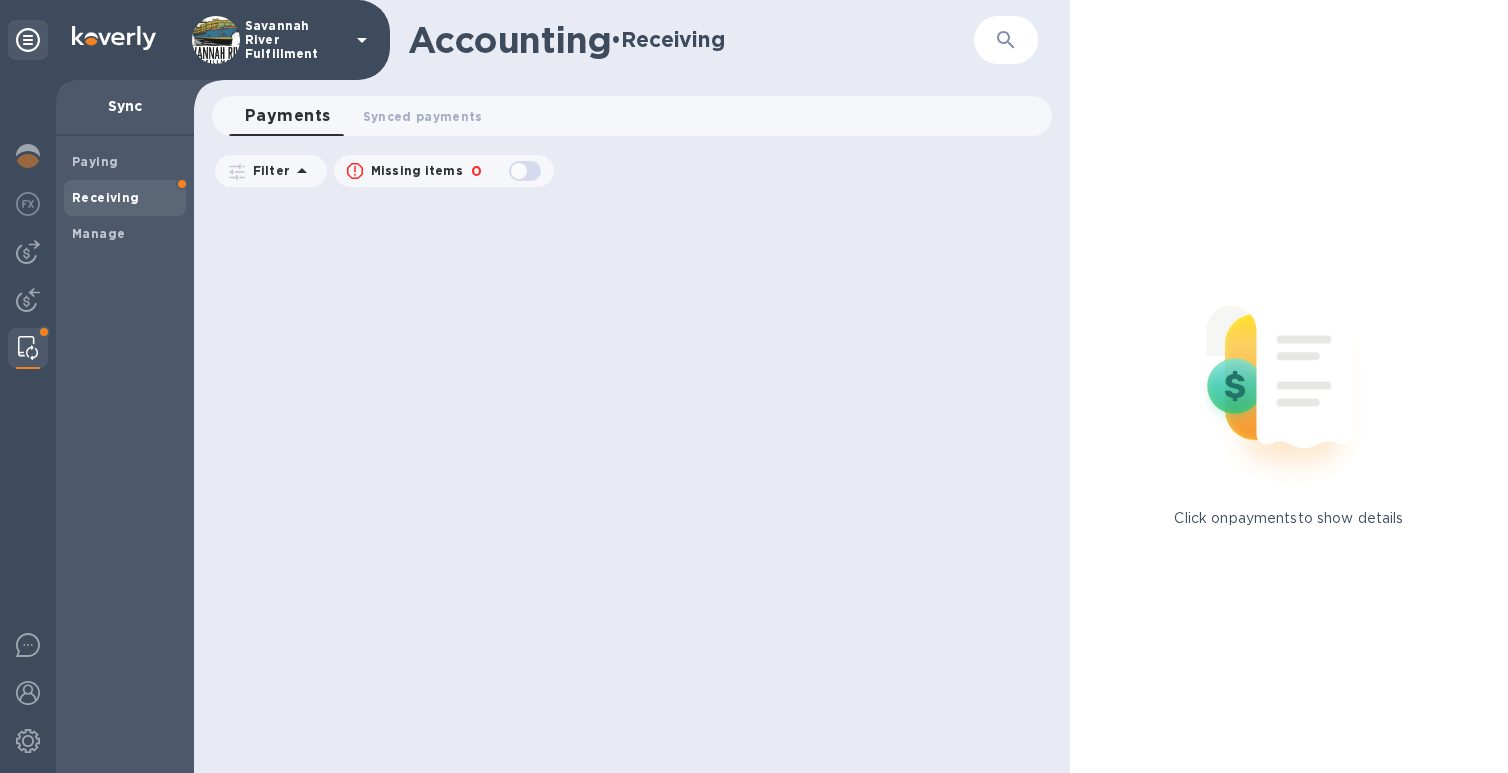 click on "Receiving" at bounding box center [125, 198] 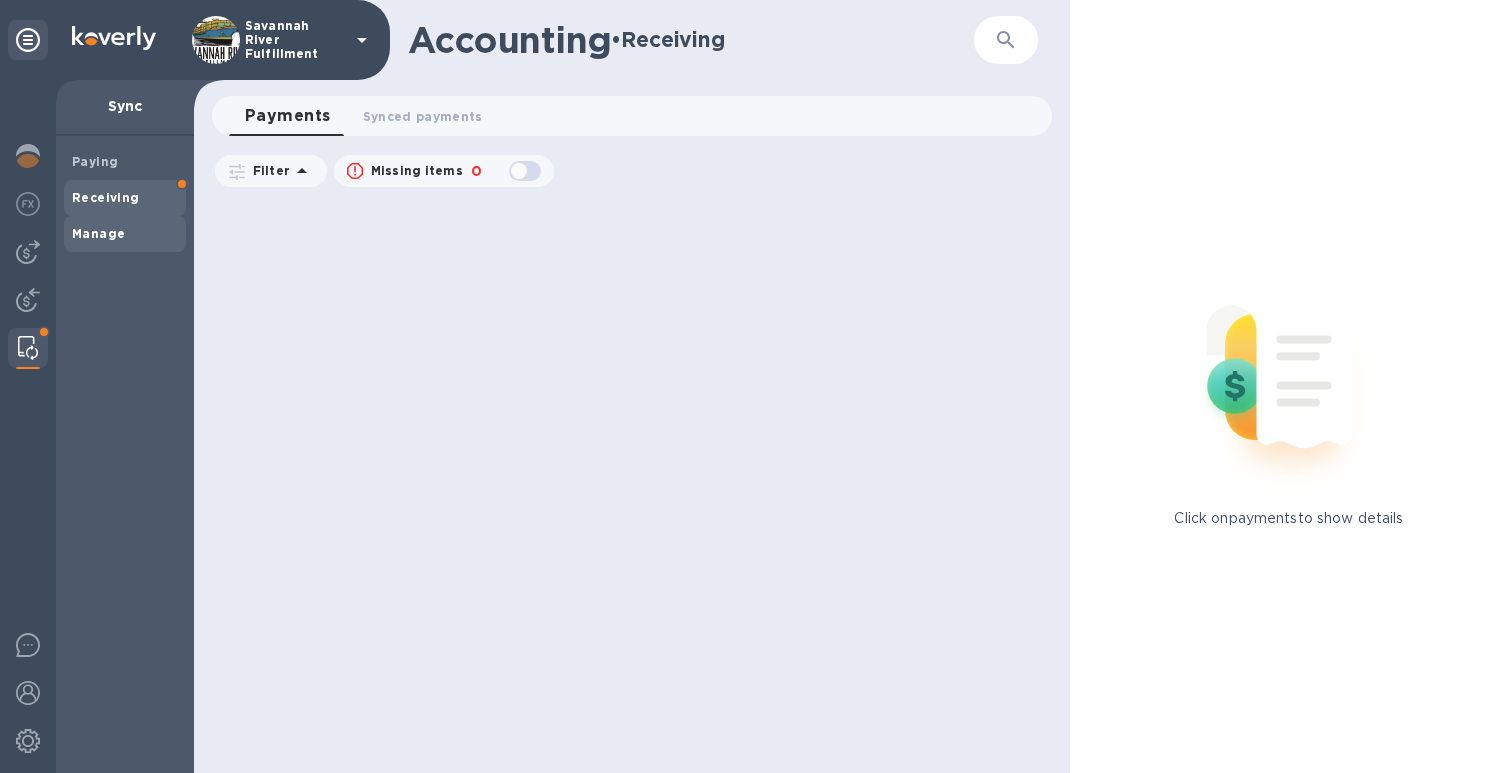 click on "Manage" at bounding box center [98, 233] 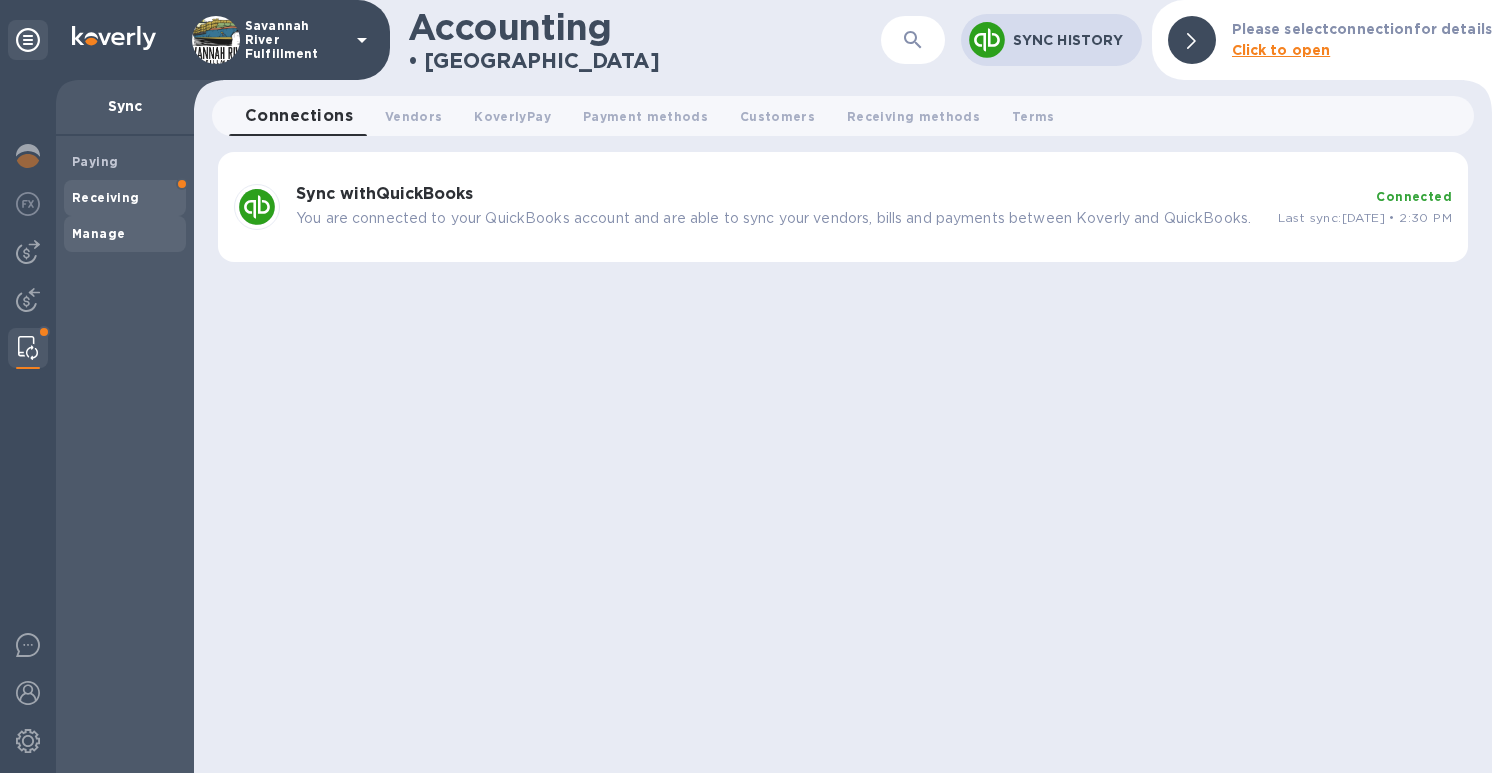 click on "Receiving" at bounding box center (106, 197) 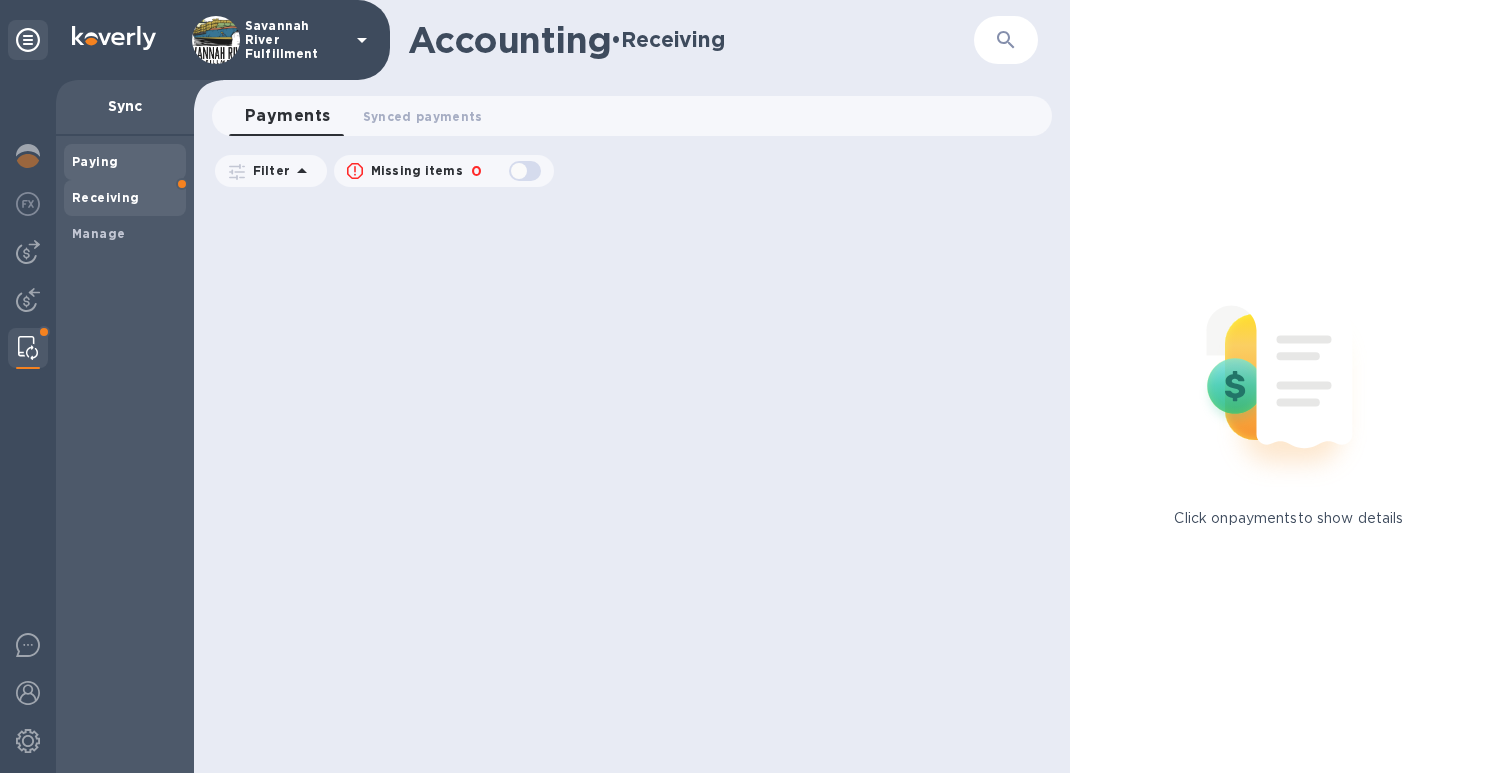 click on "Paying" at bounding box center (95, 161) 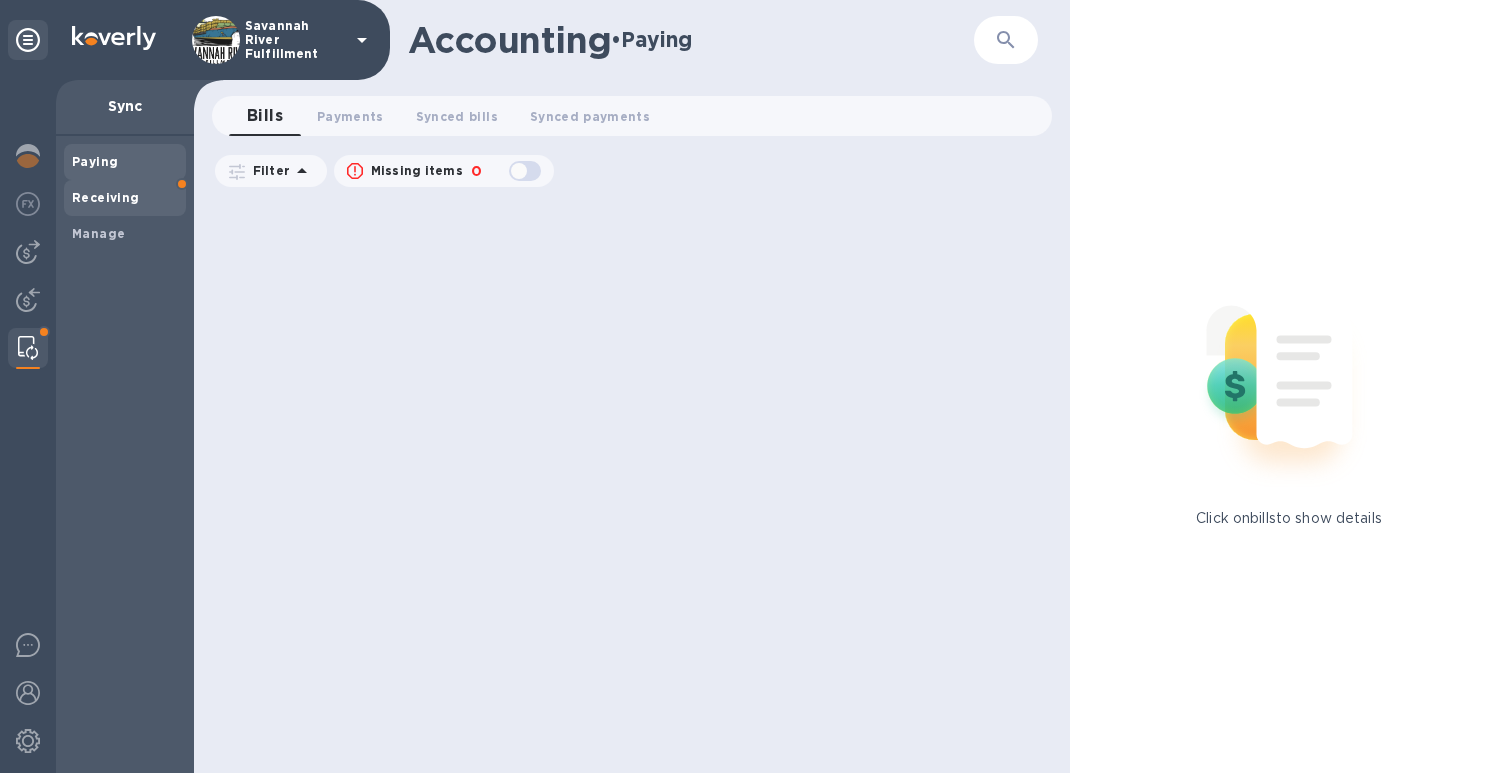 click on "Receiving" at bounding box center [106, 197] 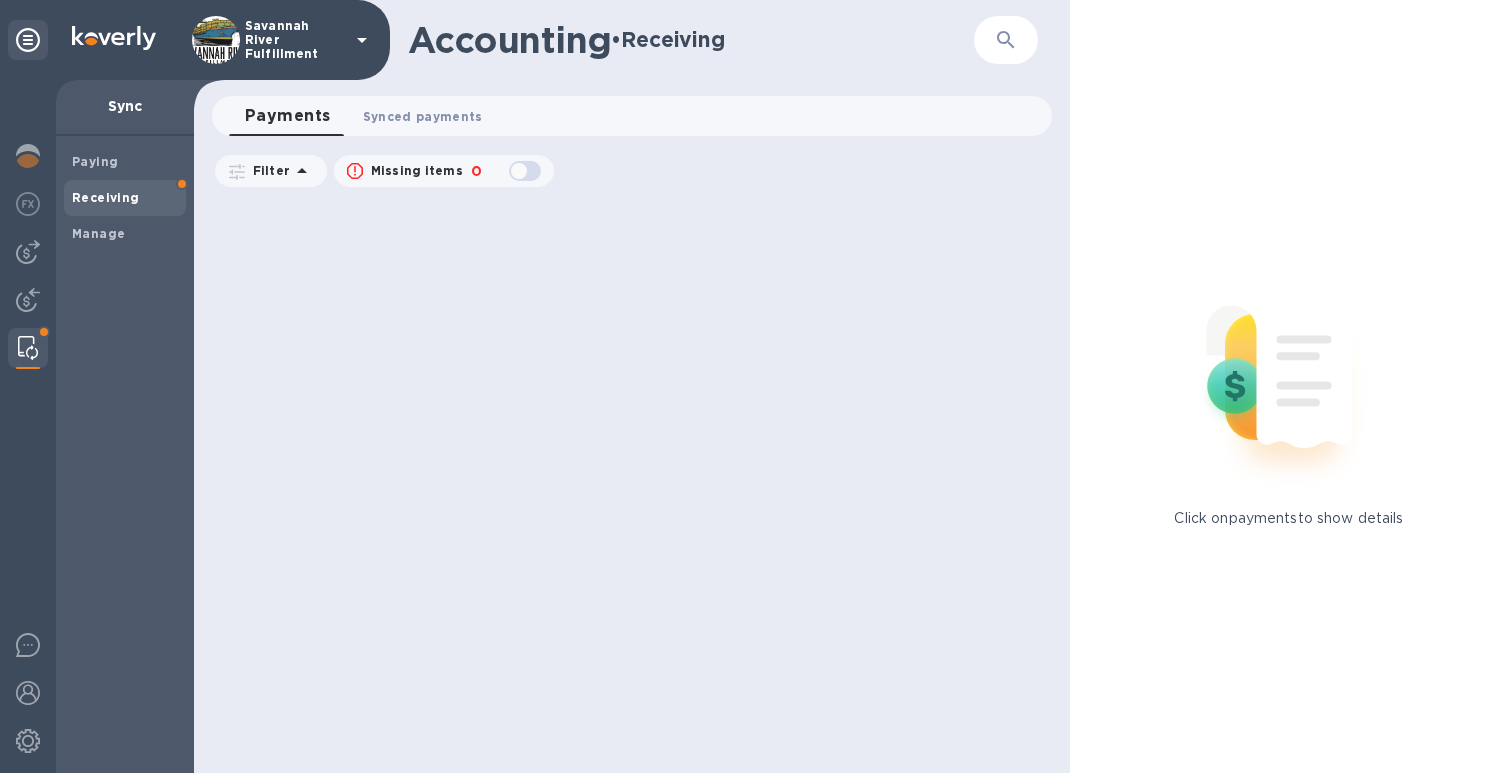 click on "Synced payments 0" at bounding box center (423, 116) 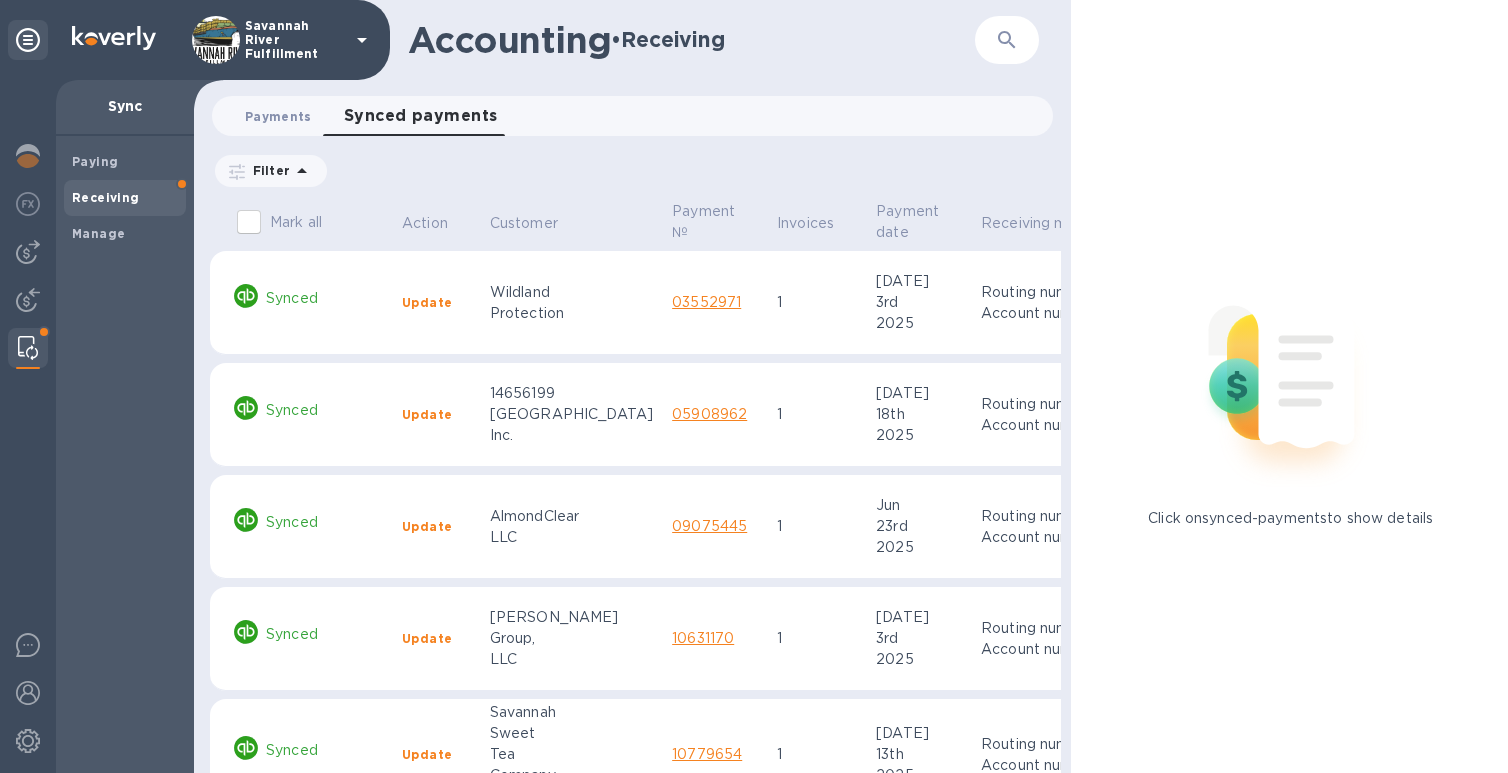 click on "Payments 0" at bounding box center [278, 116] 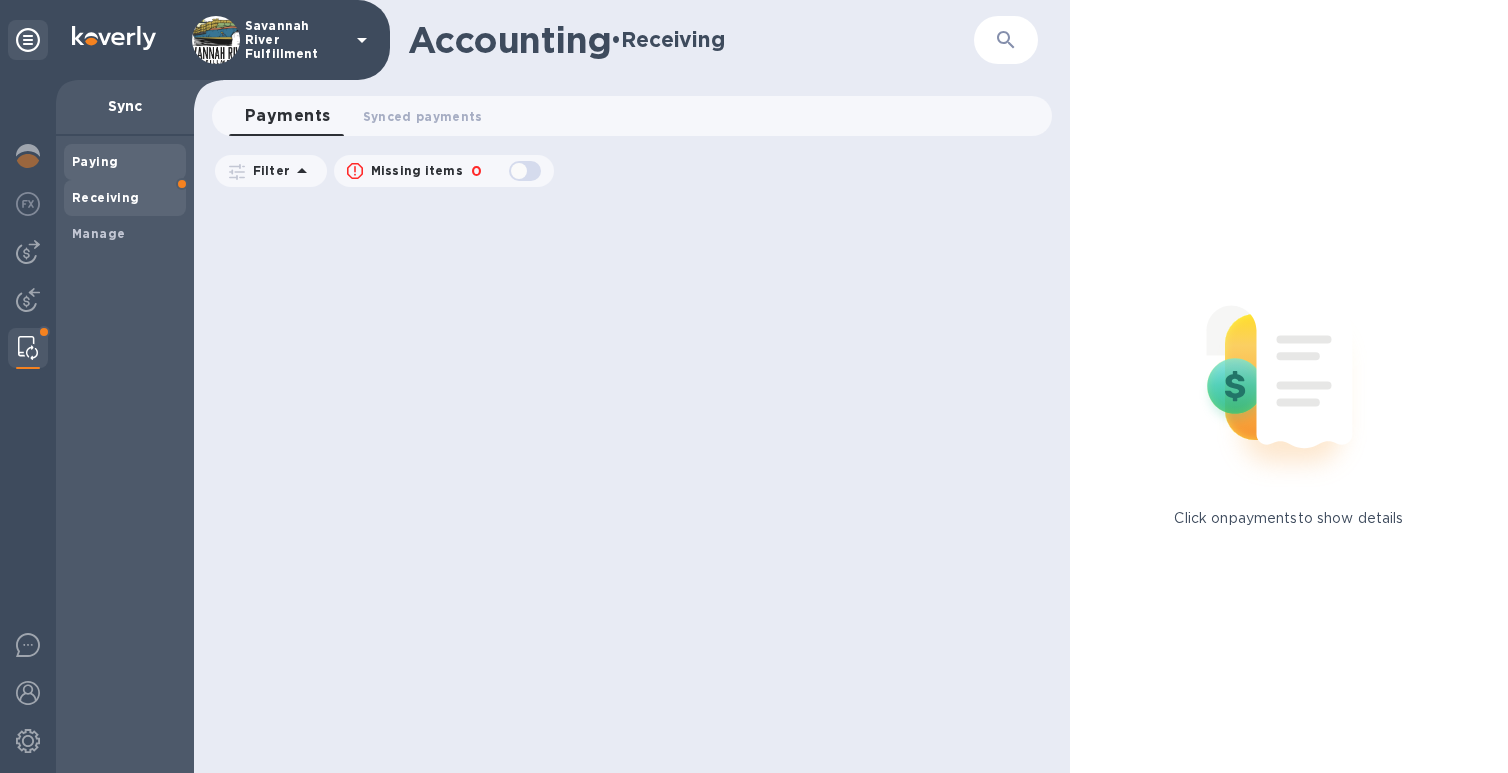 click on "Paying" at bounding box center [125, 162] 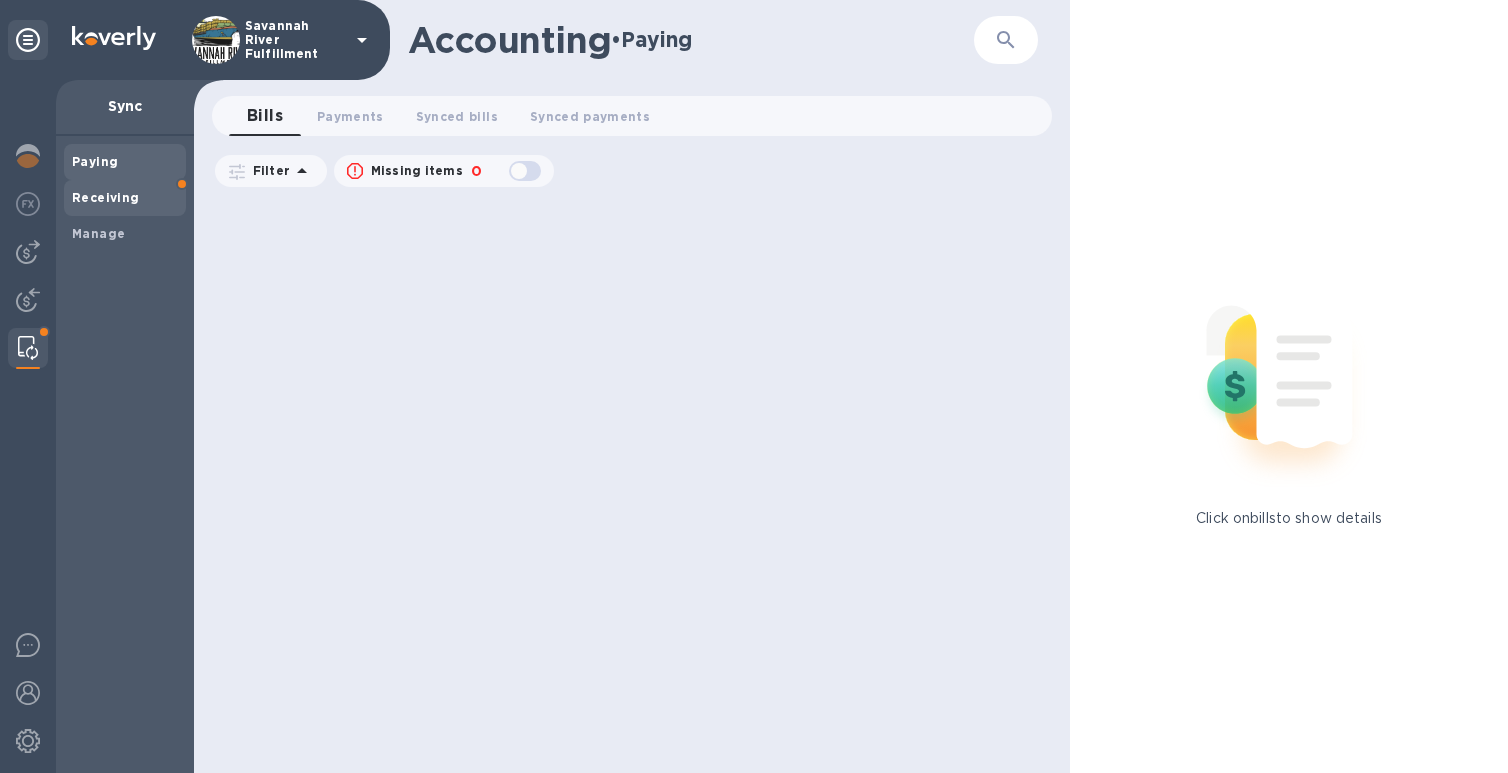 click on "Receiving" at bounding box center (125, 198) 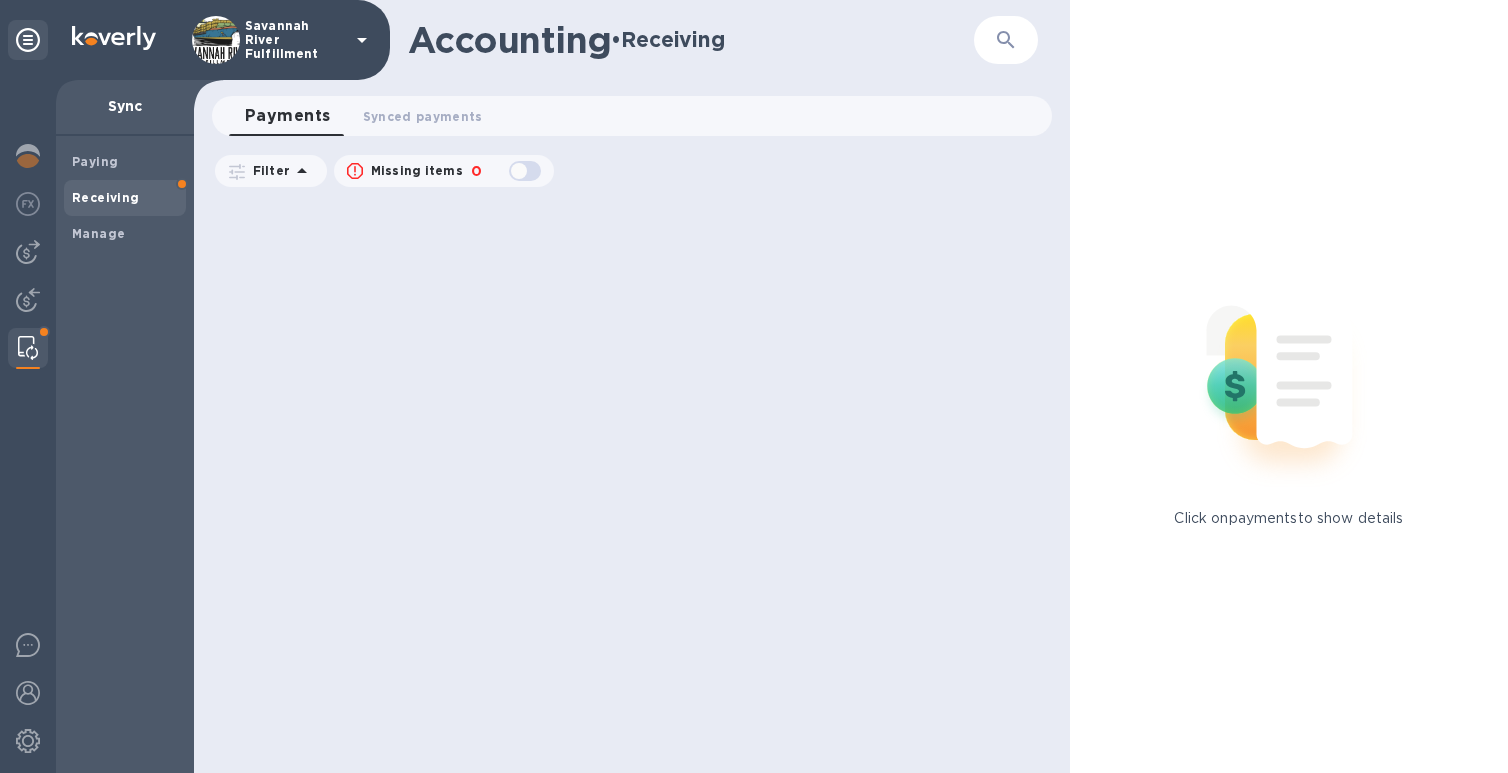 click at bounding box center (525, 171) 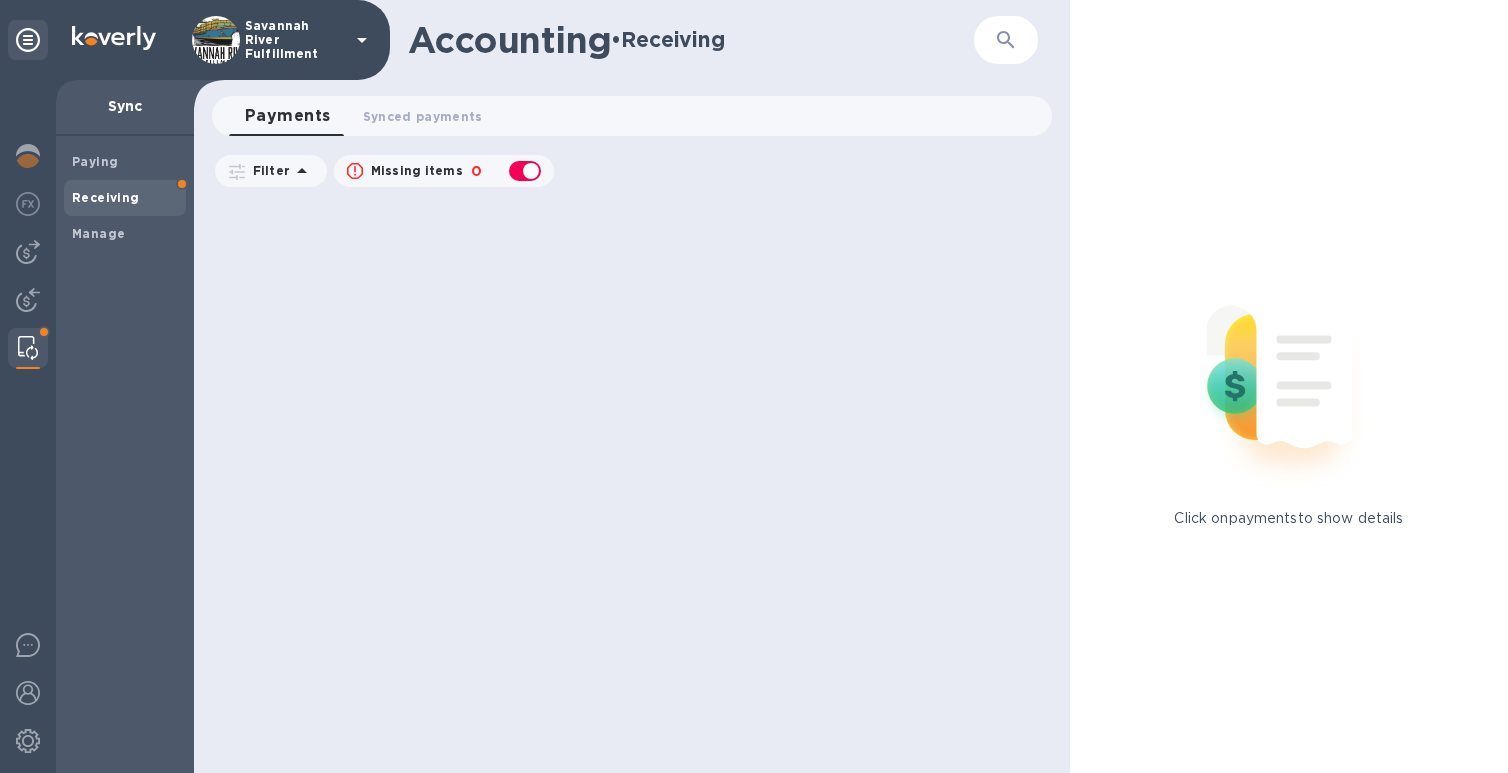 click at bounding box center (525, 171) 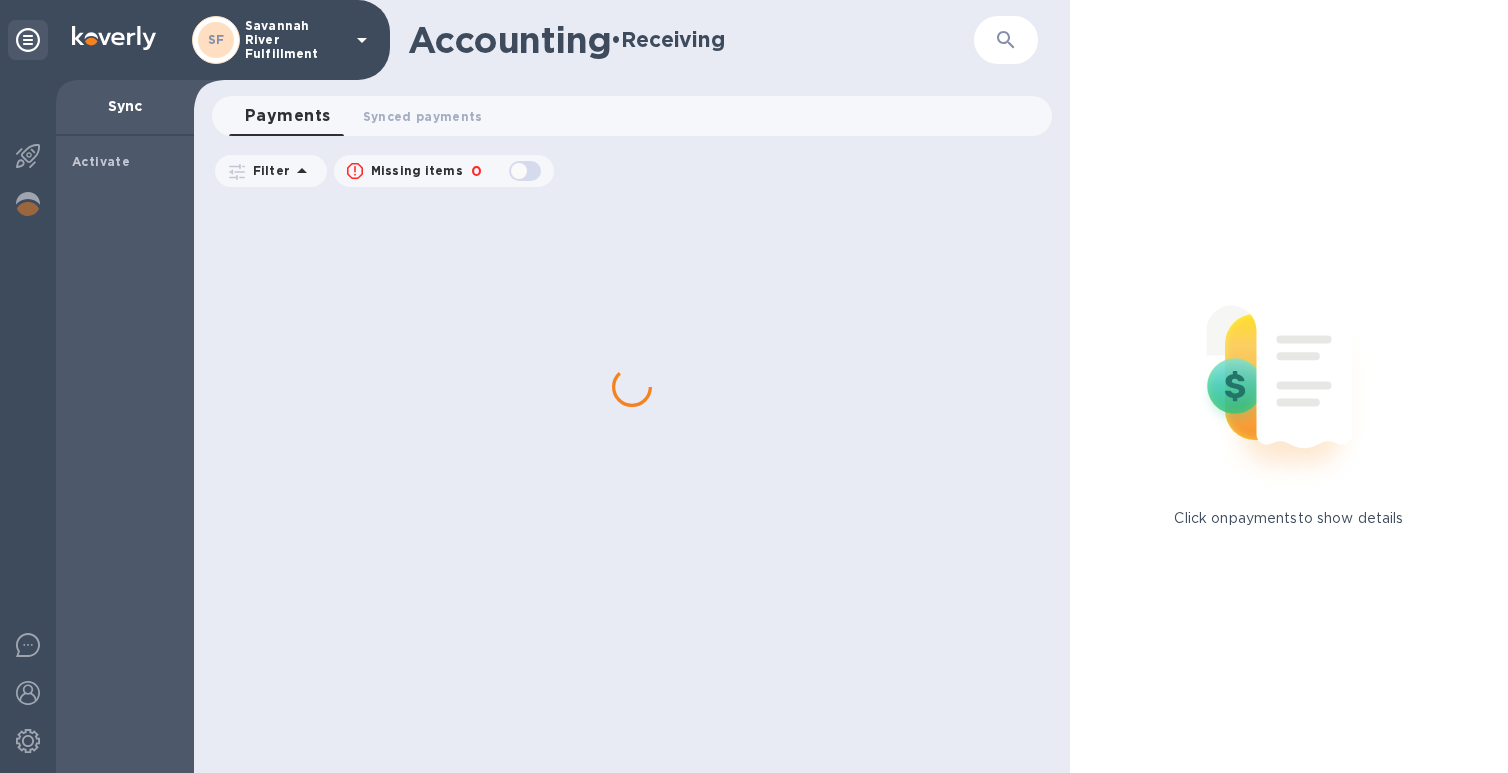 scroll, scrollTop: 0, scrollLeft: 0, axis: both 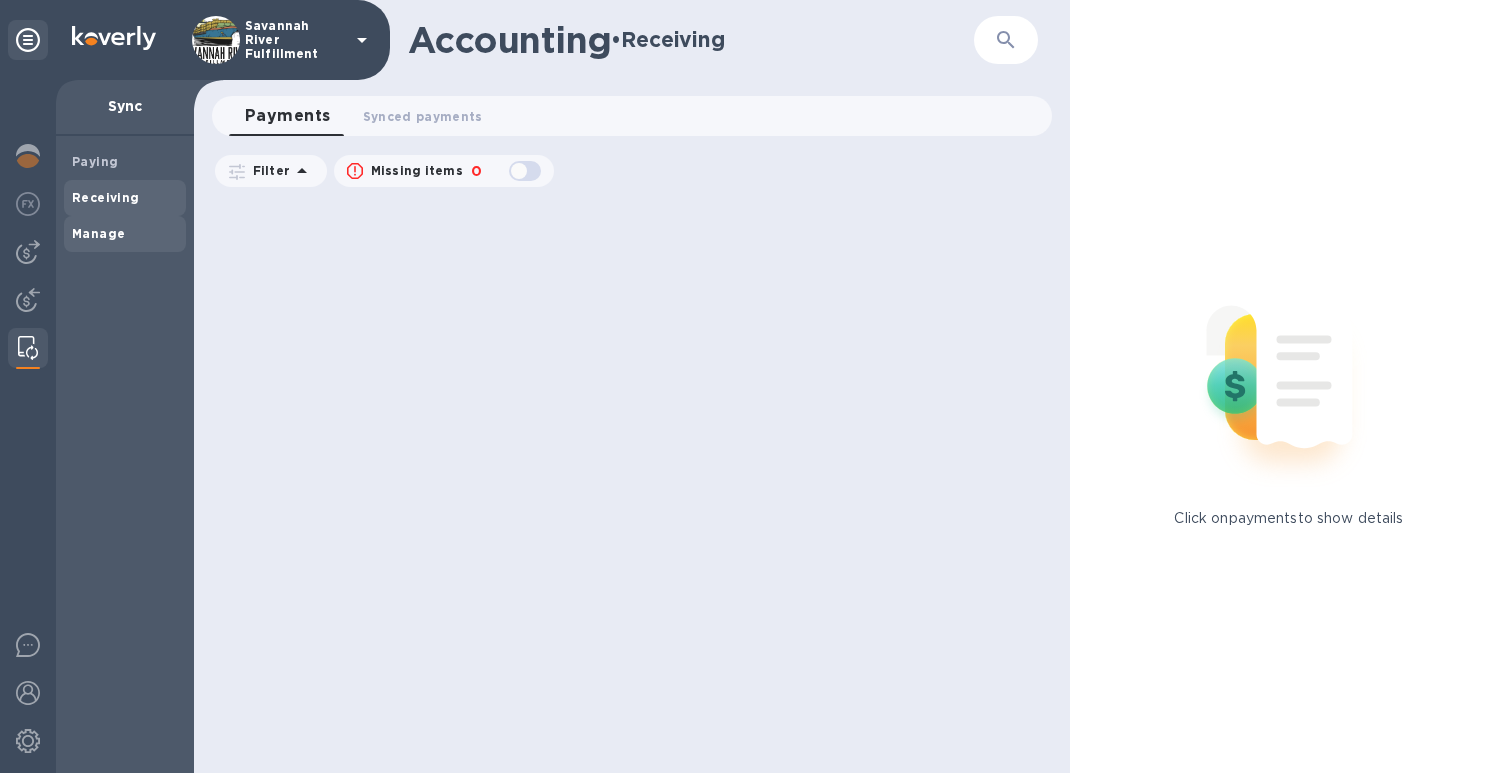 click on "Manage" at bounding box center (98, 233) 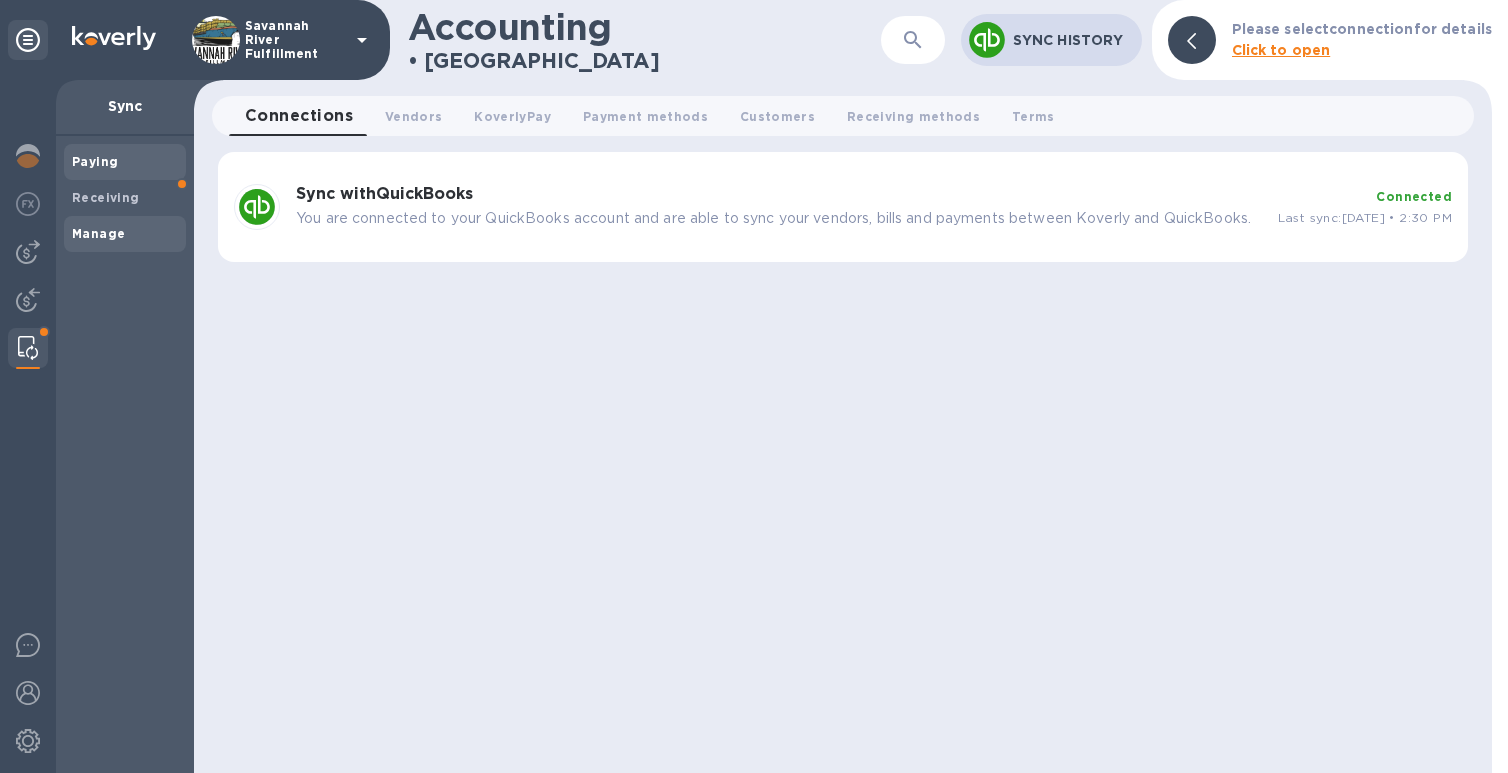 click on "Paying" at bounding box center [125, 162] 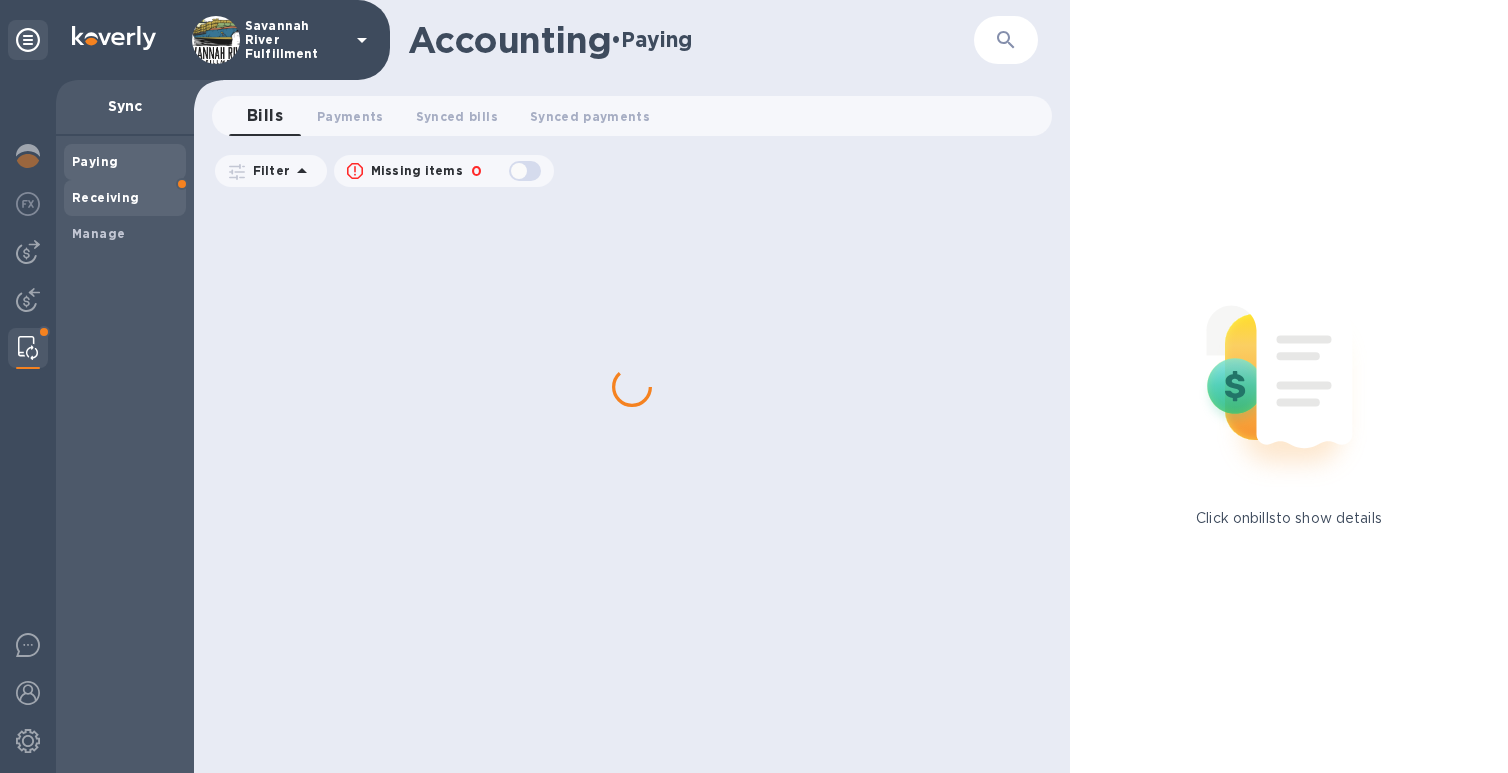 click on "Receiving" at bounding box center [106, 197] 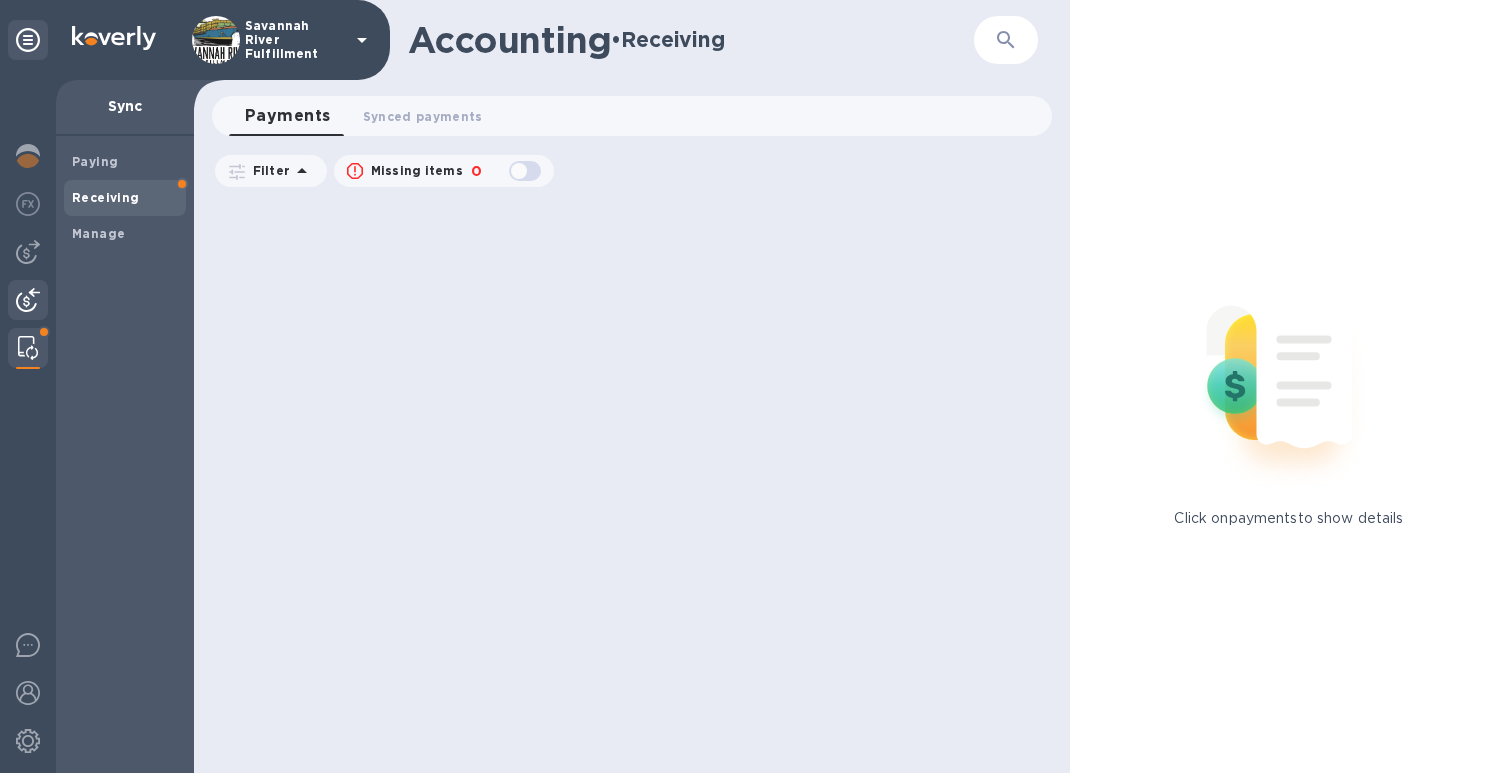 click at bounding box center (28, 302) 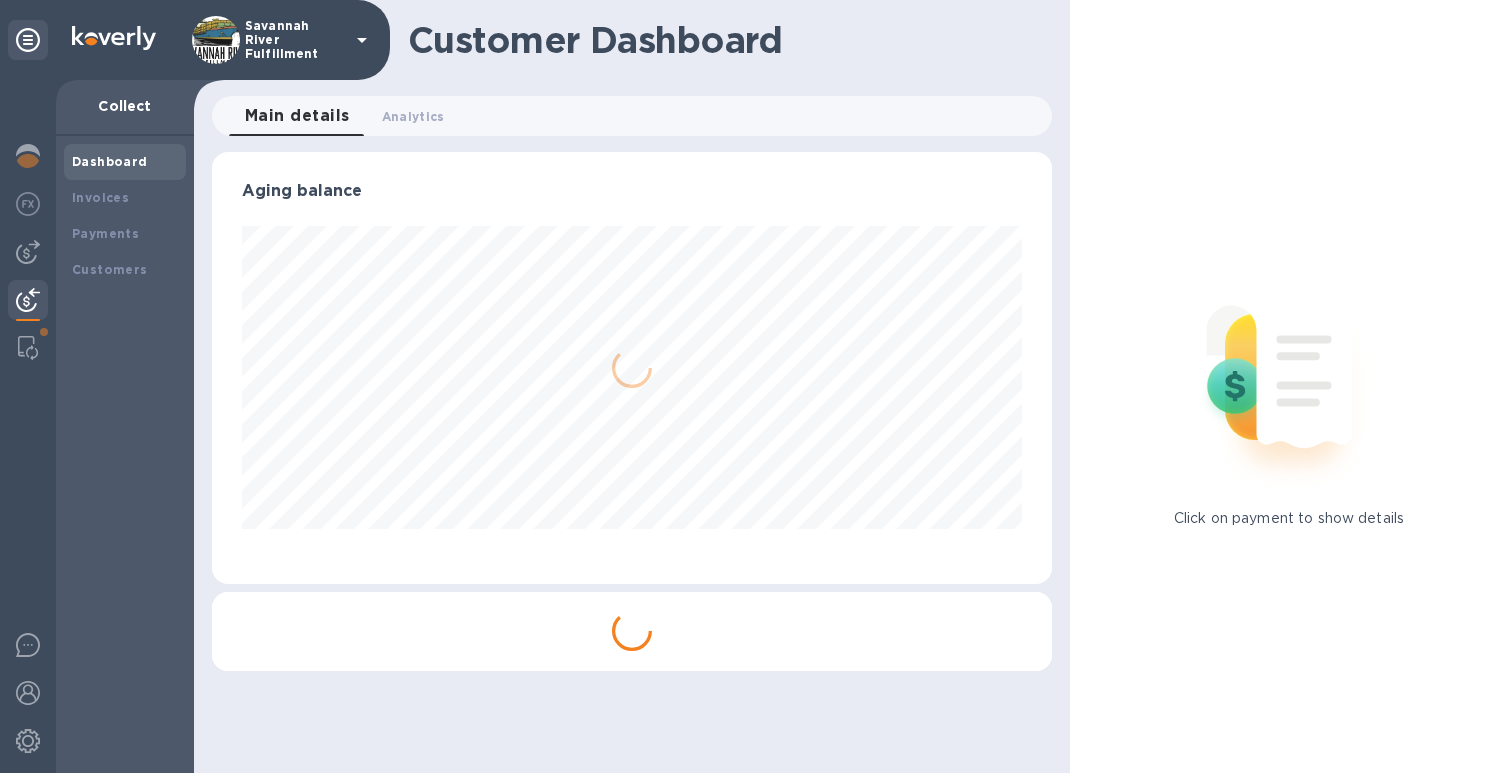 scroll, scrollTop: 999568, scrollLeft: 999168, axis: both 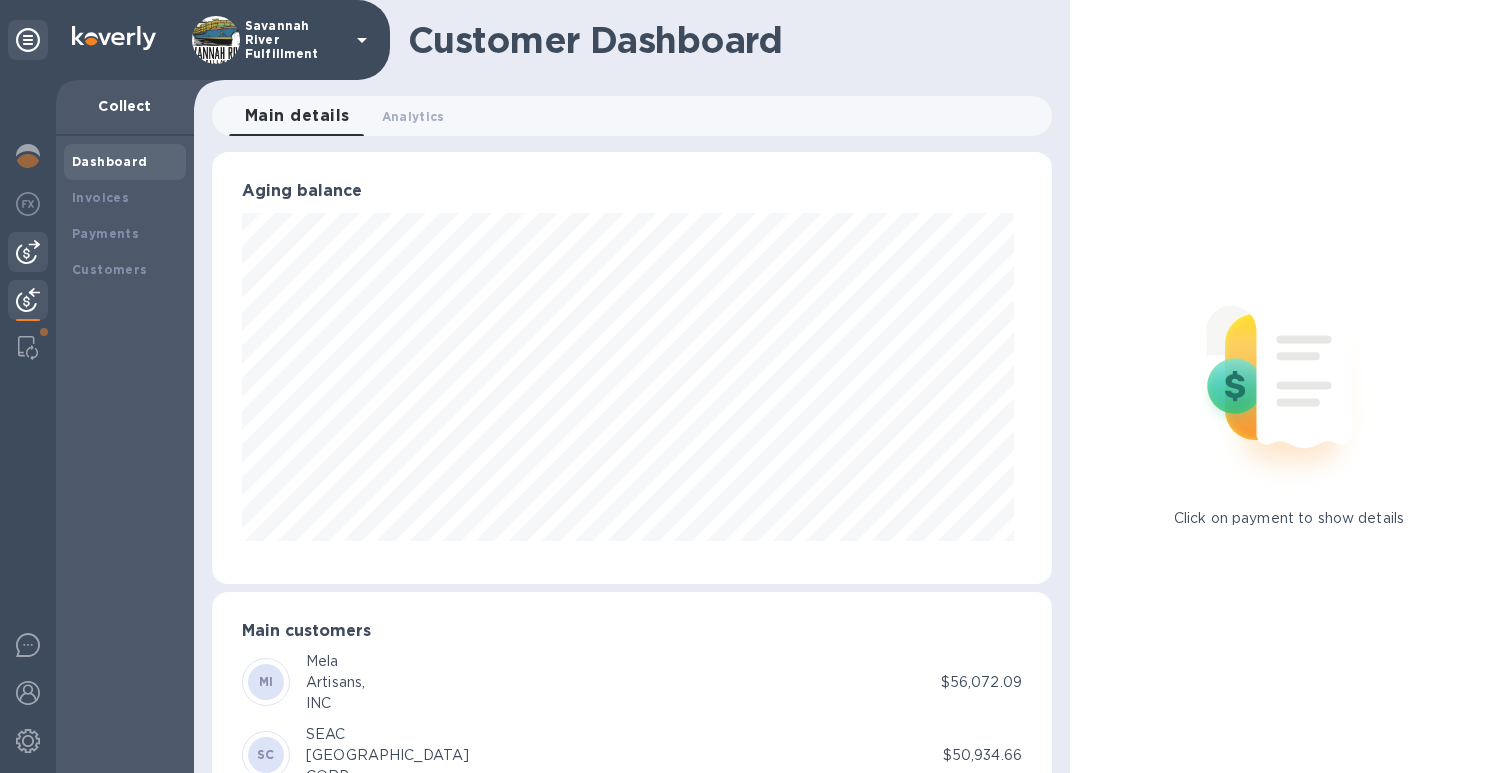 click at bounding box center [28, 252] 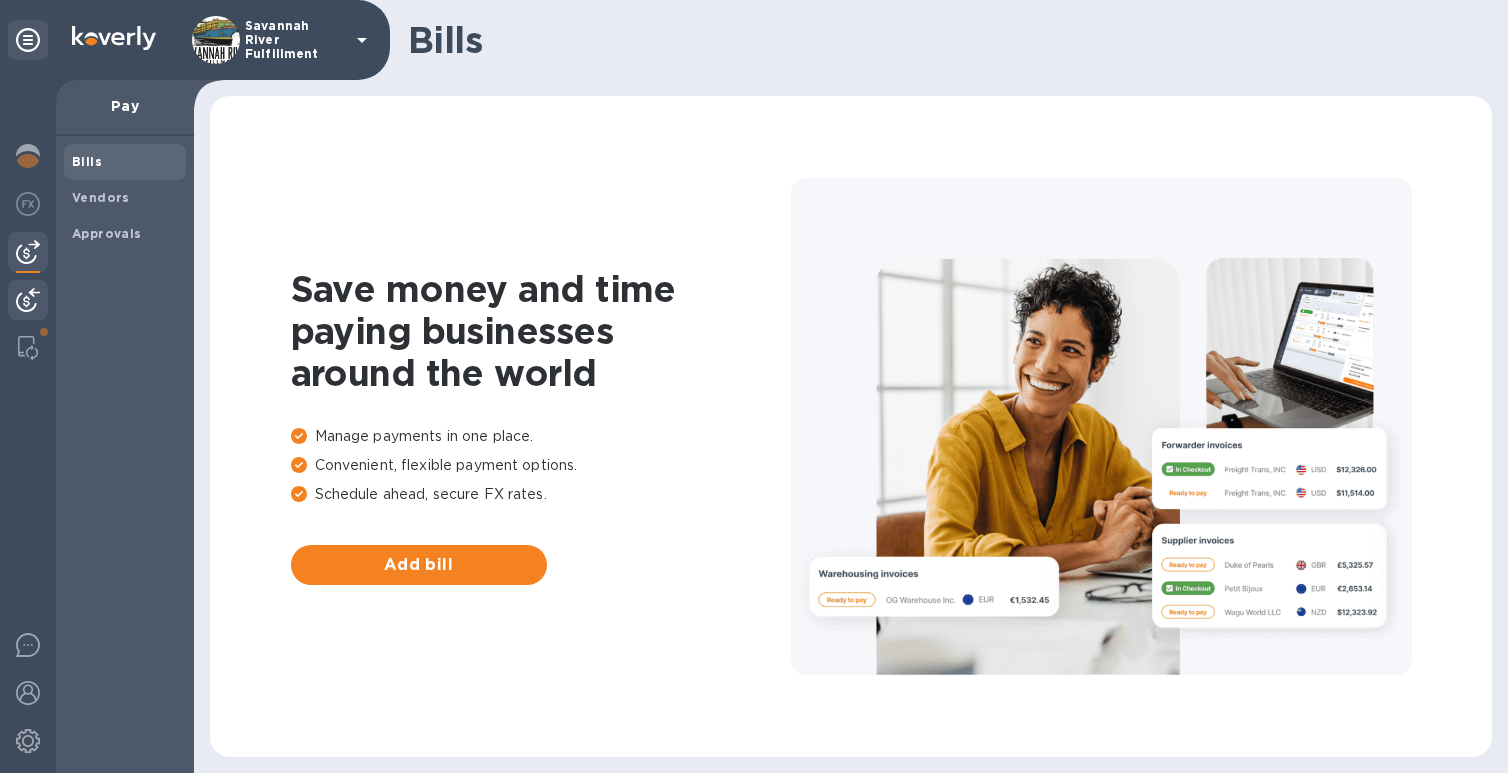 click at bounding box center (28, 300) 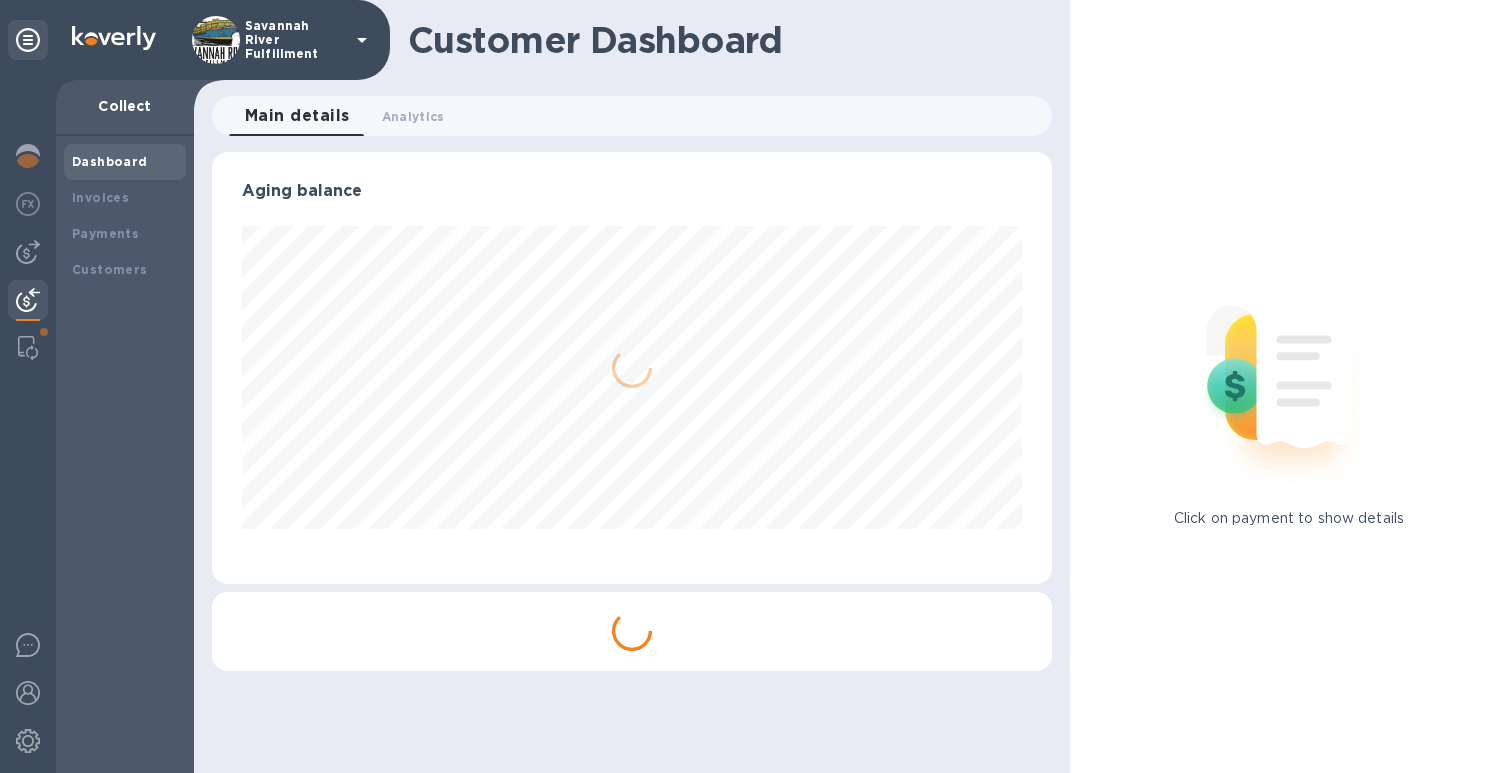 scroll, scrollTop: 999568, scrollLeft: 999168, axis: both 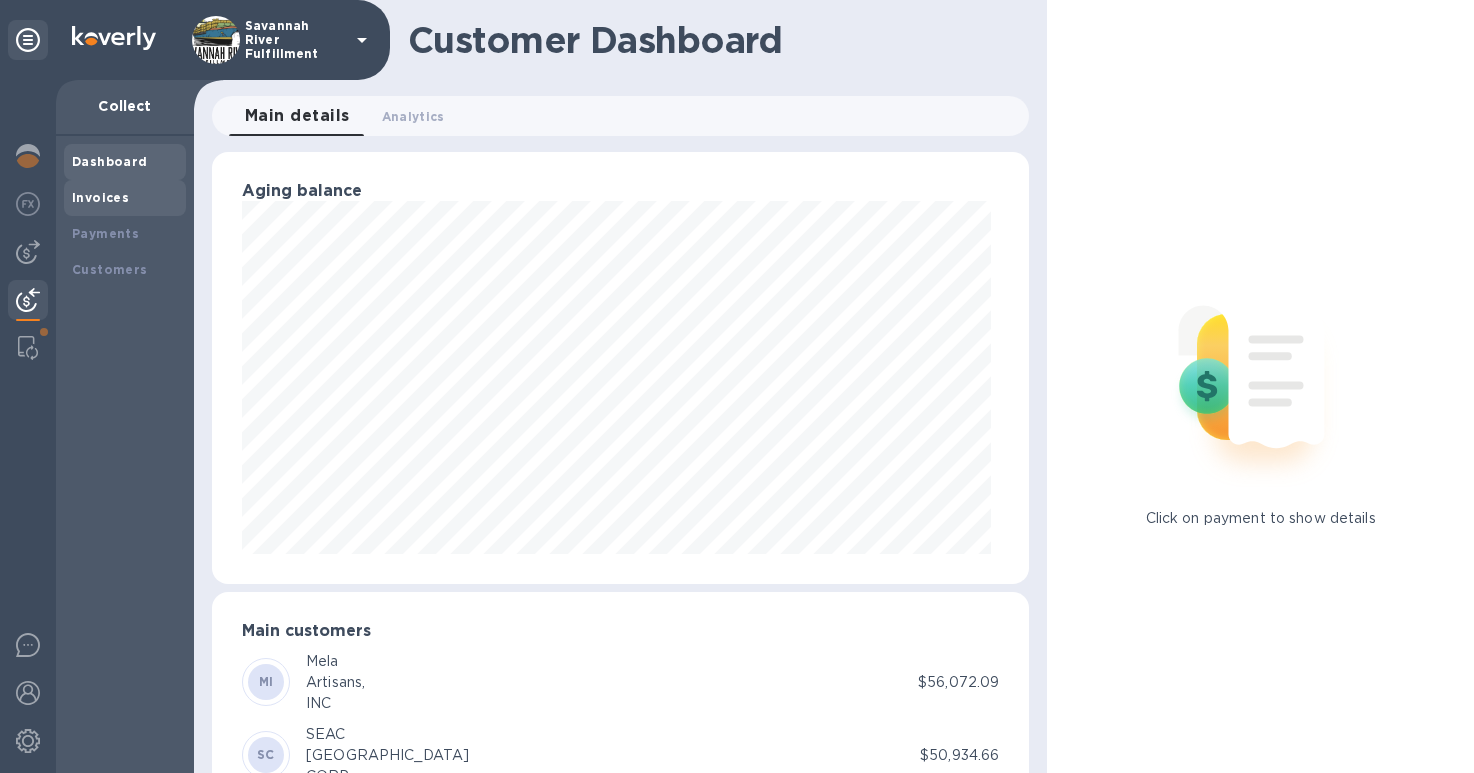 click on "Invoices" at bounding box center [100, 197] 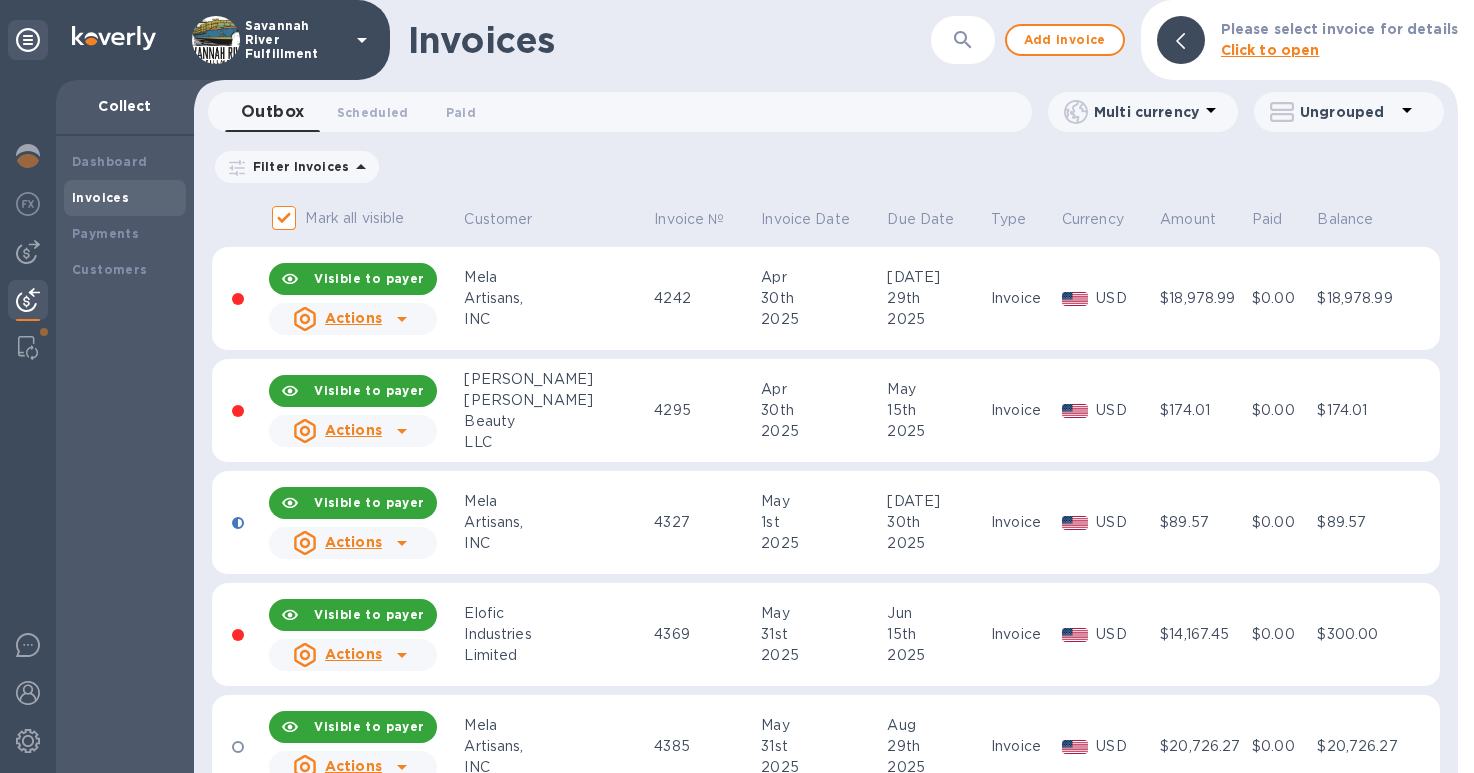 click 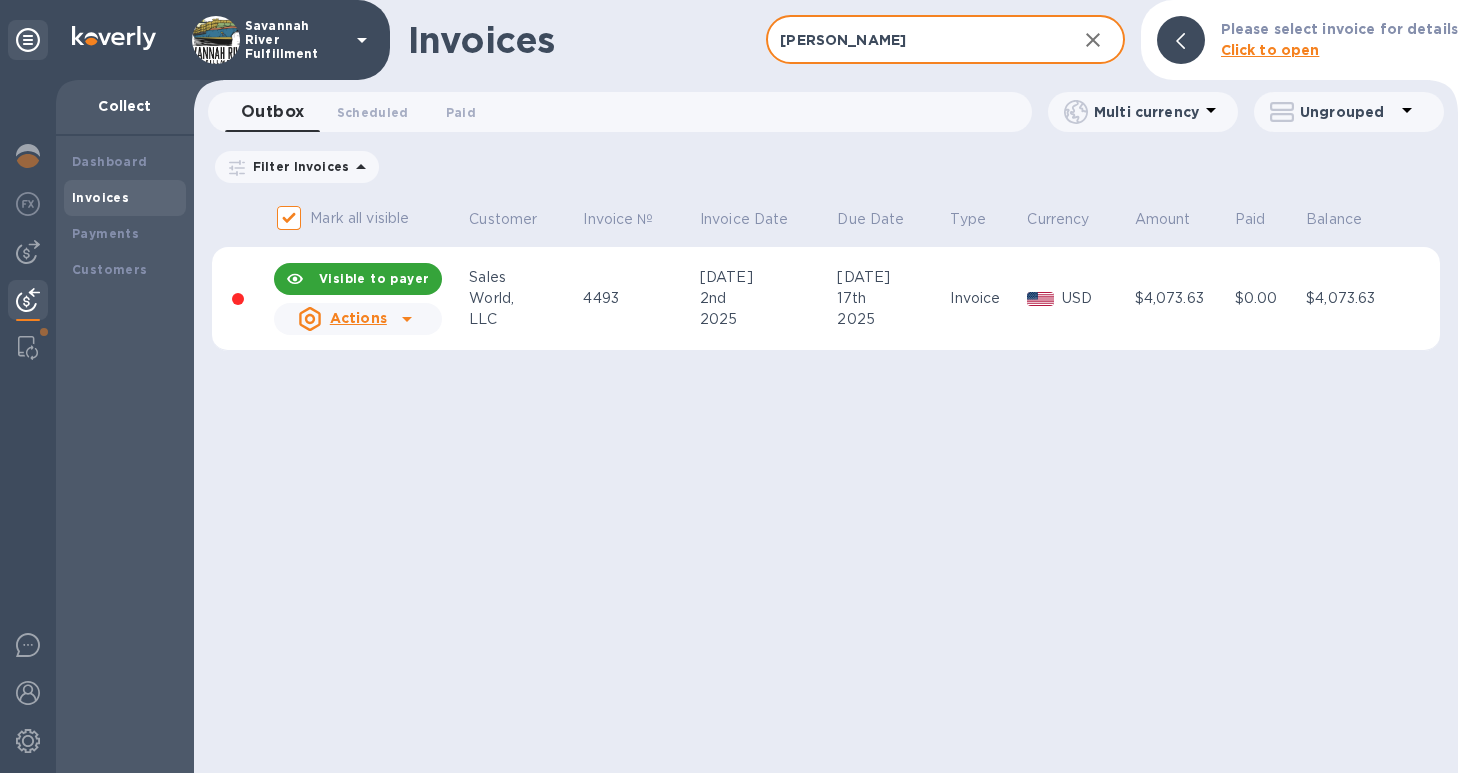 type on "sal" 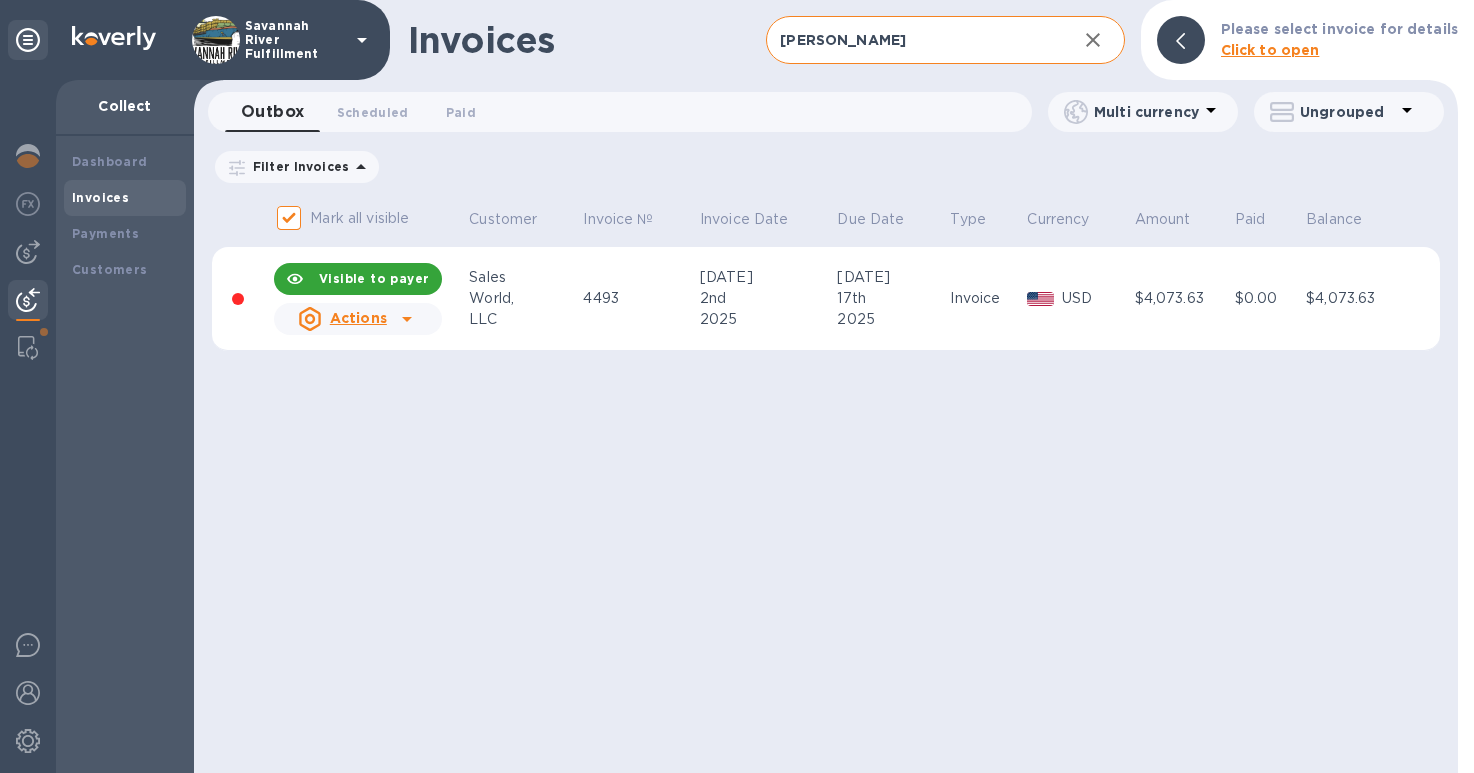click on "World," at bounding box center (523, 298) 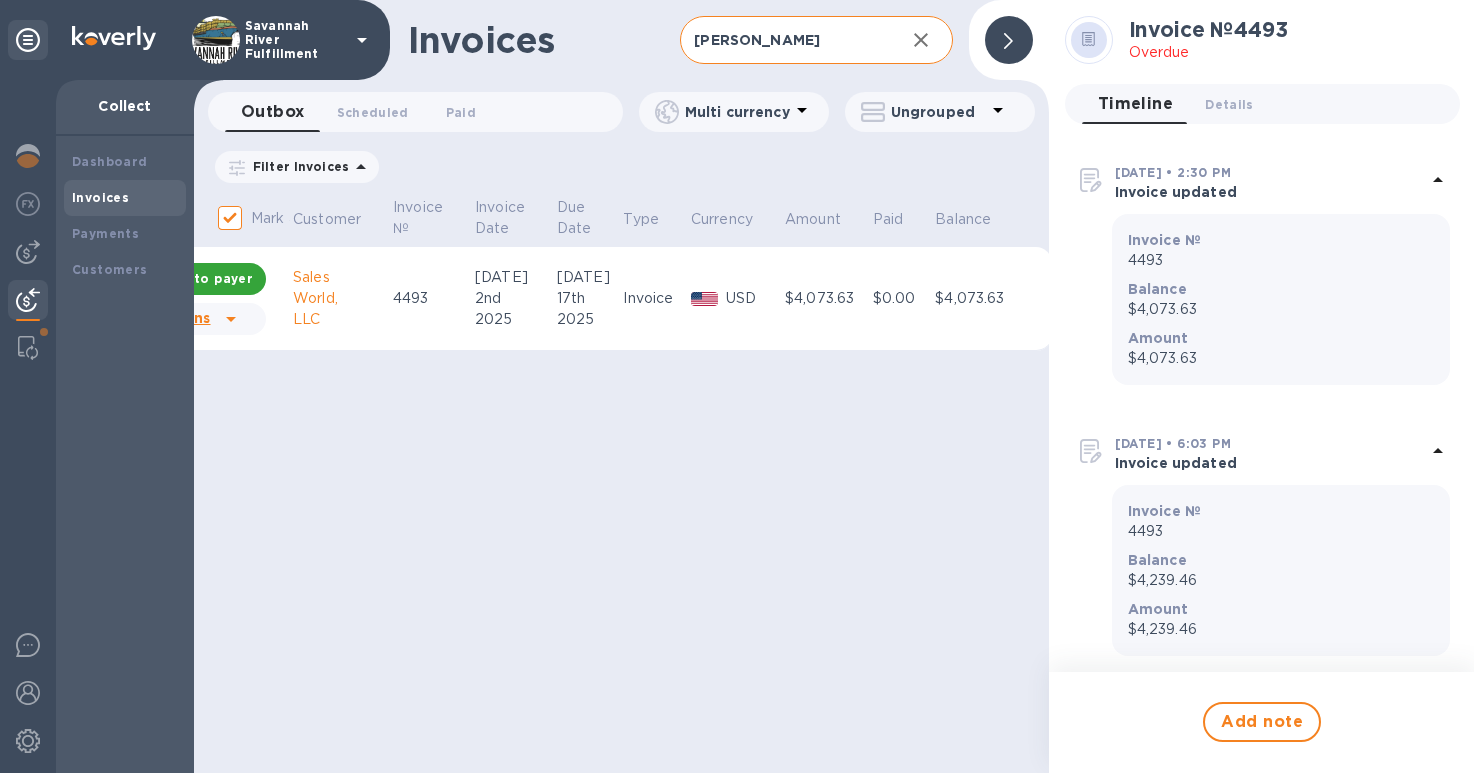 scroll, scrollTop: 0, scrollLeft: 174, axis: horizontal 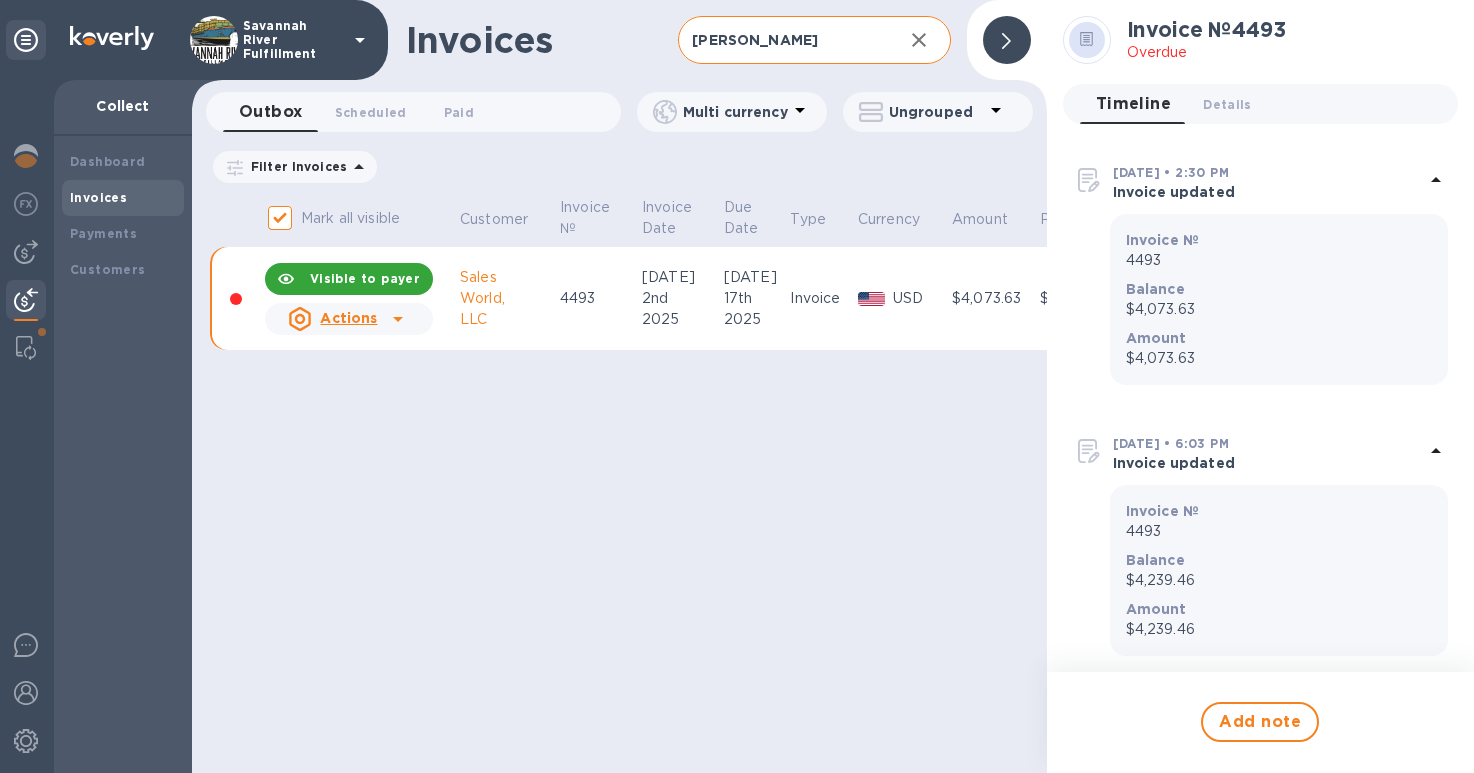 click 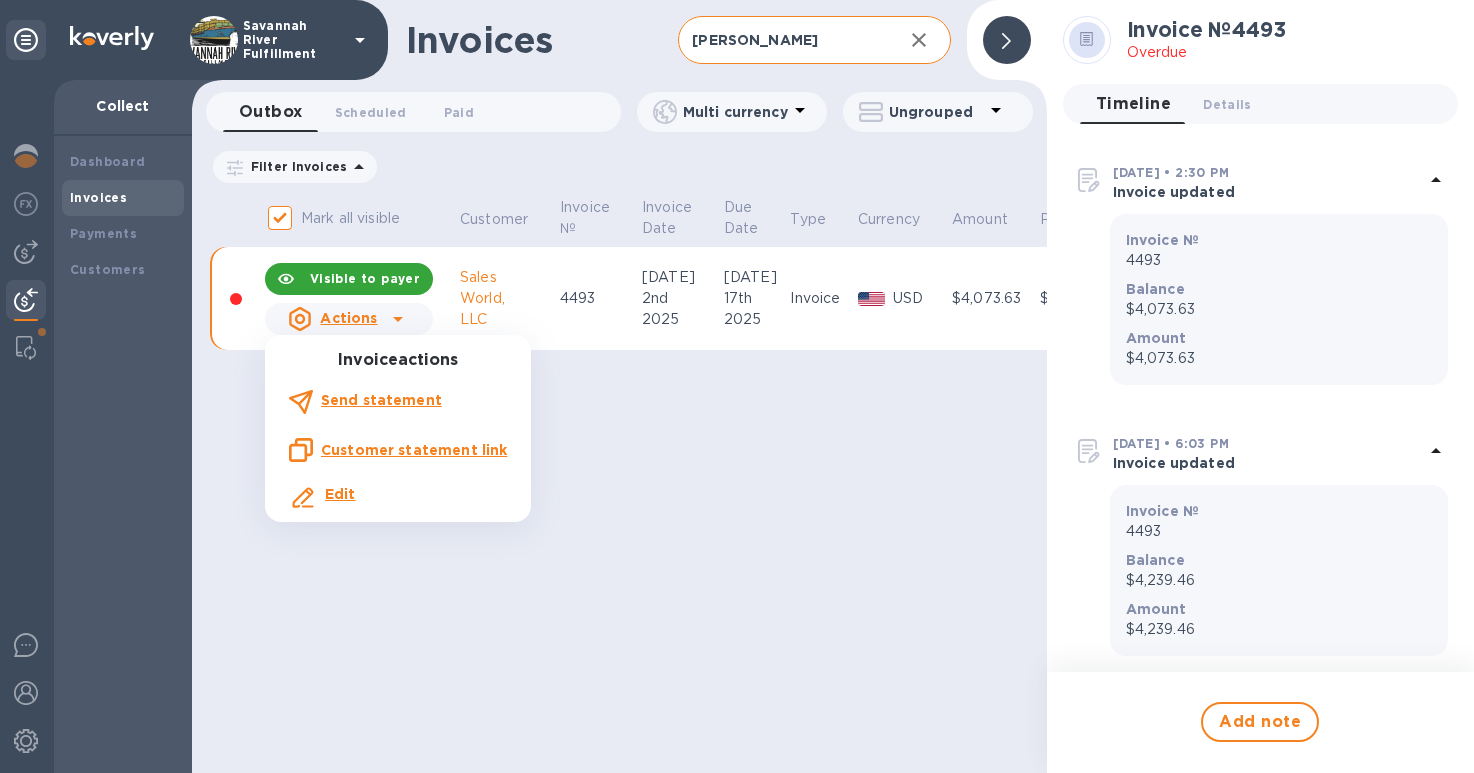 click on "Send statement" at bounding box center (381, 400) 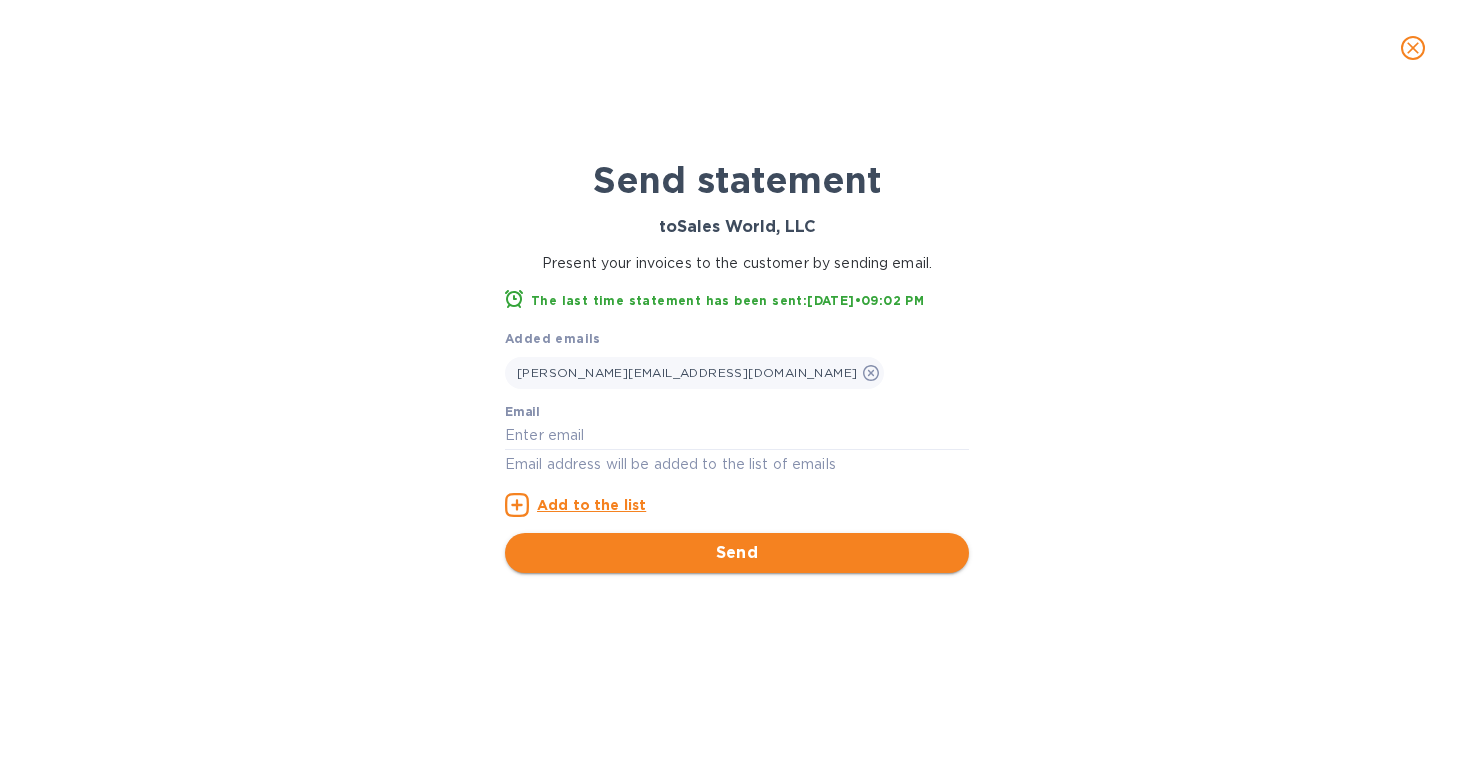 click on "Send" at bounding box center [737, 553] 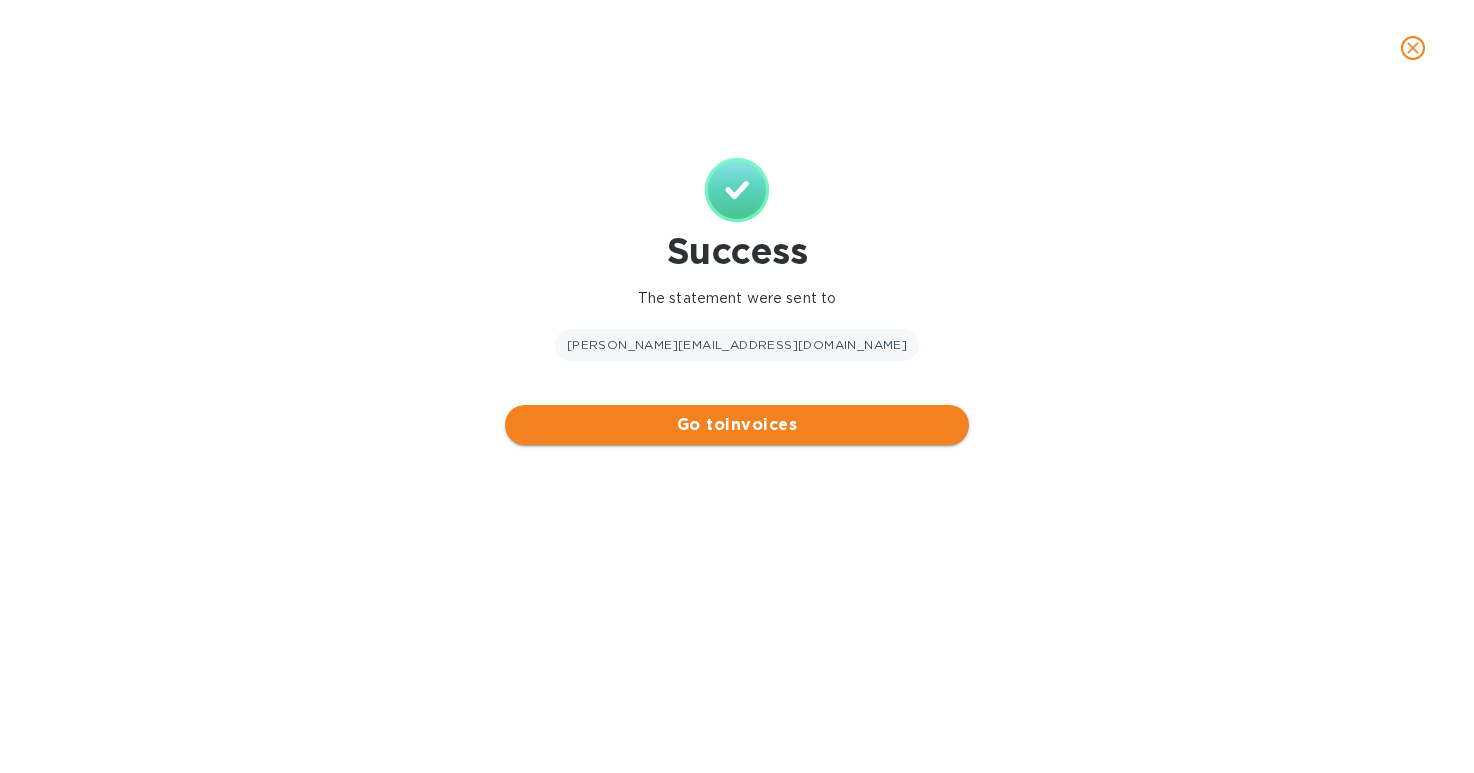 click on "Go to  invoices" at bounding box center (737, 425) 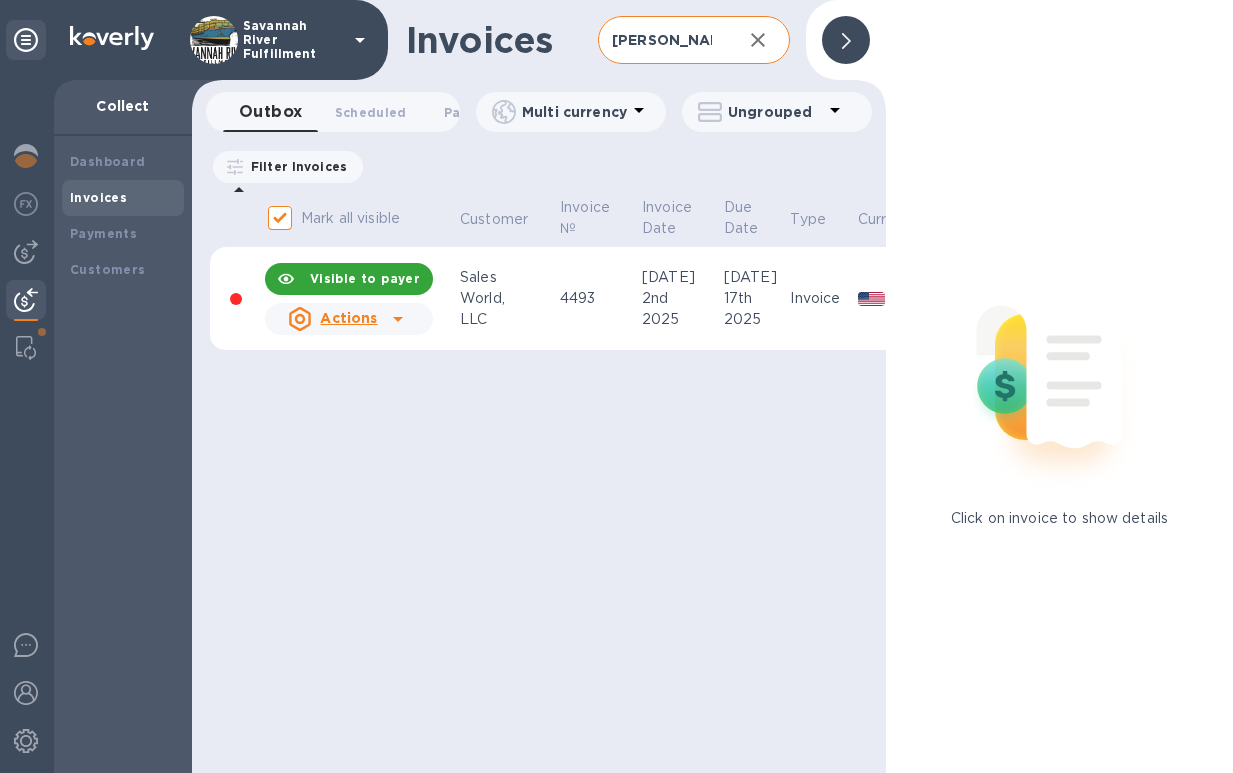 click at bounding box center (846, 40) 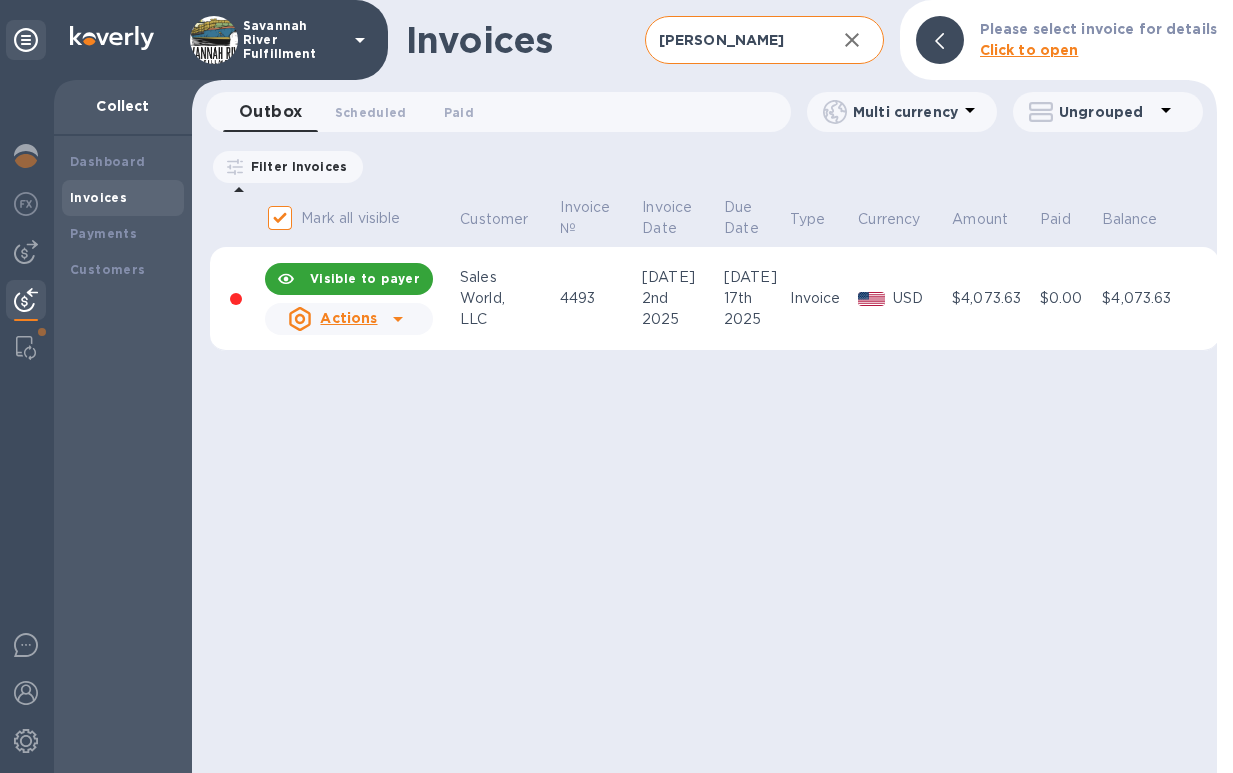 click 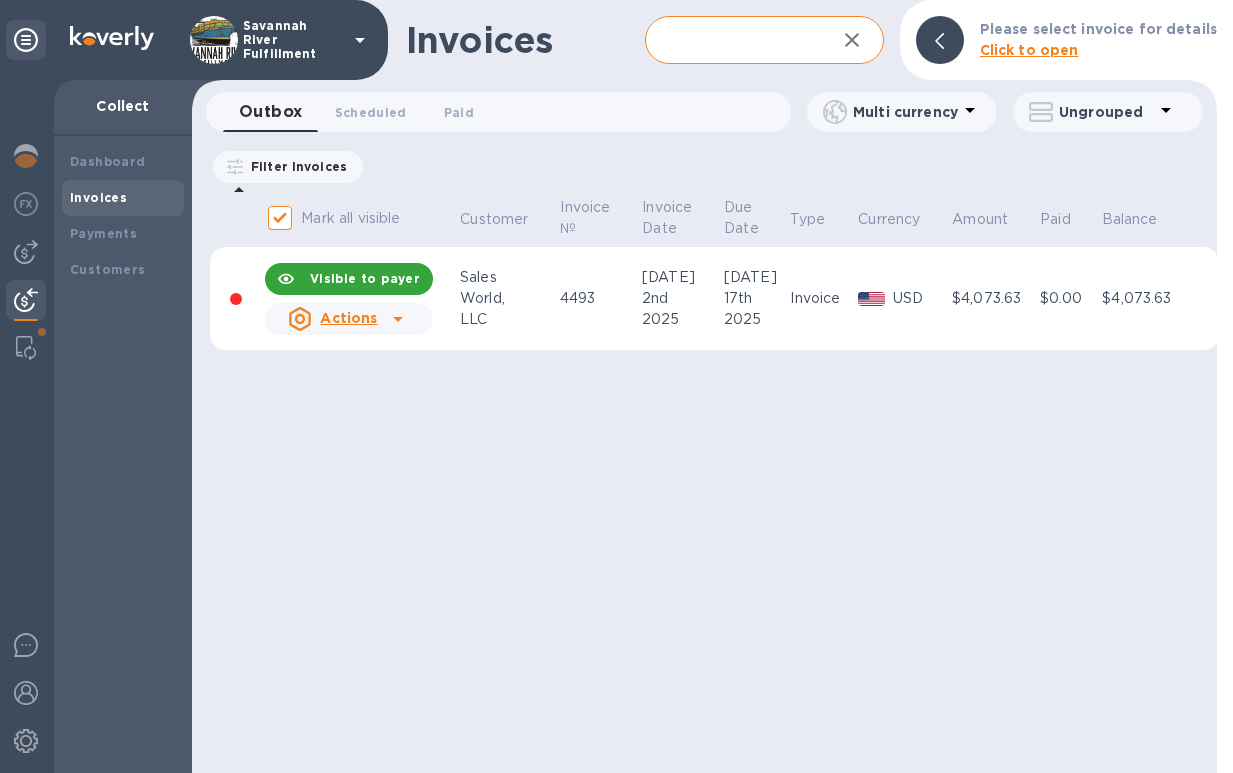 scroll, scrollTop: 0, scrollLeft: 0, axis: both 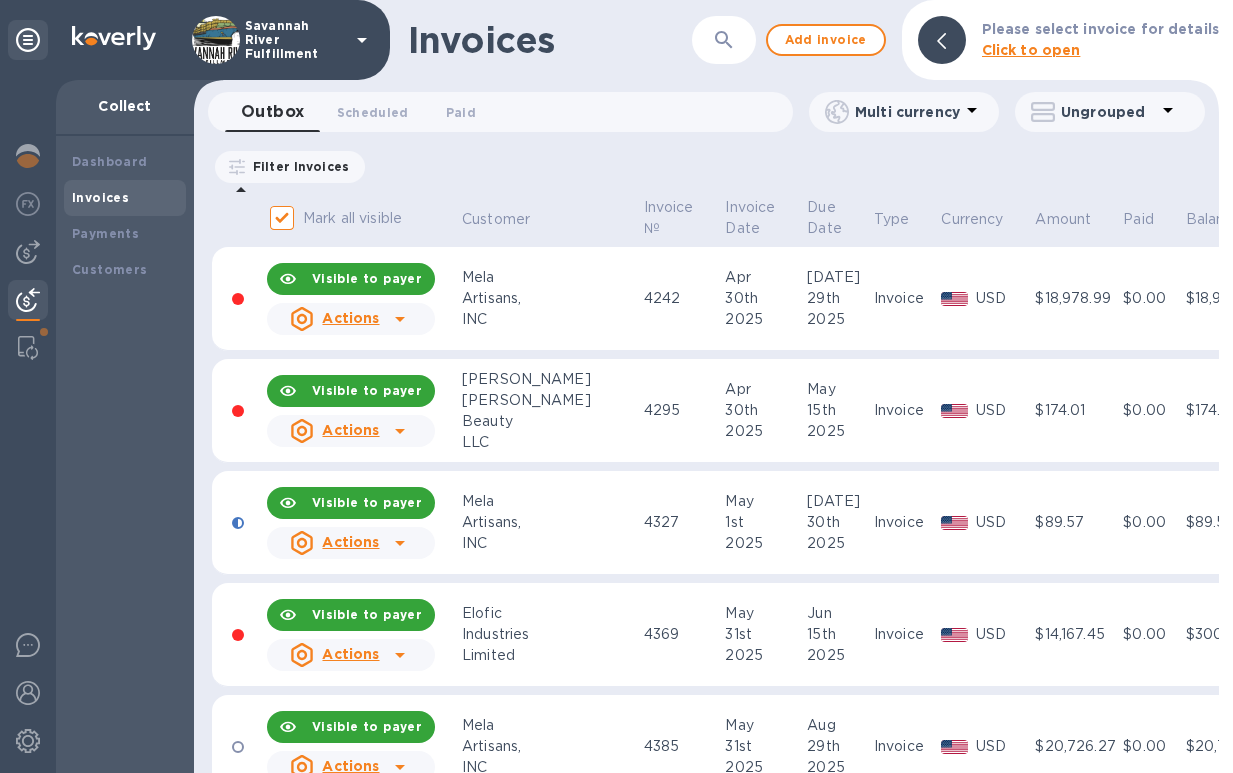 click on "​" at bounding box center (724, 40) 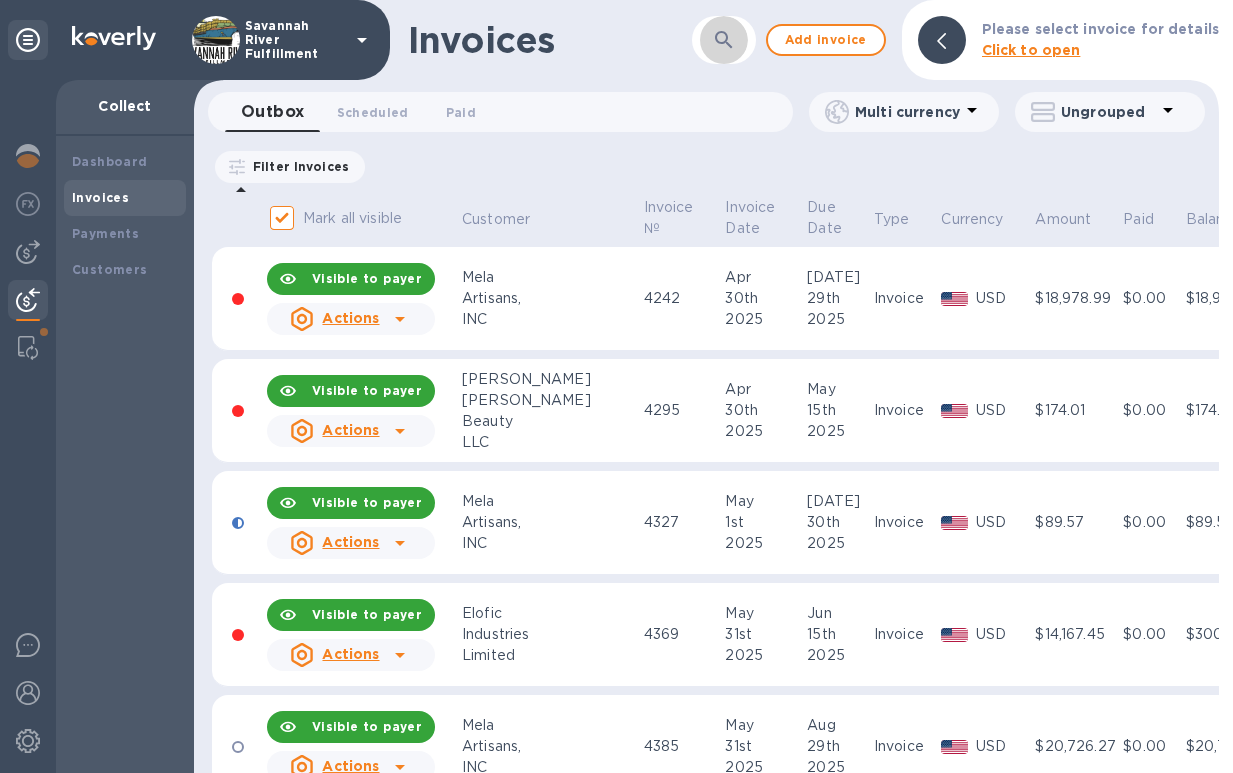 click 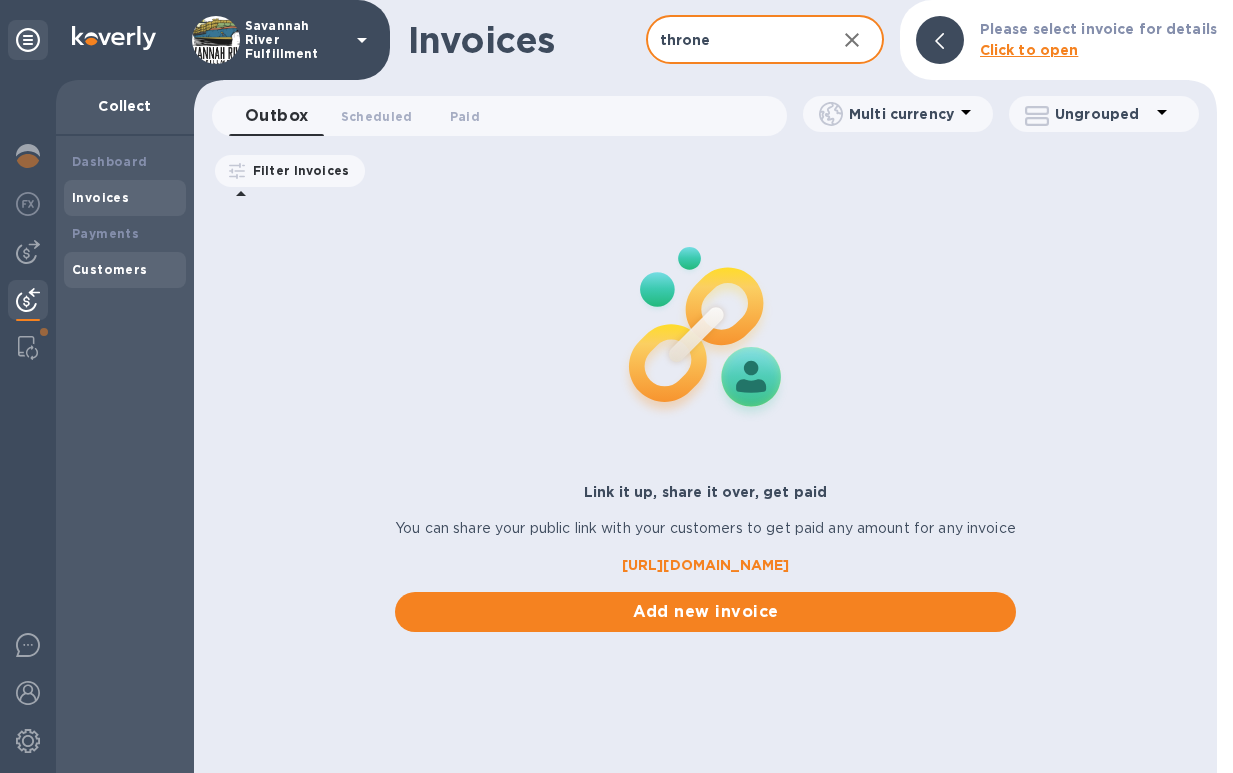 type on "throne" 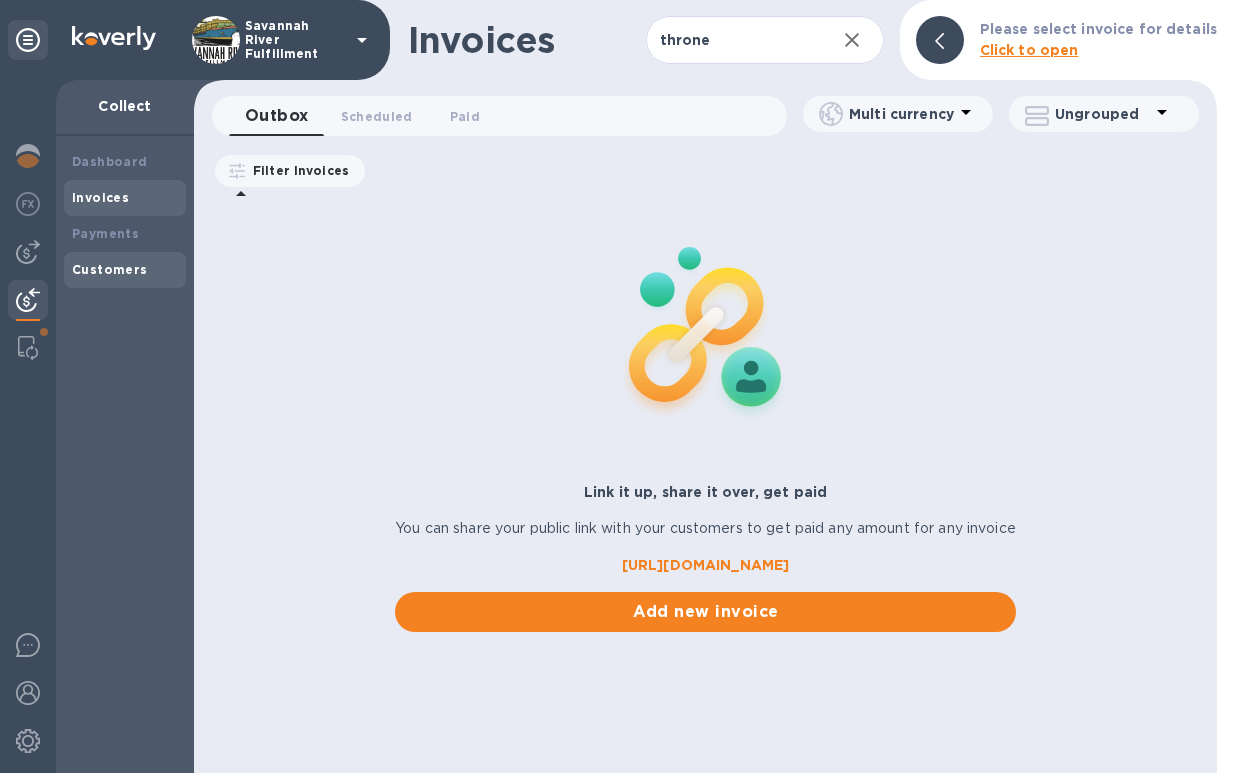 click on "Customers" at bounding box center [110, 269] 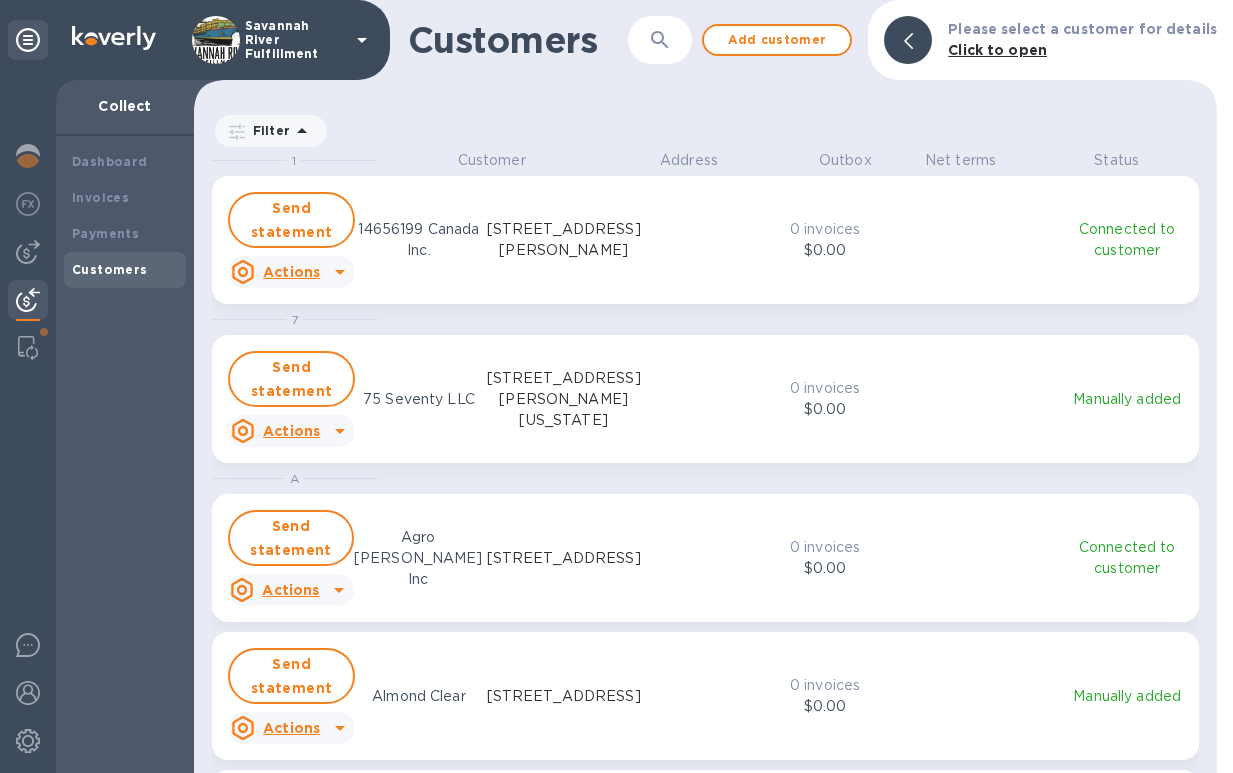 scroll, scrollTop: 17, scrollLeft: 9, axis: both 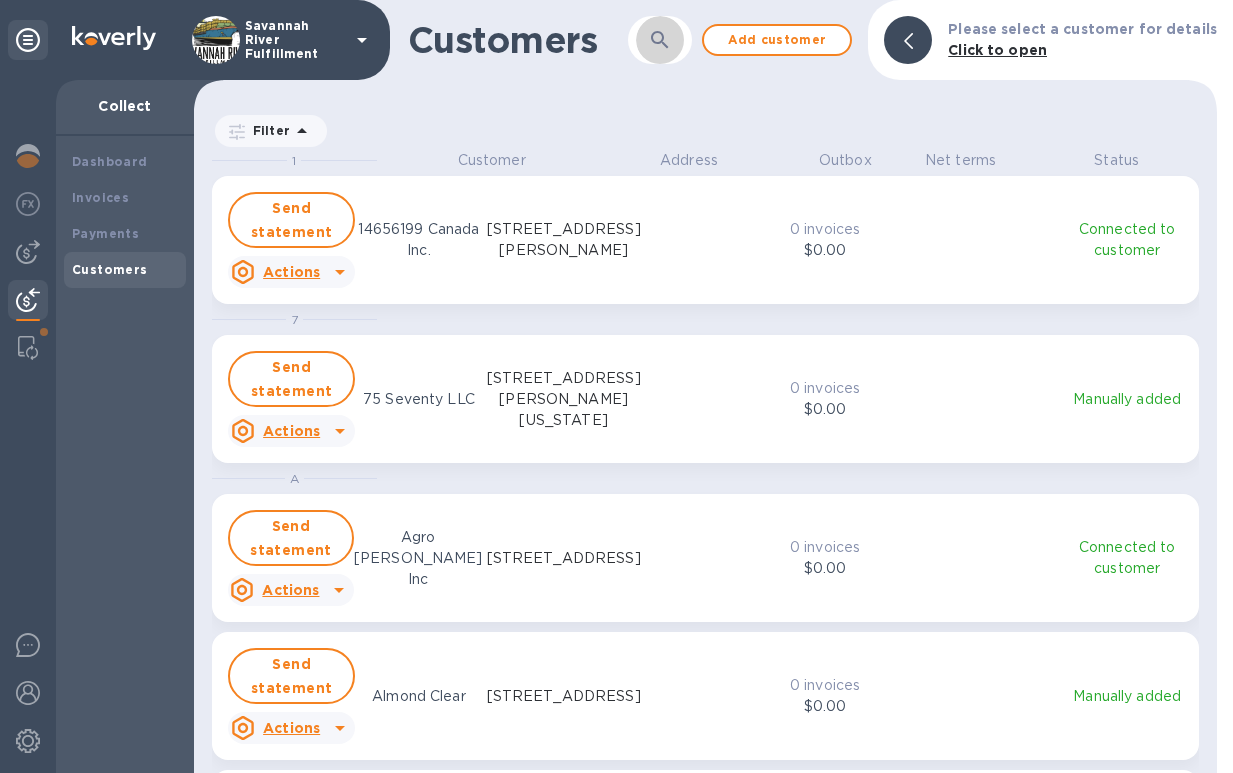 click 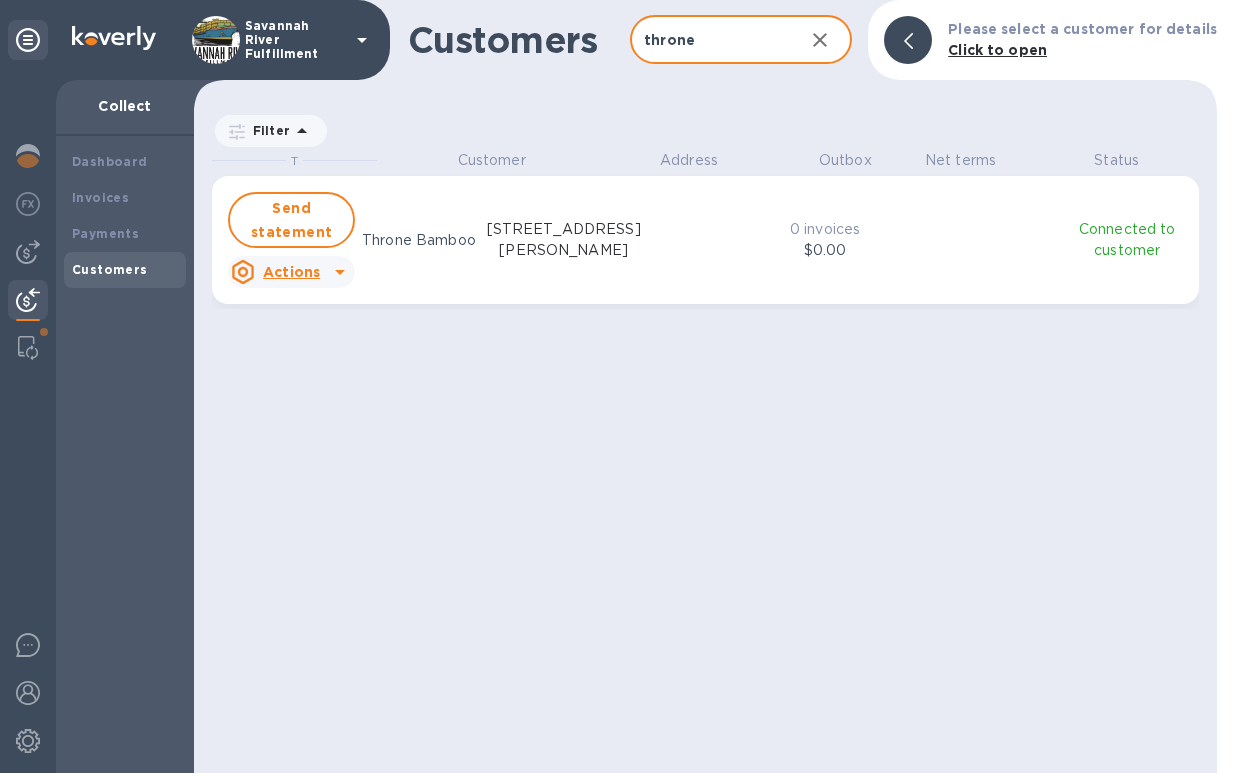 scroll, scrollTop: 17, scrollLeft: 9, axis: both 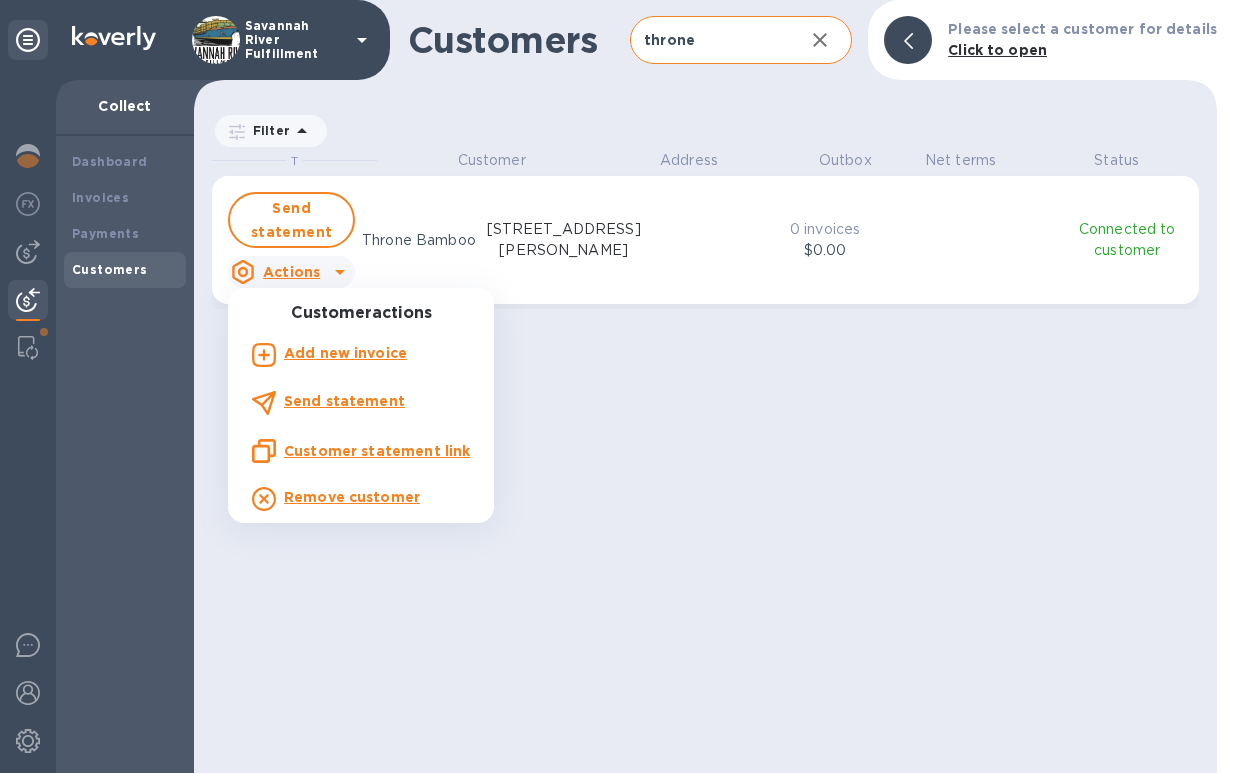 click on "Send statement" at bounding box center [344, 401] 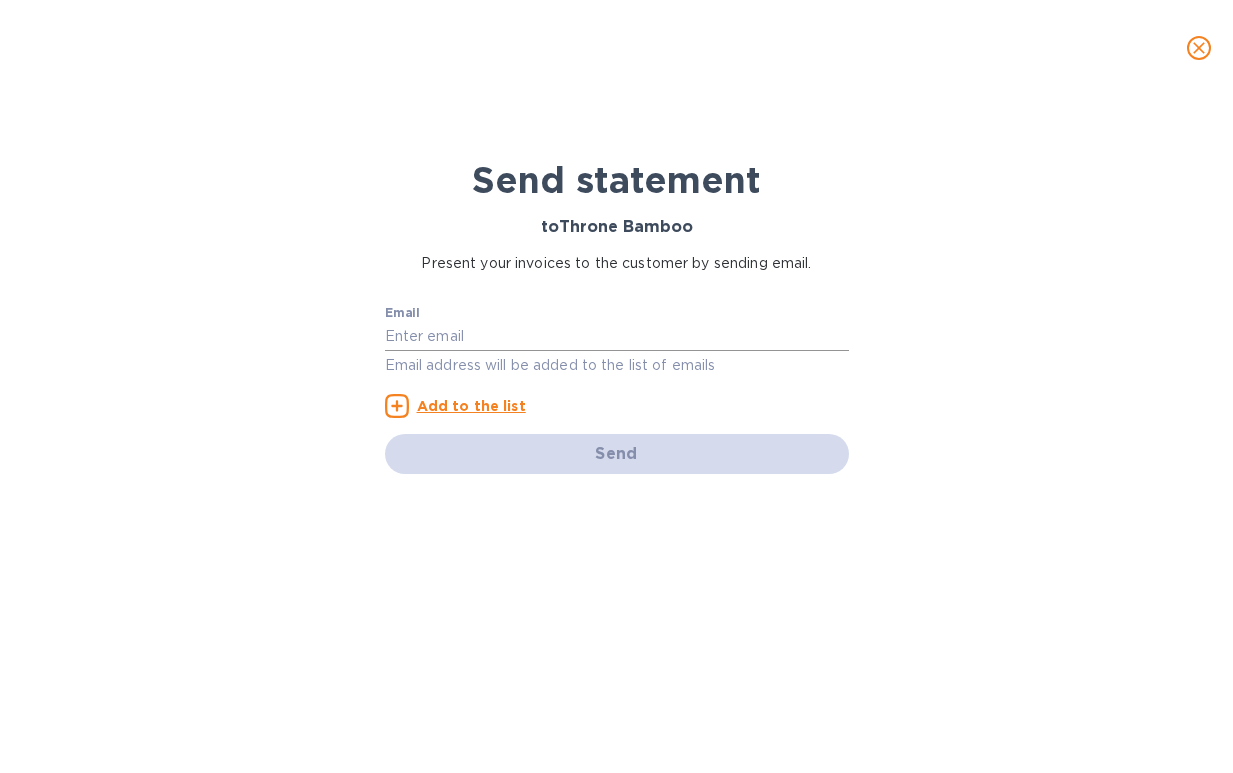 click at bounding box center (617, 337) 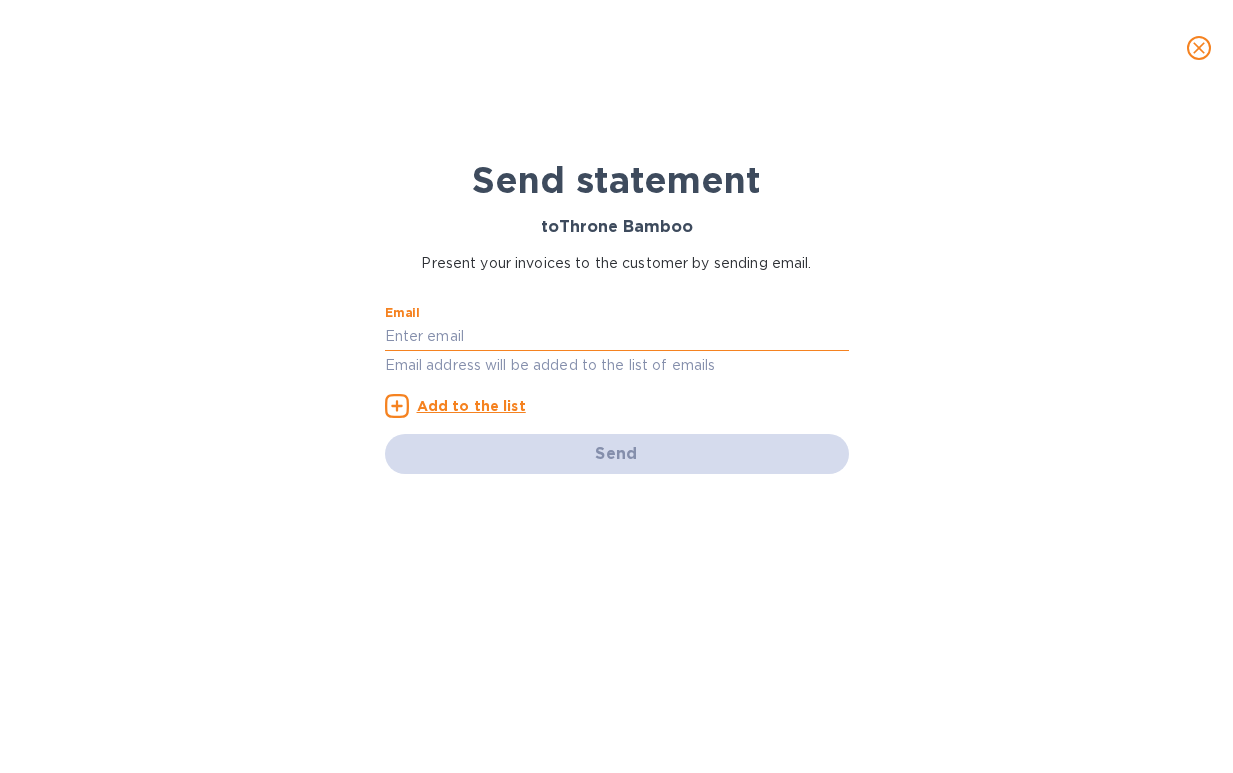 paste on "james@dgmixers.com" 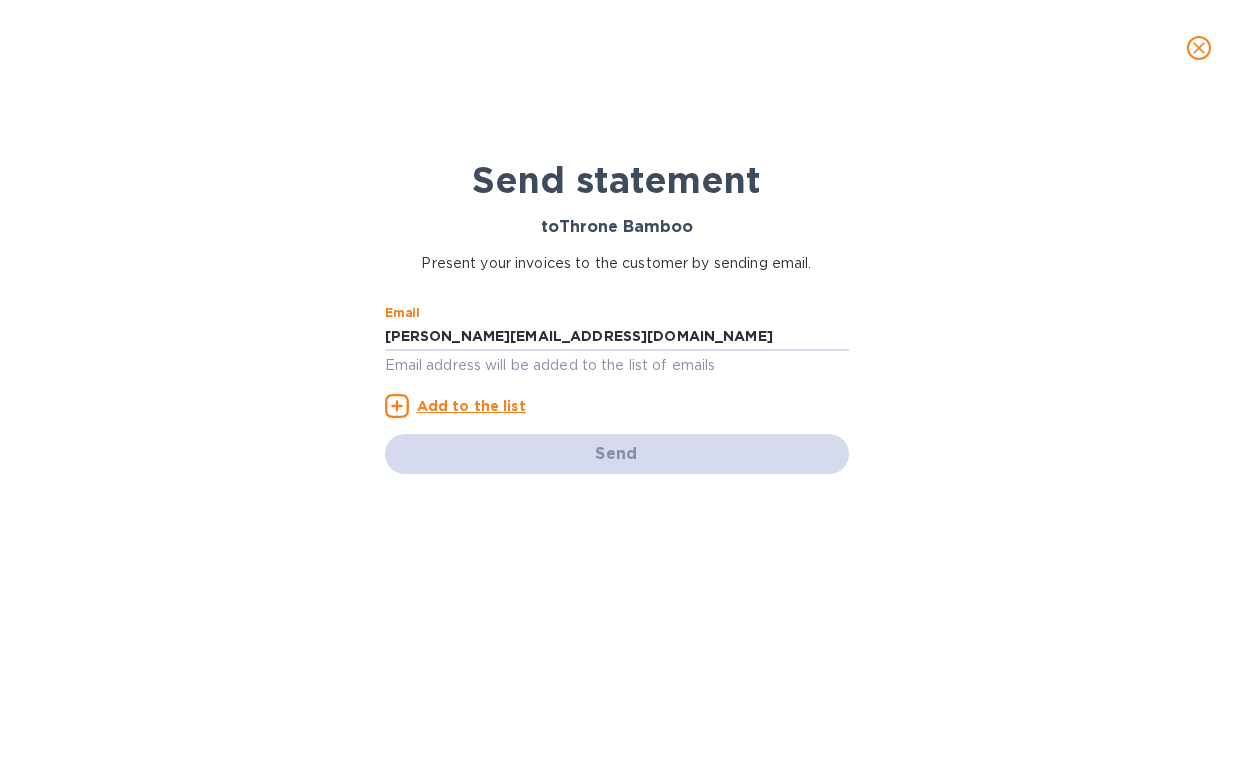 type on "james@dgmixers.com" 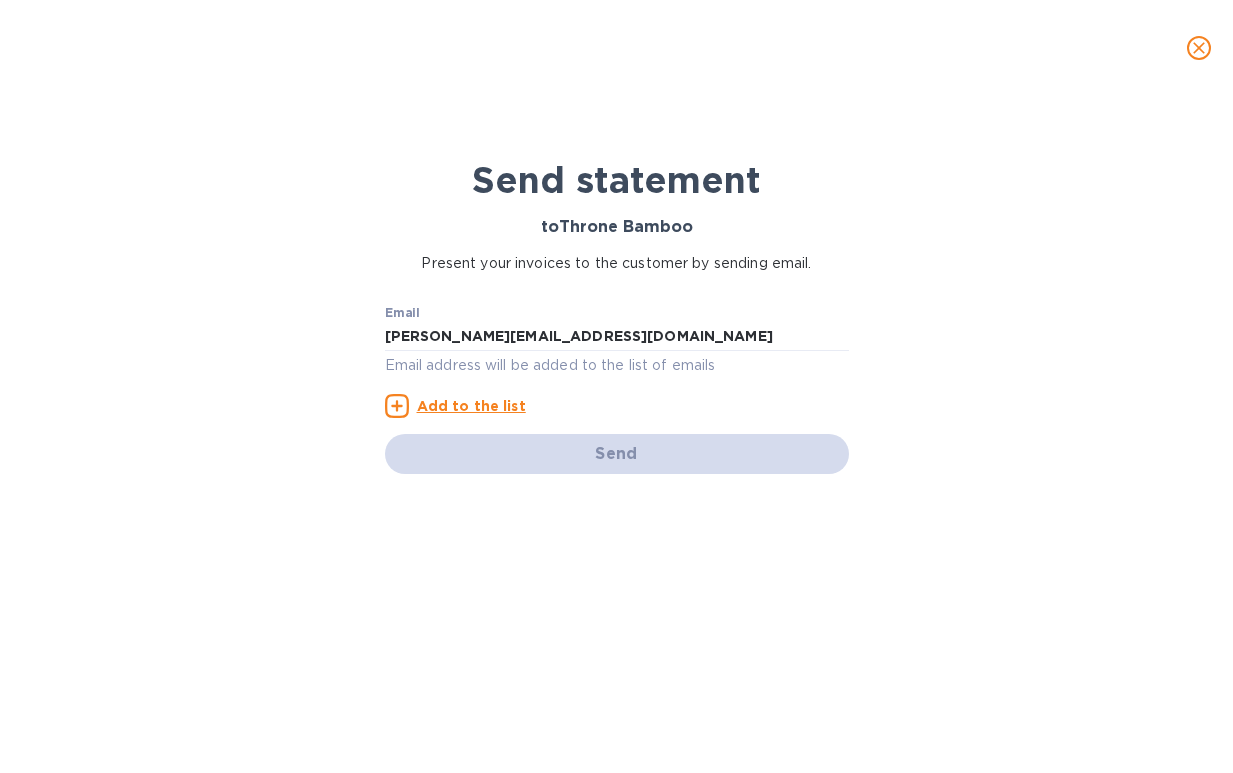 click on "Add to the list" at bounding box center (471, 406) 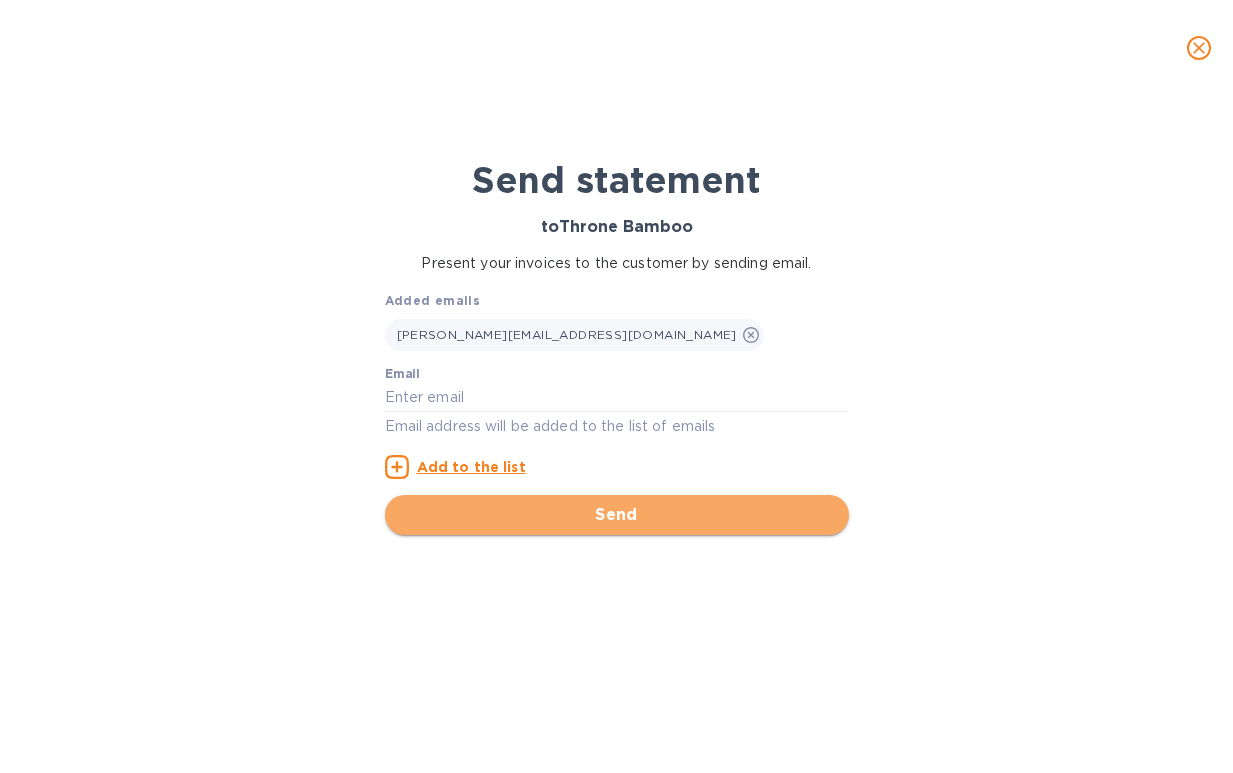 click on "Send" at bounding box center (617, 515) 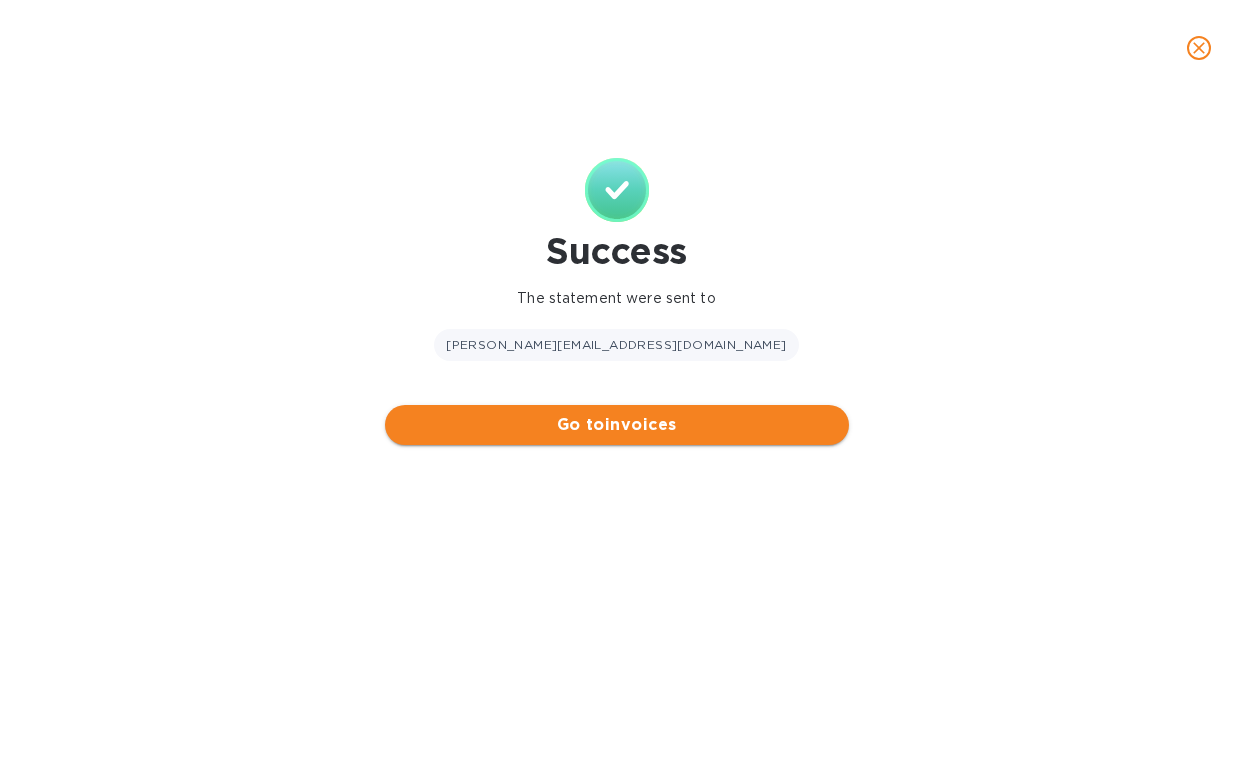 click on "Go to  invoices" at bounding box center [617, 425] 